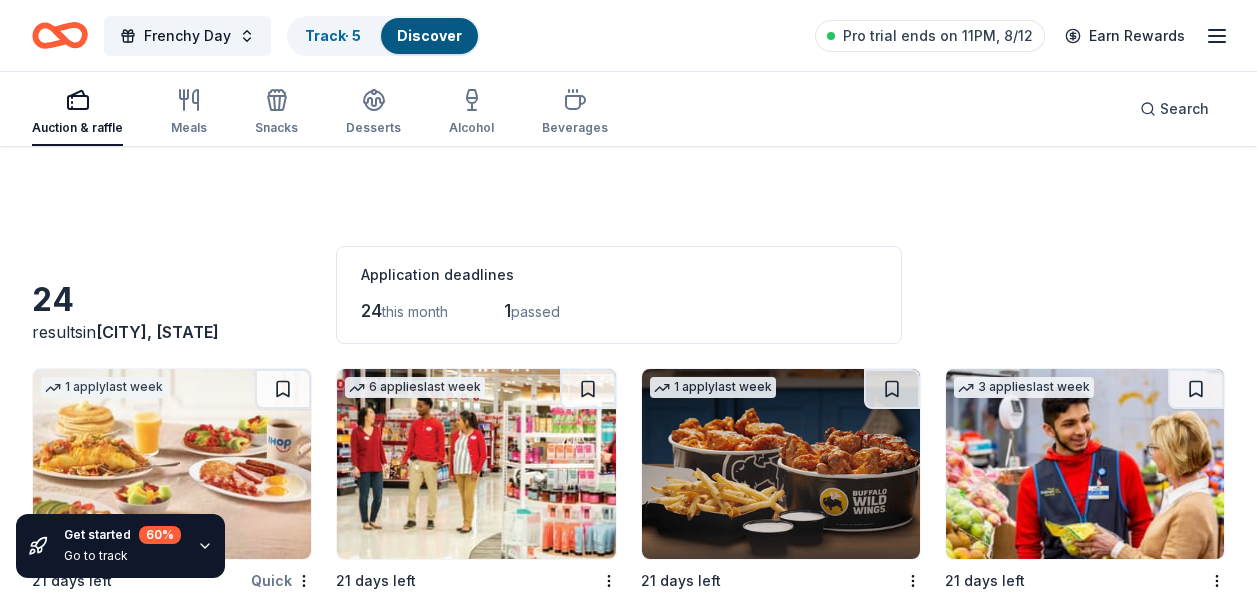 scroll, scrollTop: 1000, scrollLeft: 0, axis: vertical 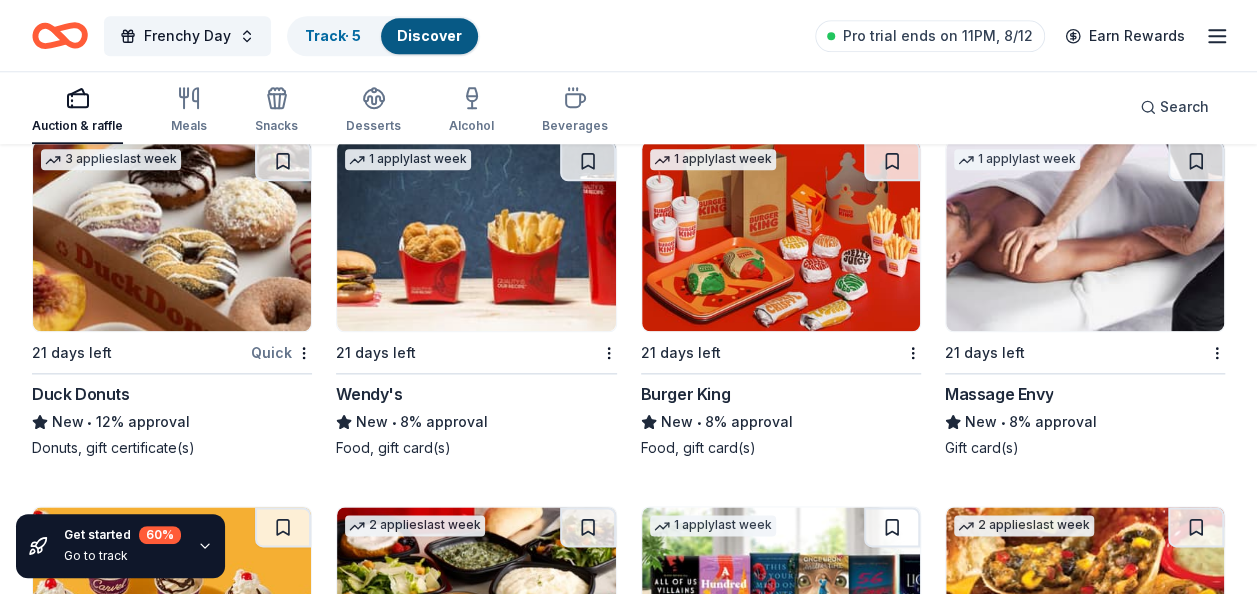 type 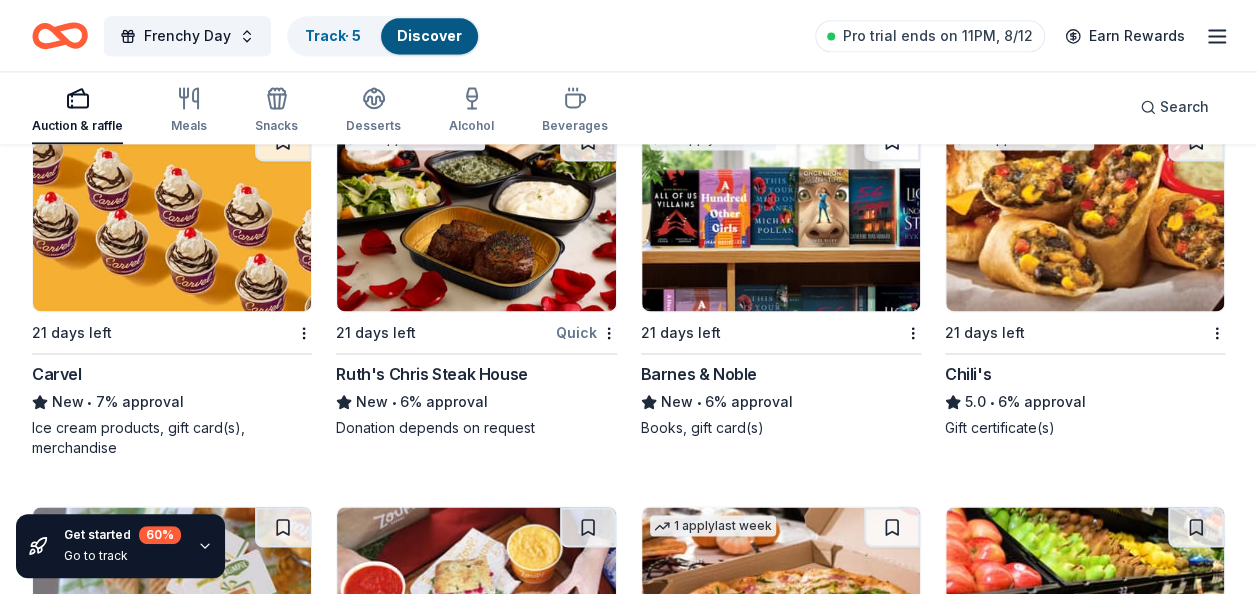 scroll, scrollTop: 1400, scrollLeft: 0, axis: vertical 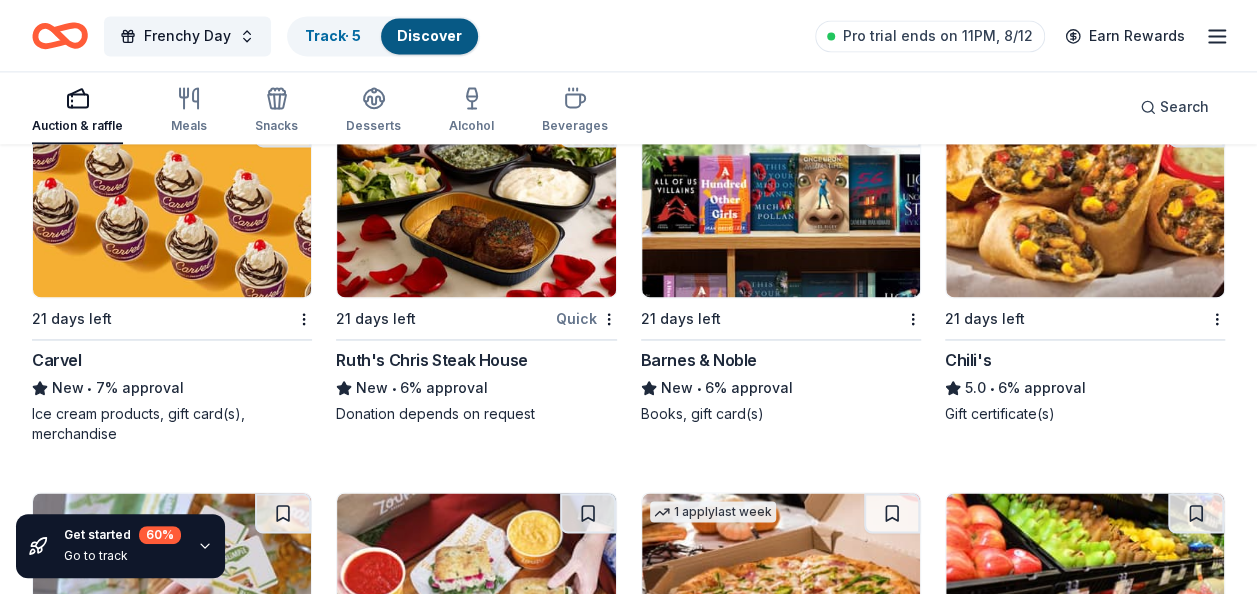 click at bounding box center [172, 202] 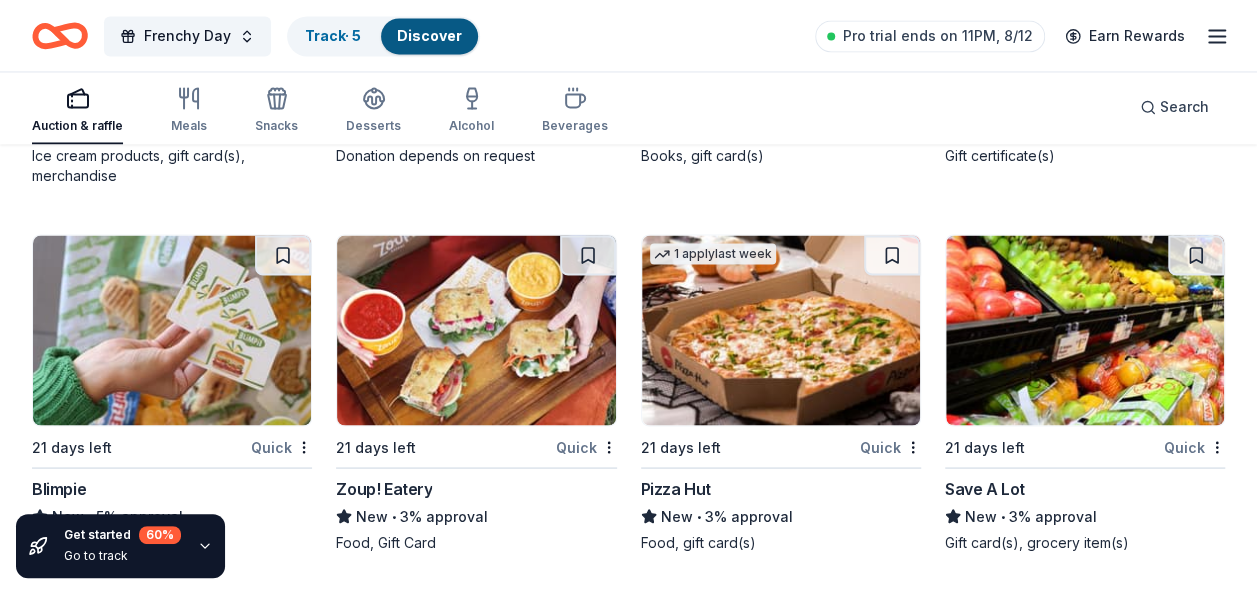 scroll, scrollTop: 1773, scrollLeft: 0, axis: vertical 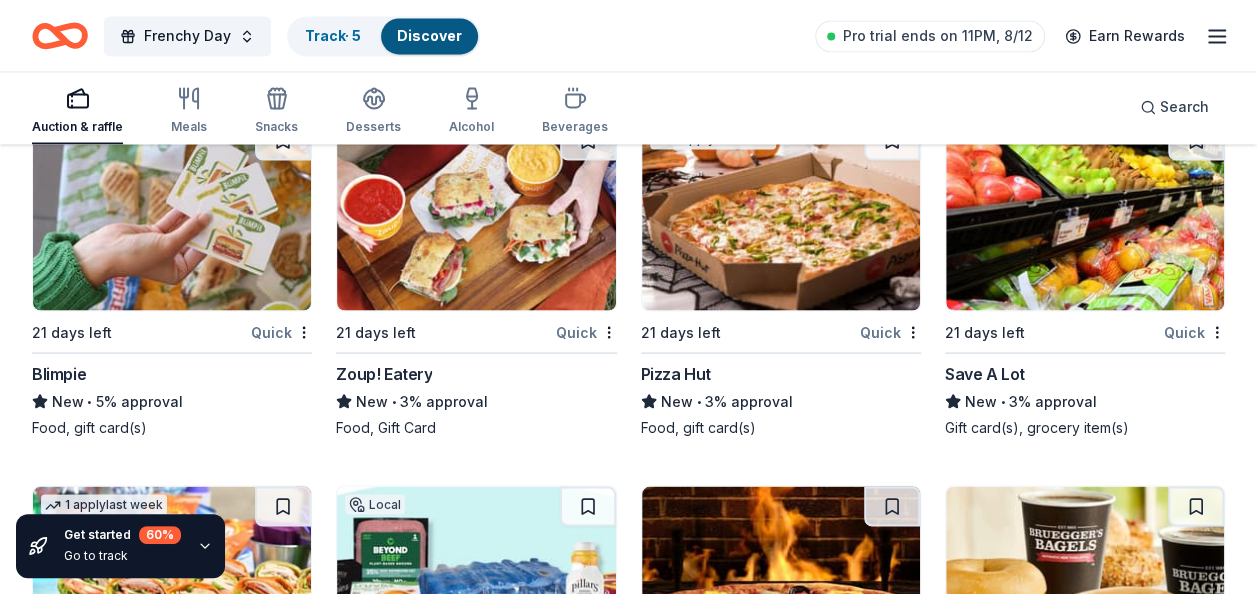click at bounding box center [781, 215] 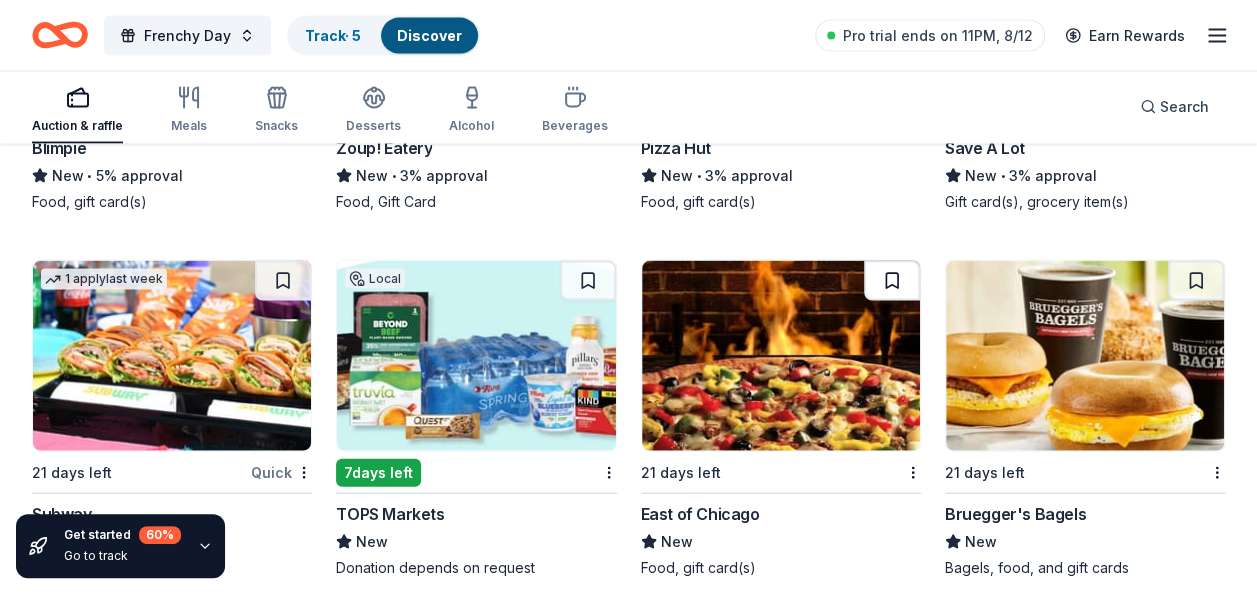 scroll, scrollTop: 2019, scrollLeft: 0, axis: vertical 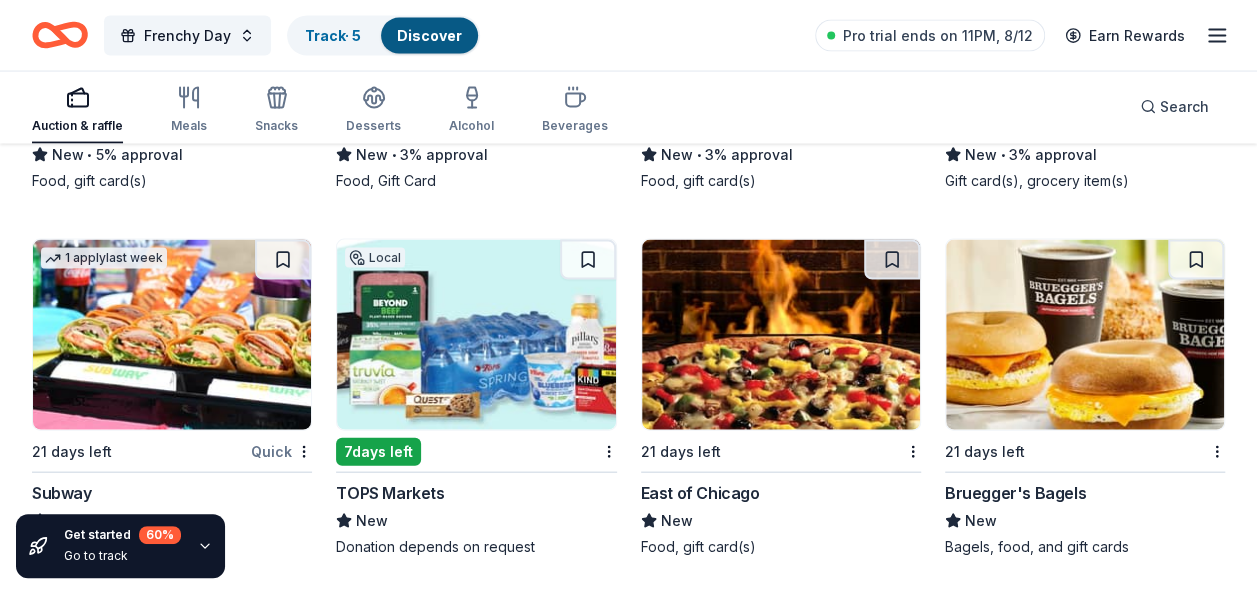 click at bounding box center (172, 335) 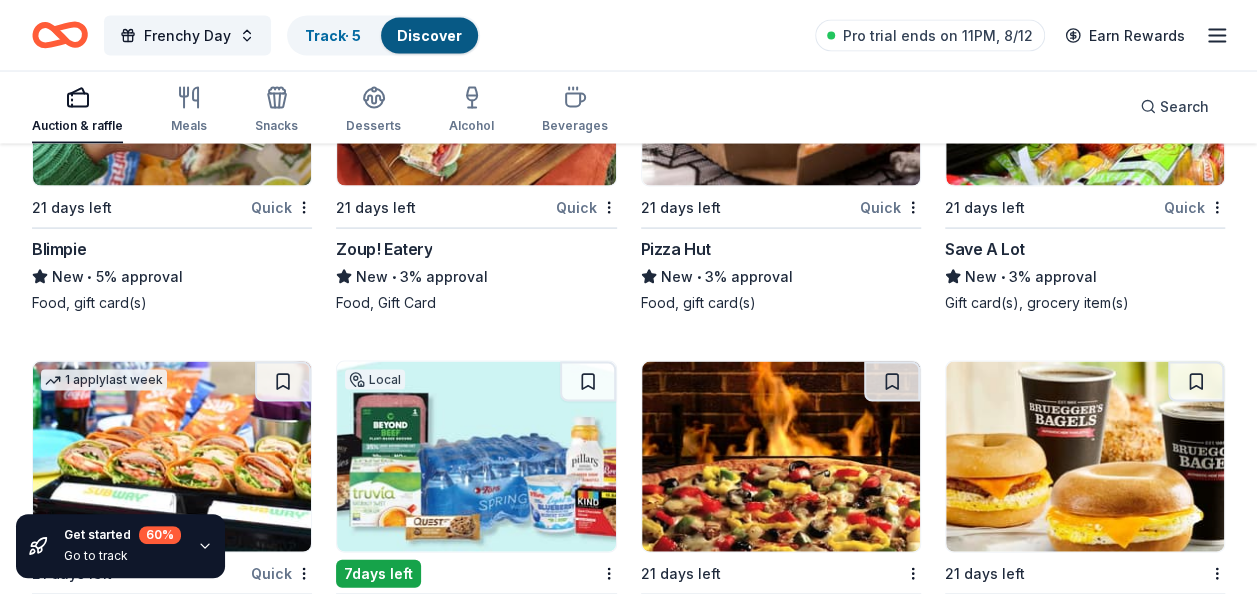 scroll, scrollTop: 2019, scrollLeft: 0, axis: vertical 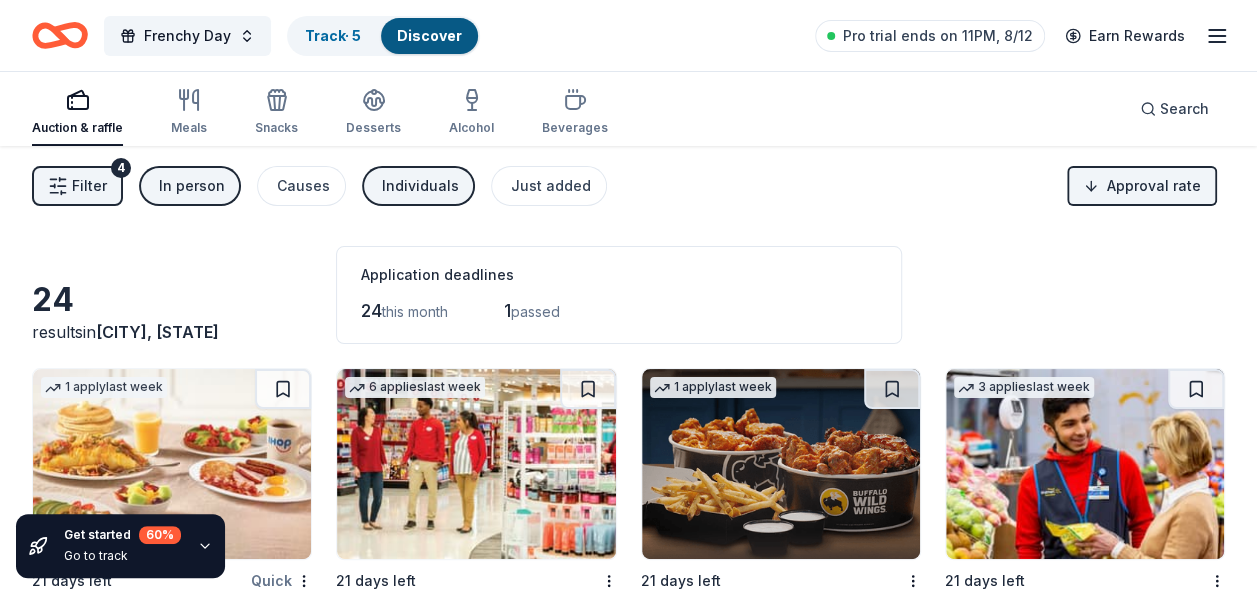 click on "Filter" at bounding box center (89, 186) 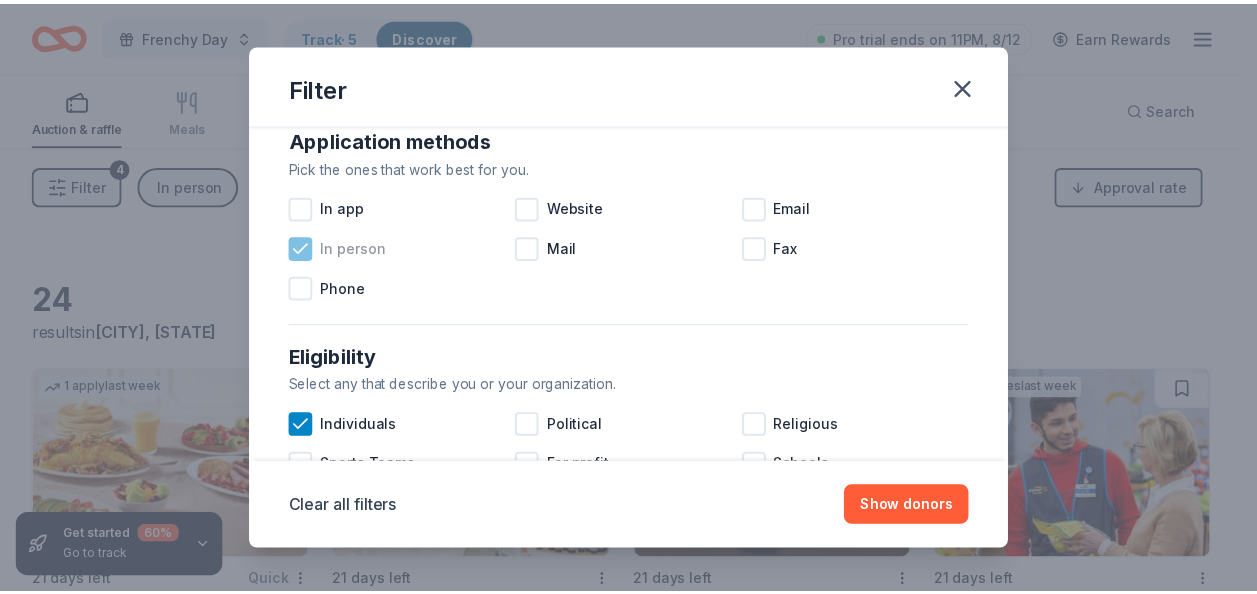 scroll, scrollTop: 400, scrollLeft: 0, axis: vertical 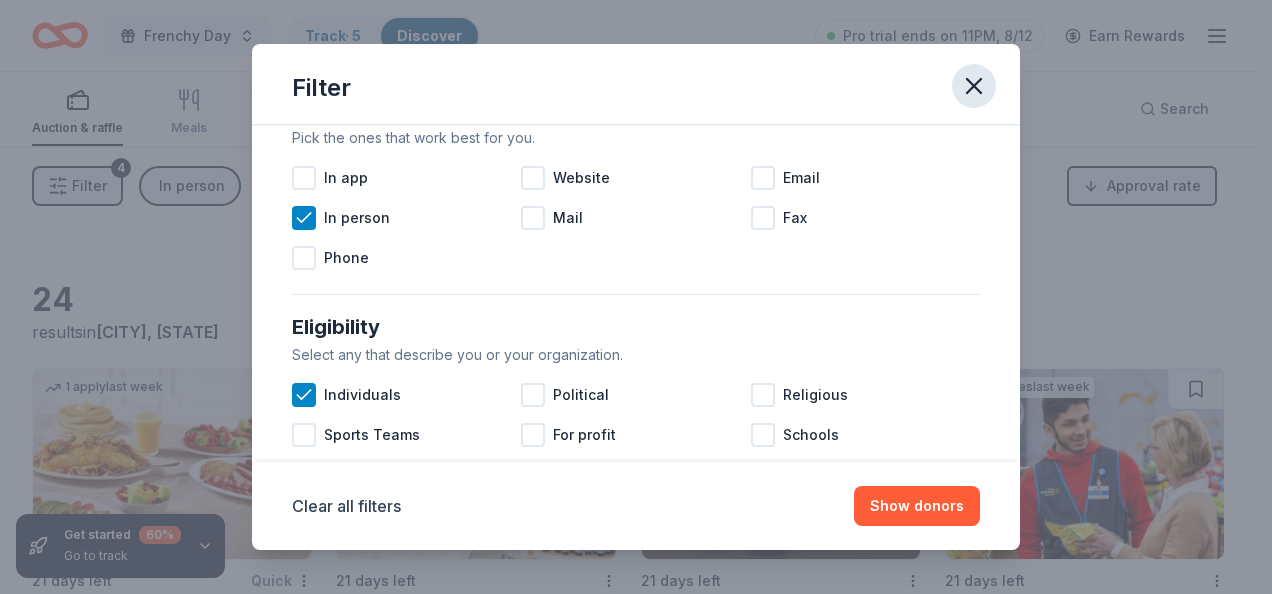 click 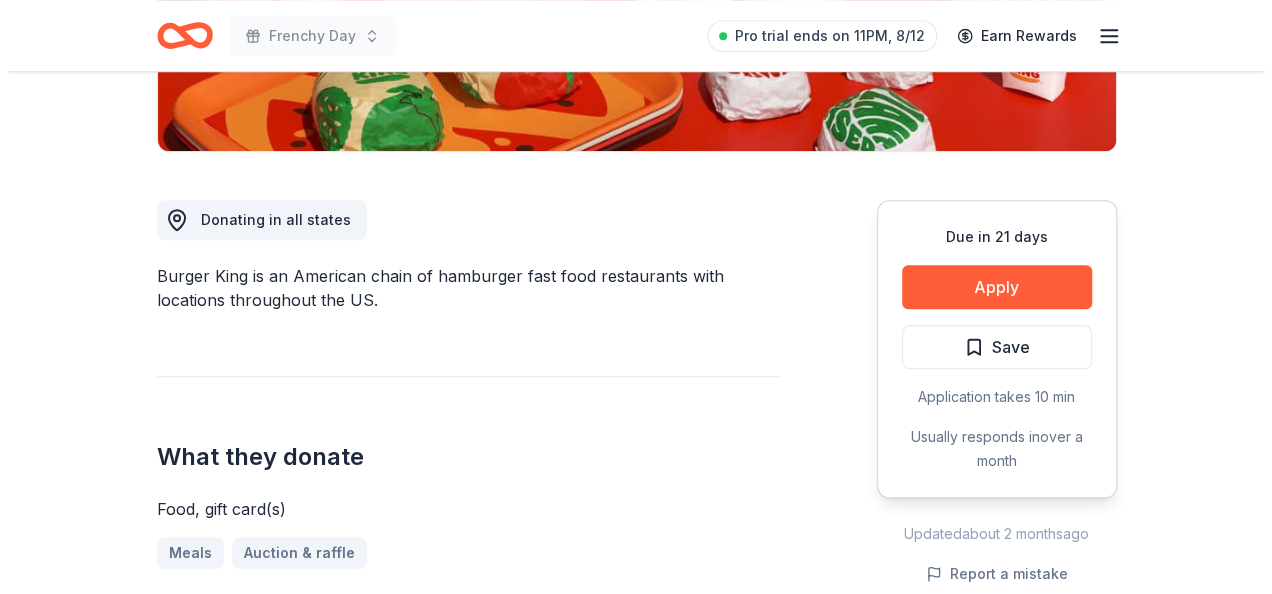 scroll, scrollTop: 500, scrollLeft: 0, axis: vertical 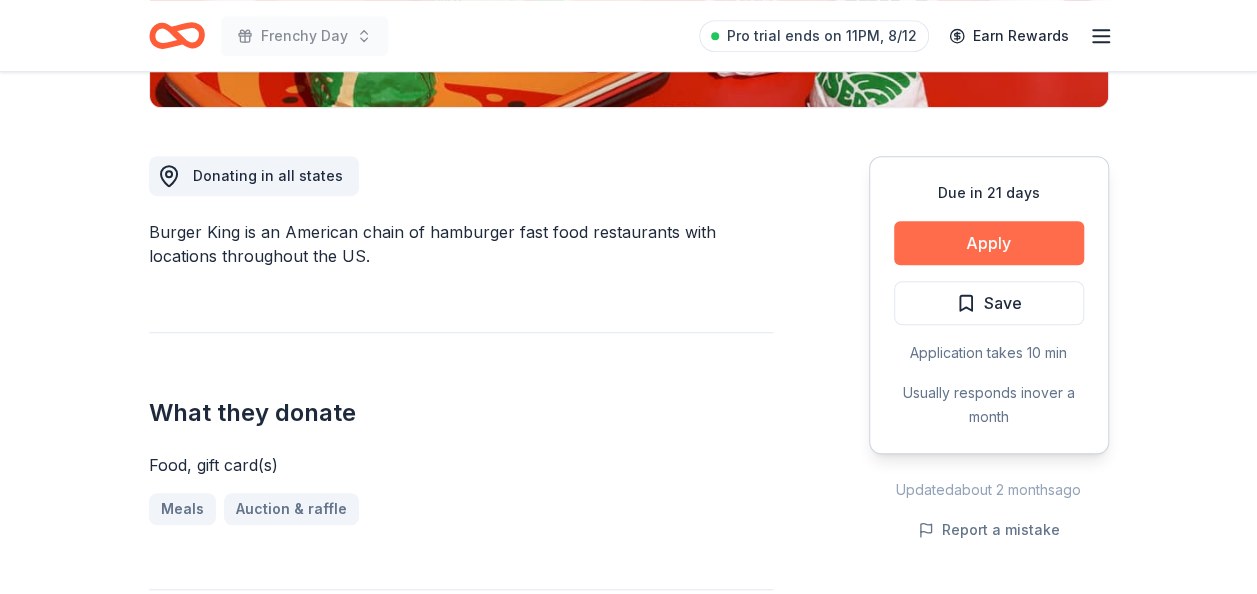 click on "Apply" at bounding box center (989, 243) 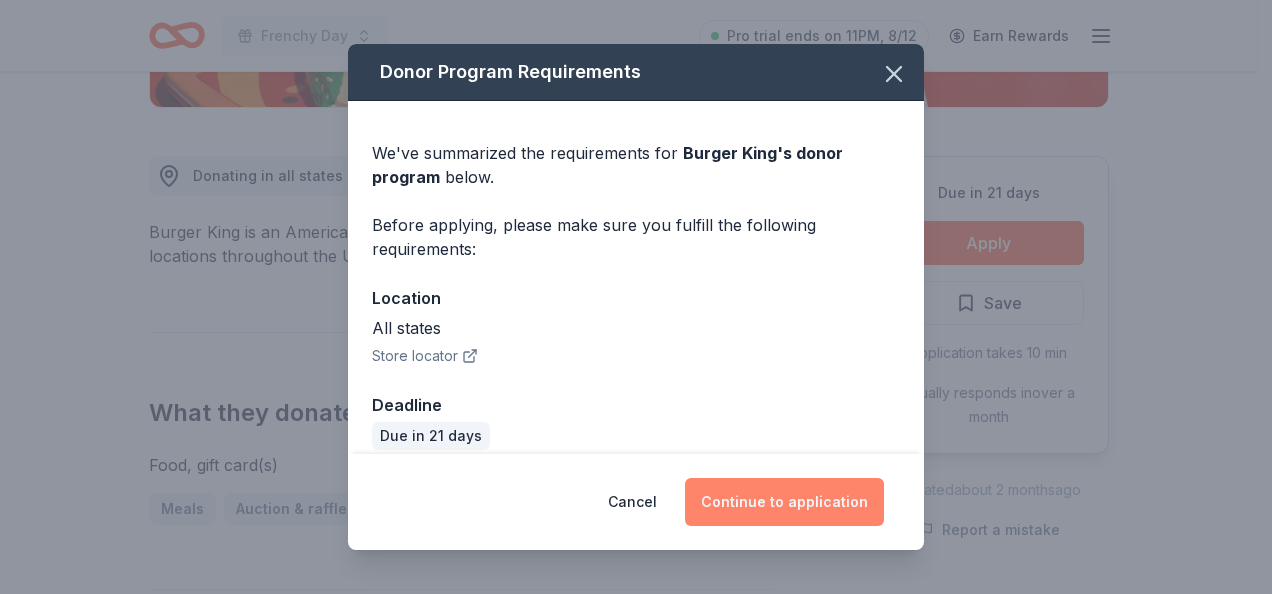 click on "Continue to application" at bounding box center (784, 502) 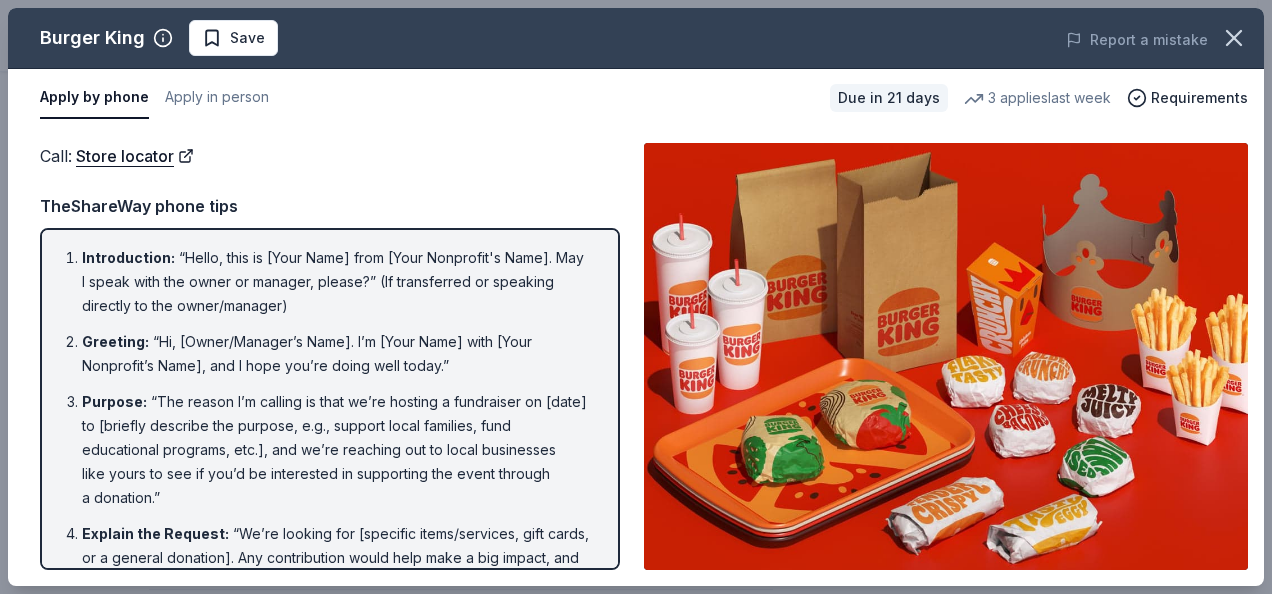 click on "3   applies  last week" at bounding box center [1037, 98] 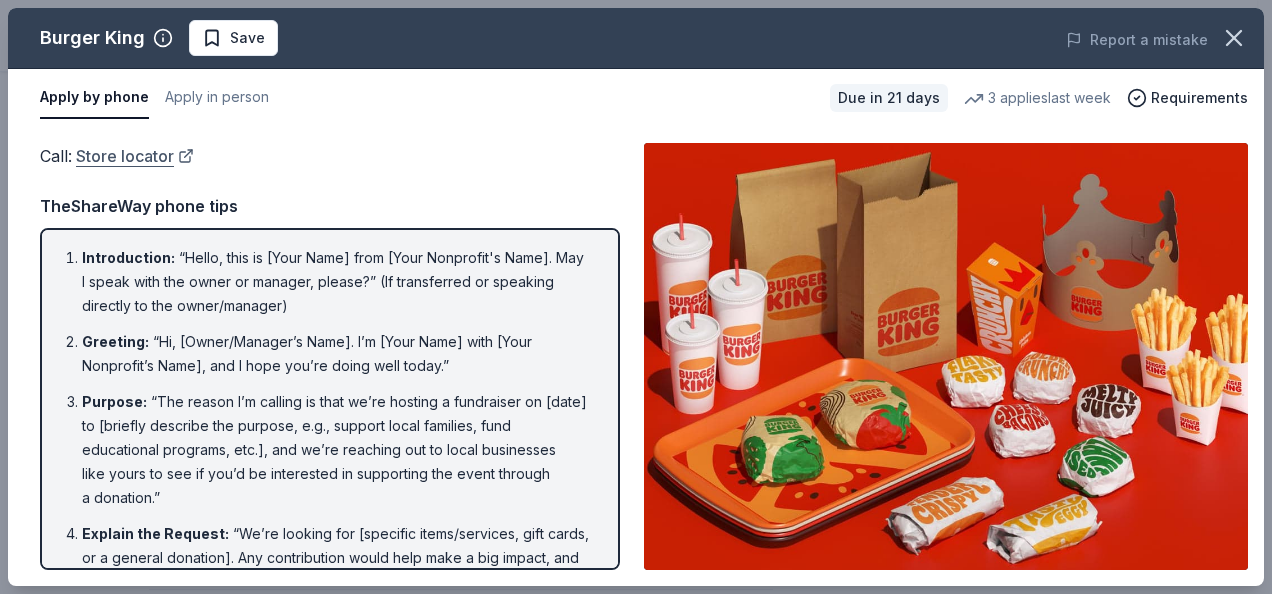 click on "Store locator" at bounding box center (135, 156) 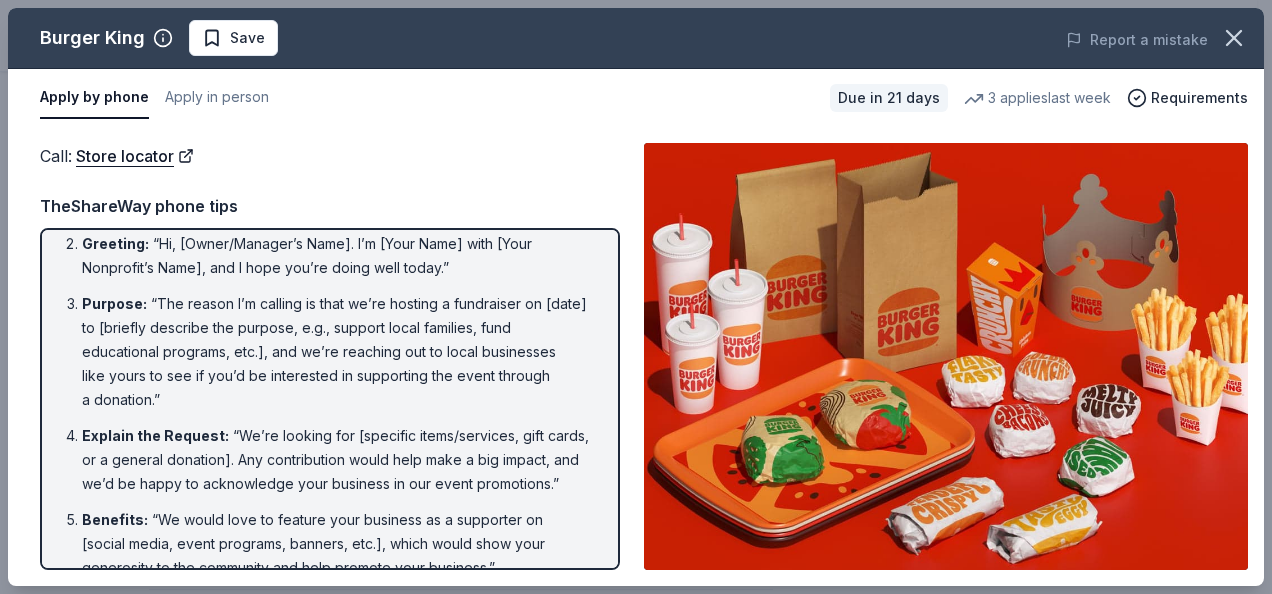 scroll, scrollTop: 0, scrollLeft: 0, axis: both 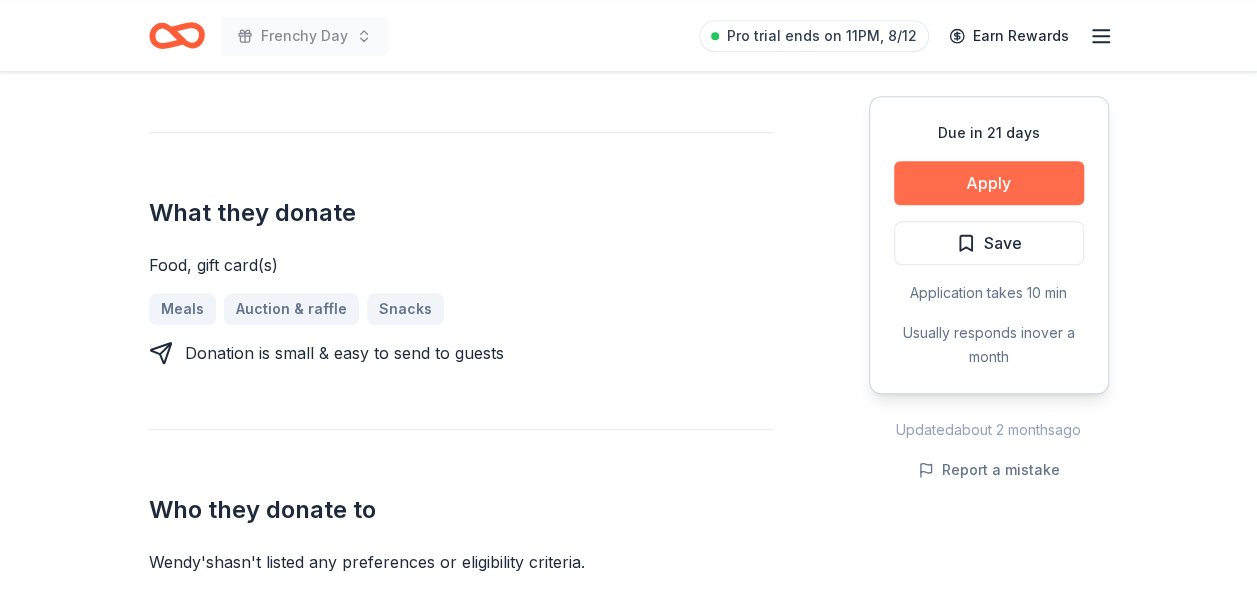 click on "Apply" at bounding box center (989, 183) 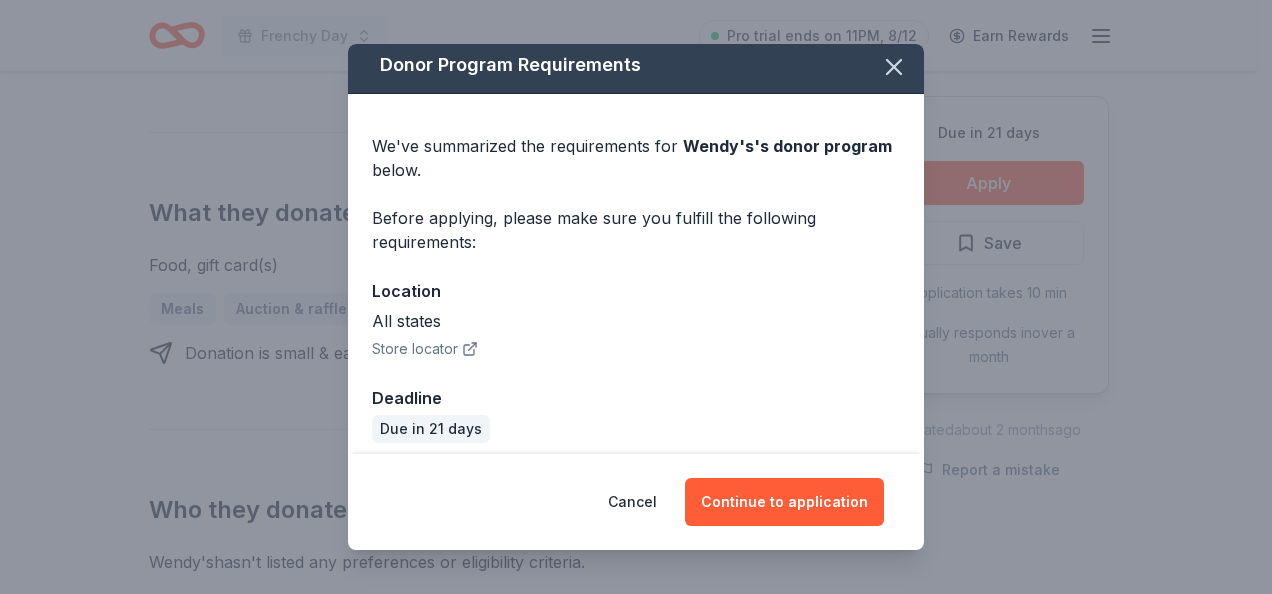 scroll, scrollTop: 19, scrollLeft: 0, axis: vertical 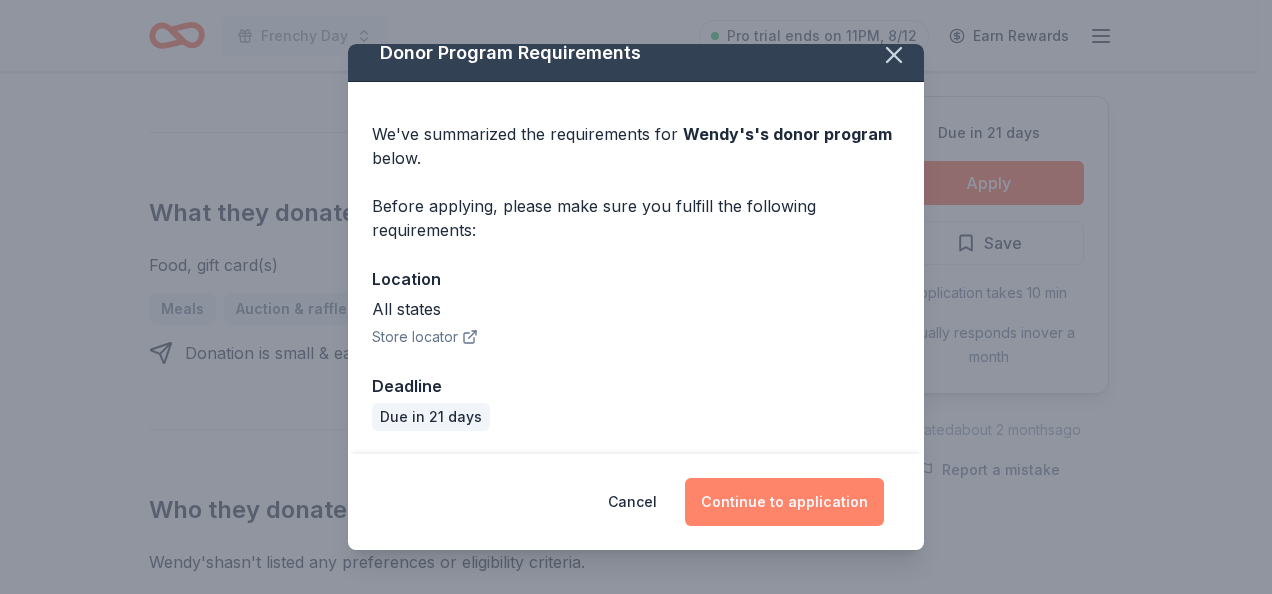 click on "Continue to application" at bounding box center [784, 502] 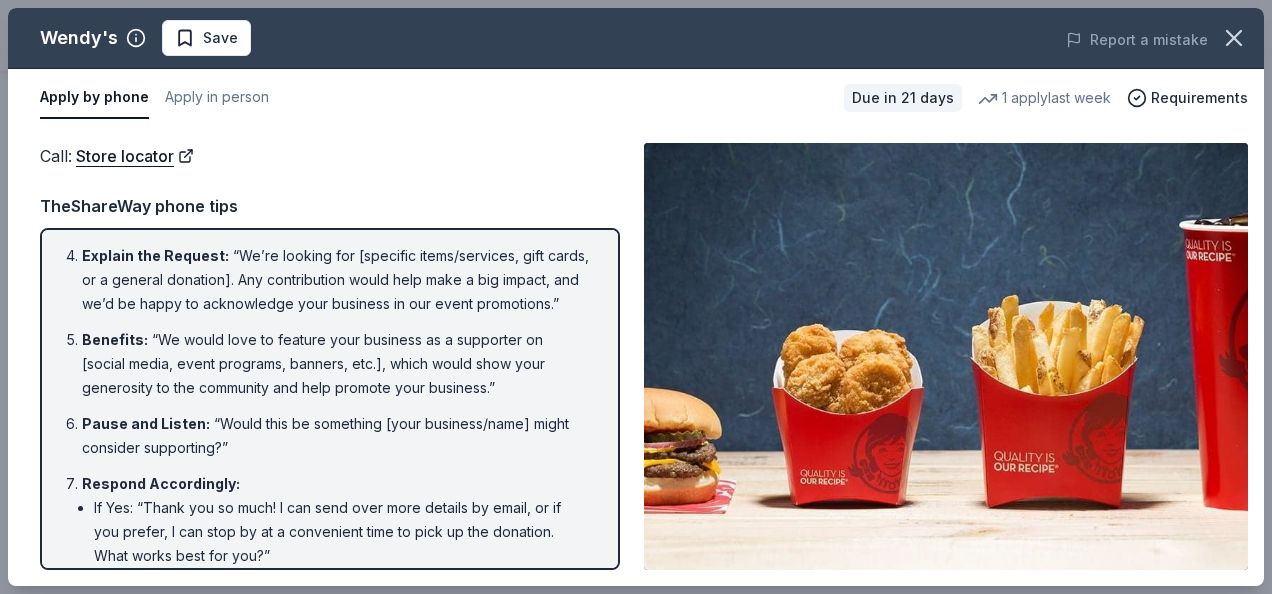 scroll, scrollTop: 0, scrollLeft: 0, axis: both 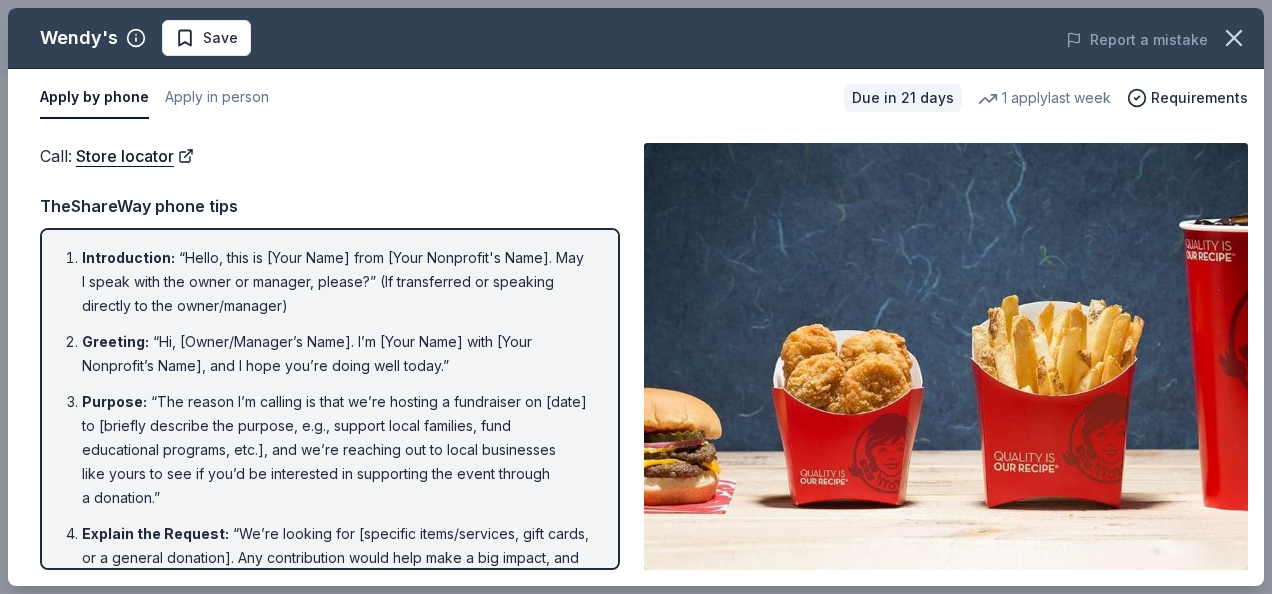 drag, startPoint x: 188, startPoint y: 99, endPoint x: 178, endPoint y: 128, distance: 30.675724 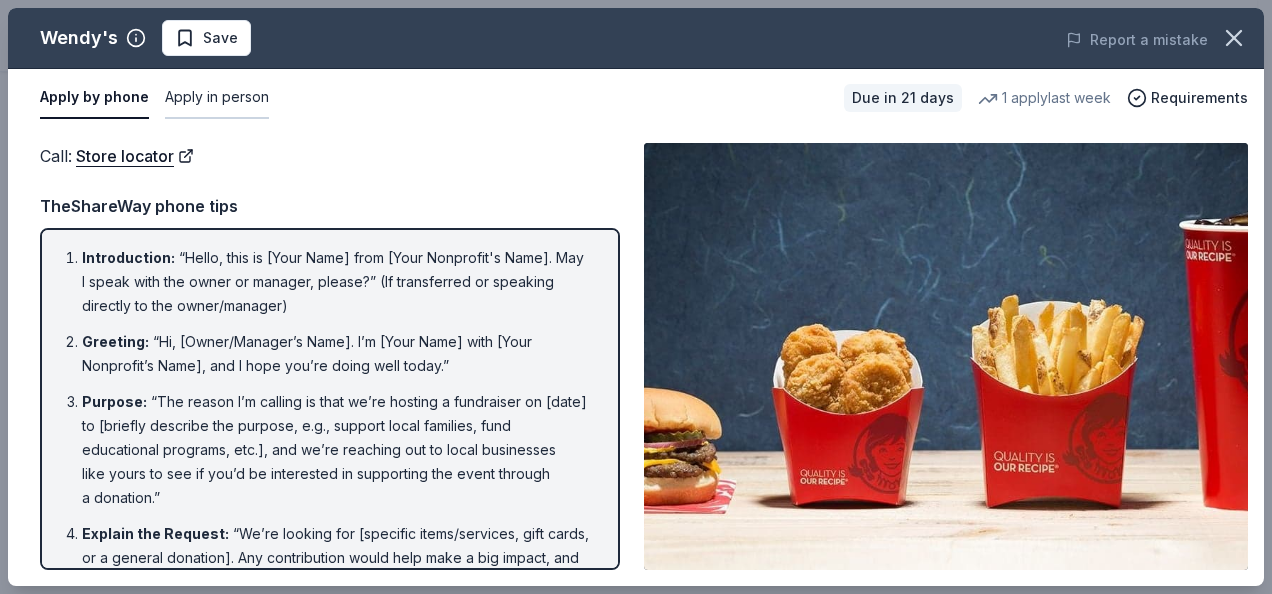 click on "Apply in person" at bounding box center (217, 98) 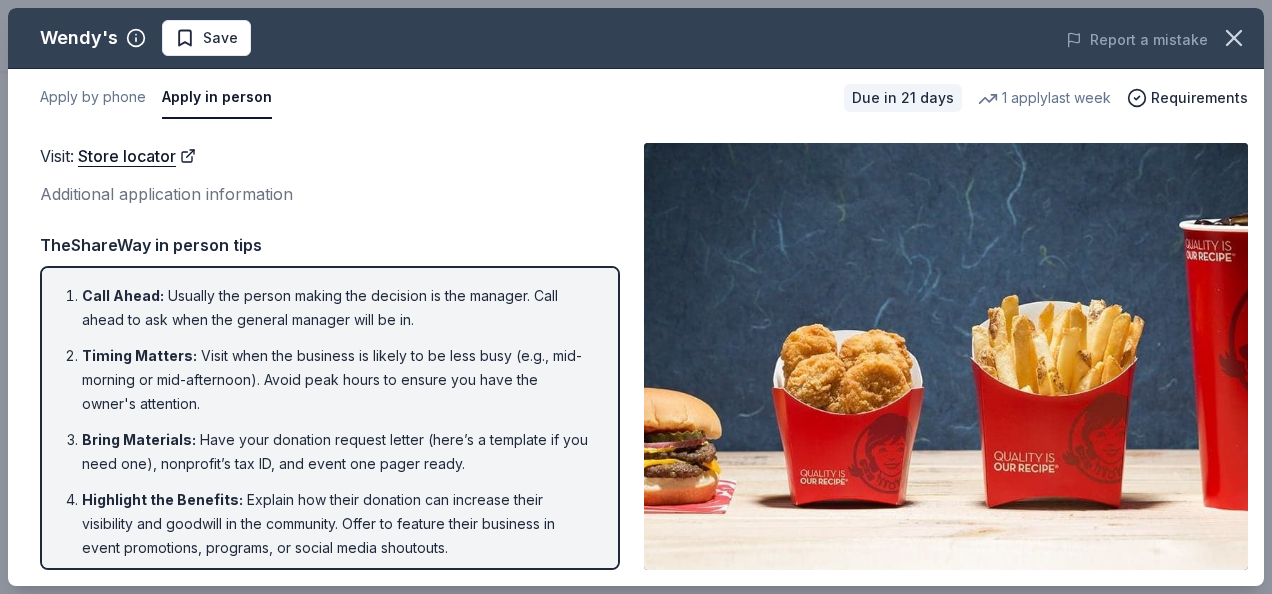 click on "Bring Materials :   Have your donation request letter (here’s a template if you need one), nonprofit’s tax ID, and event one pager ready." at bounding box center (336, 452) 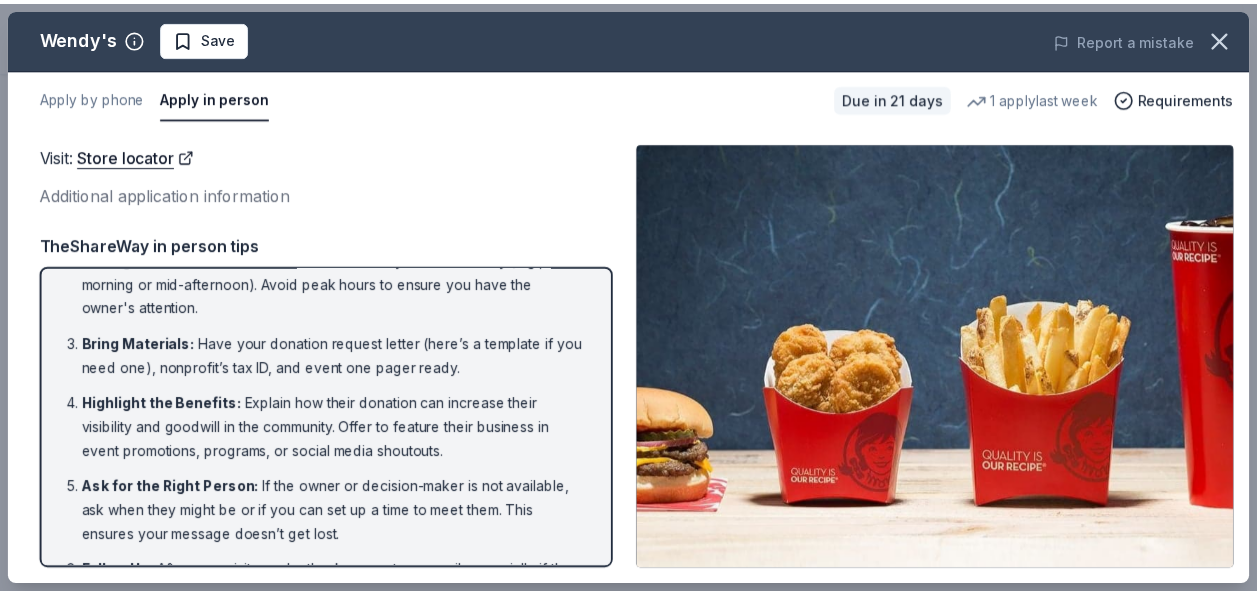scroll, scrollTop: 0, scrollLeft: 0, axis: both 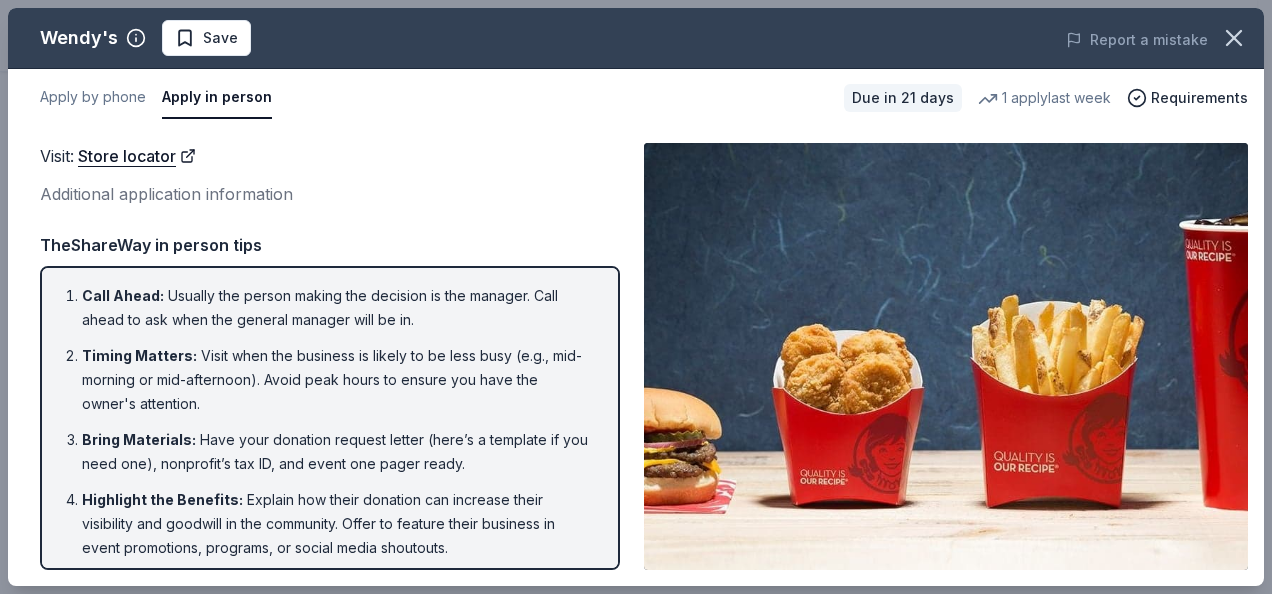 click on "Additional application information" at bounding box center (330, 194) 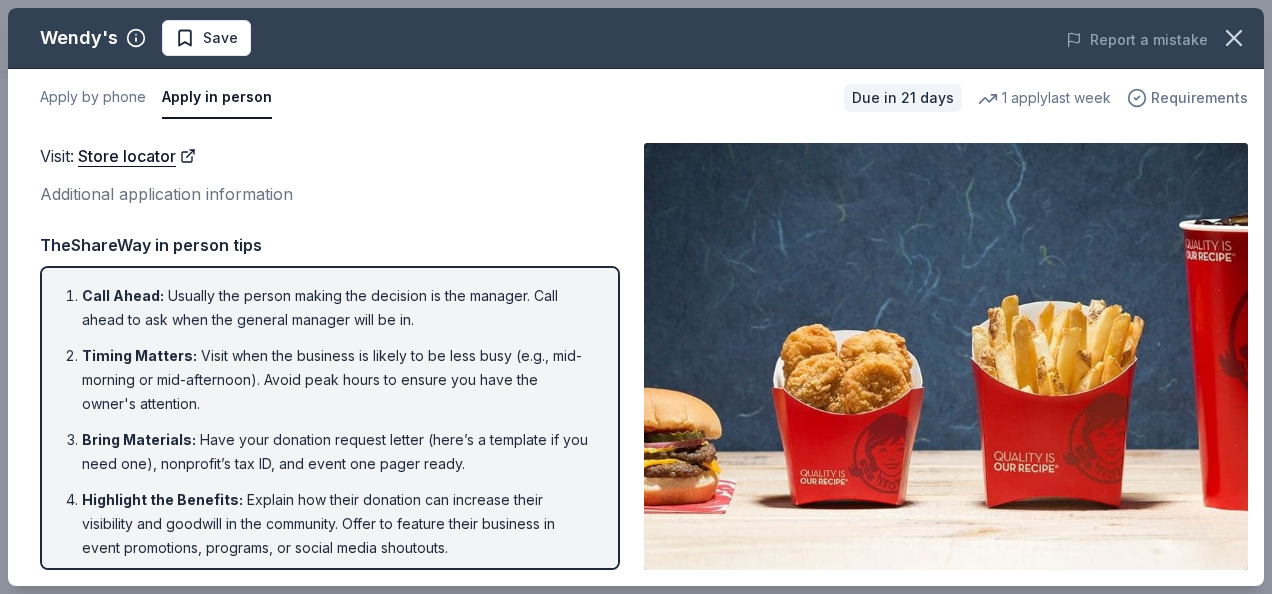 click on "Requirements" at bounding box center [1199, 98] 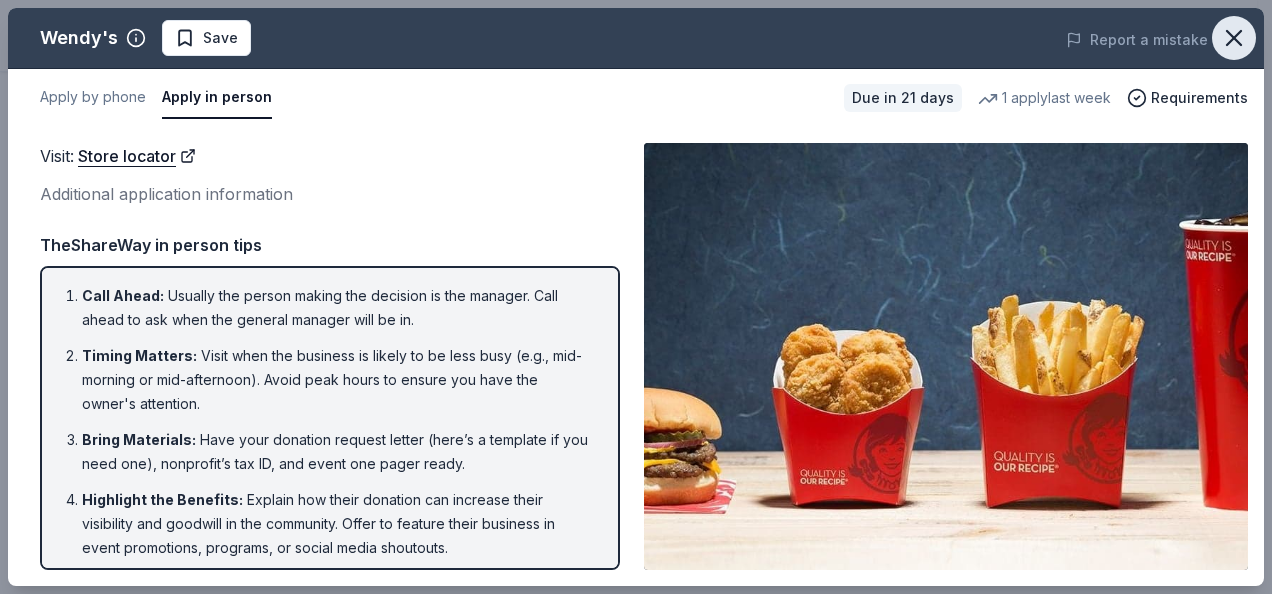 click 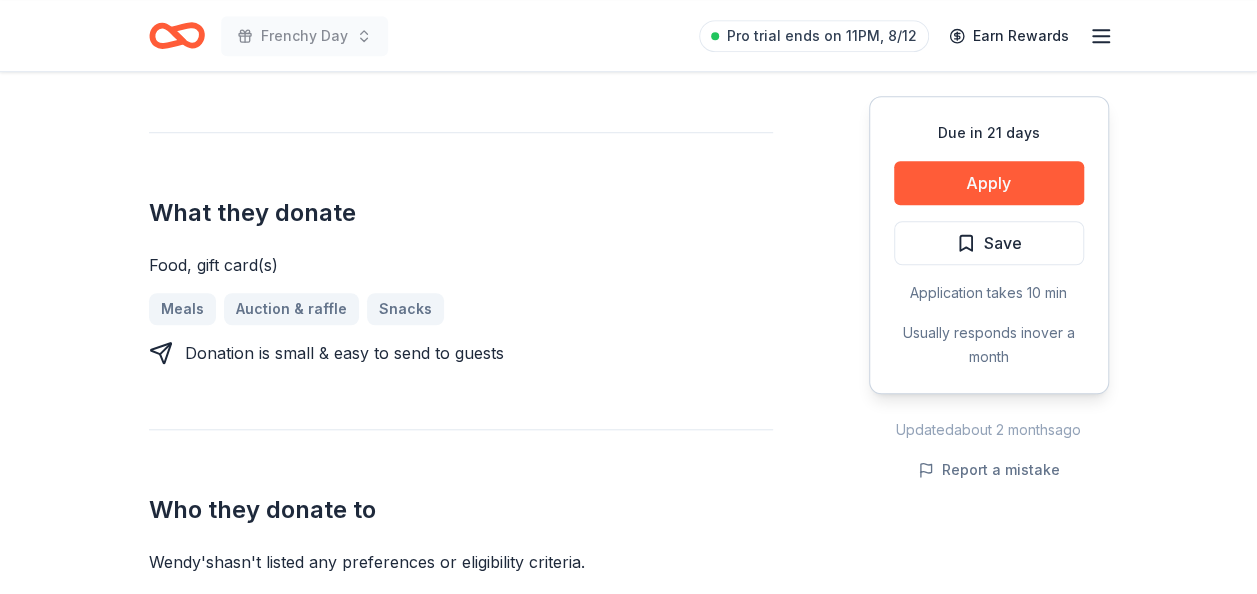 click on "Due in 21 days Share Wendy's New • 2  reviews 1   apply  last week 9% approval rate $ 100 donation value Share Donating in all states  Wendy's is an American fast-food chain serving burgers, salads, desserts, and other fare.  What they donate Food, gift card(s) Meals Auction & raffle Snacks Donation is small & easy to send to guests Who they donate to Wendy's  hasn ' t listed any preferences or eligibility criteria. Due in 21 days Apply Save Application takes 10 min Usually responds in  over a month Updated  about 2 months  ago Report a mistake 9% approval rate 9 % approved 26 % declined 66 % no response Wendy's is  an average donor :  explaining how you match their preferences will increase your odds. $ 100 donation value (average) 57% 29% <1% 14% $0 → $150 $150 → $300 $300 → $450 $450 → $600 Wendy's's donation is  variable :  extra time on your application could result in a larger donation. New • 2  reviews Rockaway Meadow School PTA January 2025 • Approved Anonymous January 2022 • Declined" at bounding box center [628, 678] 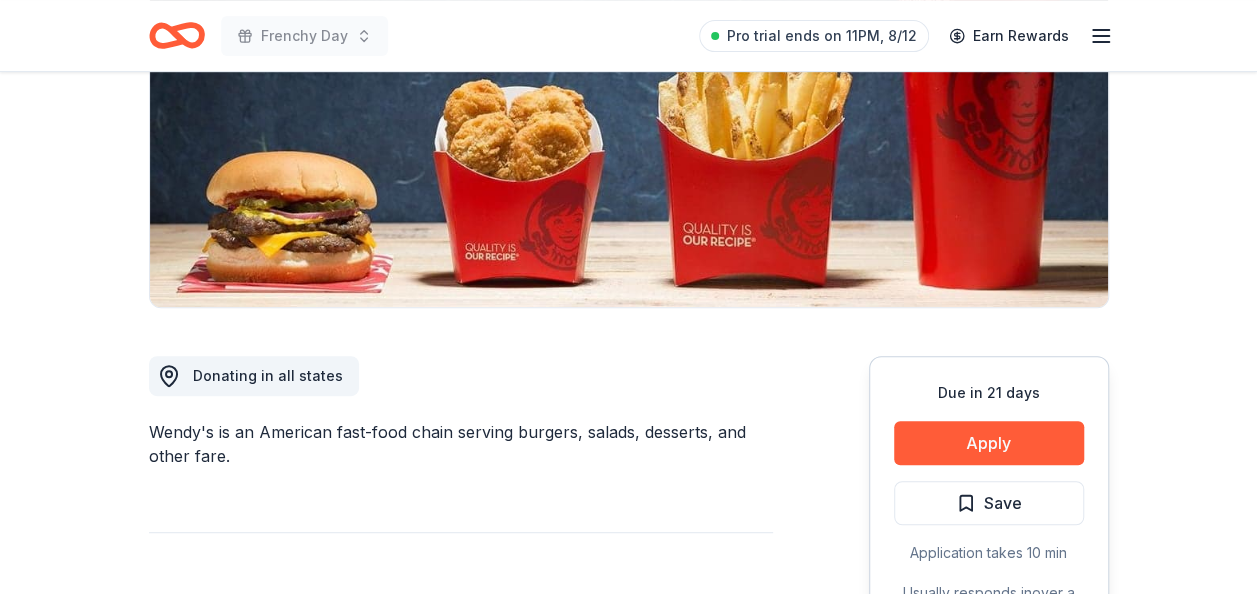 scroll, scrollTop: 400, scrollLeft: 0, axis: vertical 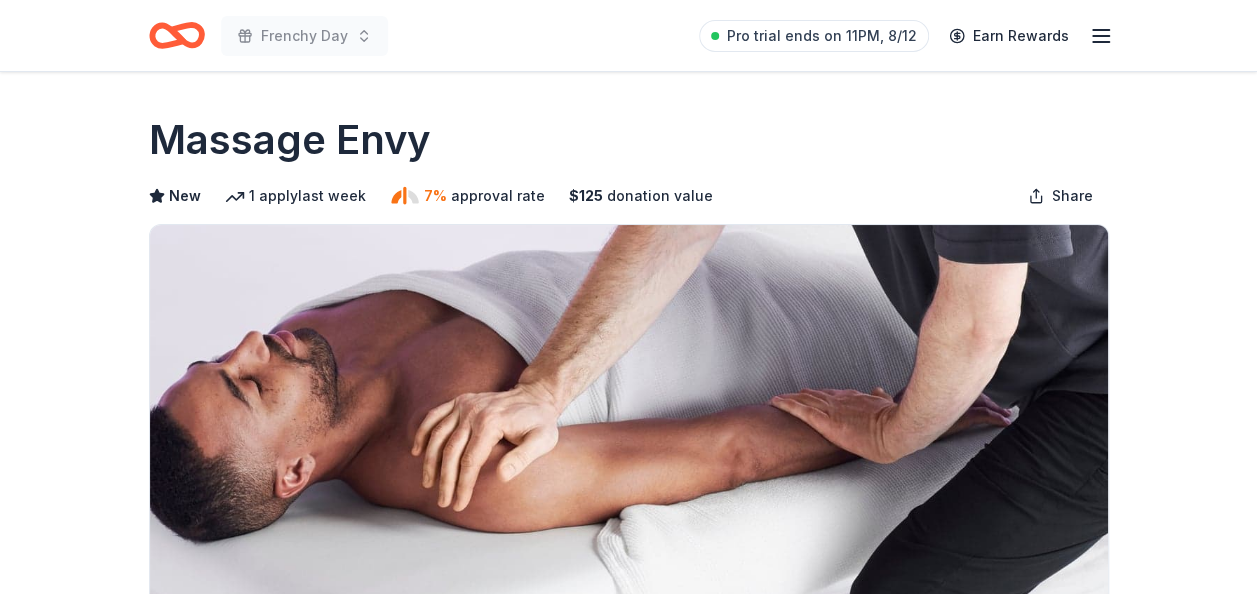 click on "Due in 21 days Share Massage Envy New 1   apply  last week 7% approval rate $ 125 donation value Share Donating in all states Massage Envy is a chain of wellness centers offering professional massage therapy and skincare services, aiming to provide accessible and affordable relaxation and rejuvenation experiences to their clients. What they donate Gift card(s) Auction & raffle Donation is small & easy to send to guests Who they donate to Massage Envy  hasn ' t listed any preferences or eligibility criteria. Due in 21 days Apply Save Application takes 10 min Usually responds in  over a month Updated  about 2 months  ago Report a mistake 7% approval rate 7 % approved 10 % declined 83 % no response Massage Envy is  an average donor :  explaining how you match their preferences will increase your odds. $ 125 donation value (average) <1% <1% 100% <1% $0 → $50 $50 → $100 $100 → $150 $150 → $200 Massage Envy's donation is  consistent :  they donate the same value regardlesss of the application. New Local New" at bounding box center [628, 1358] 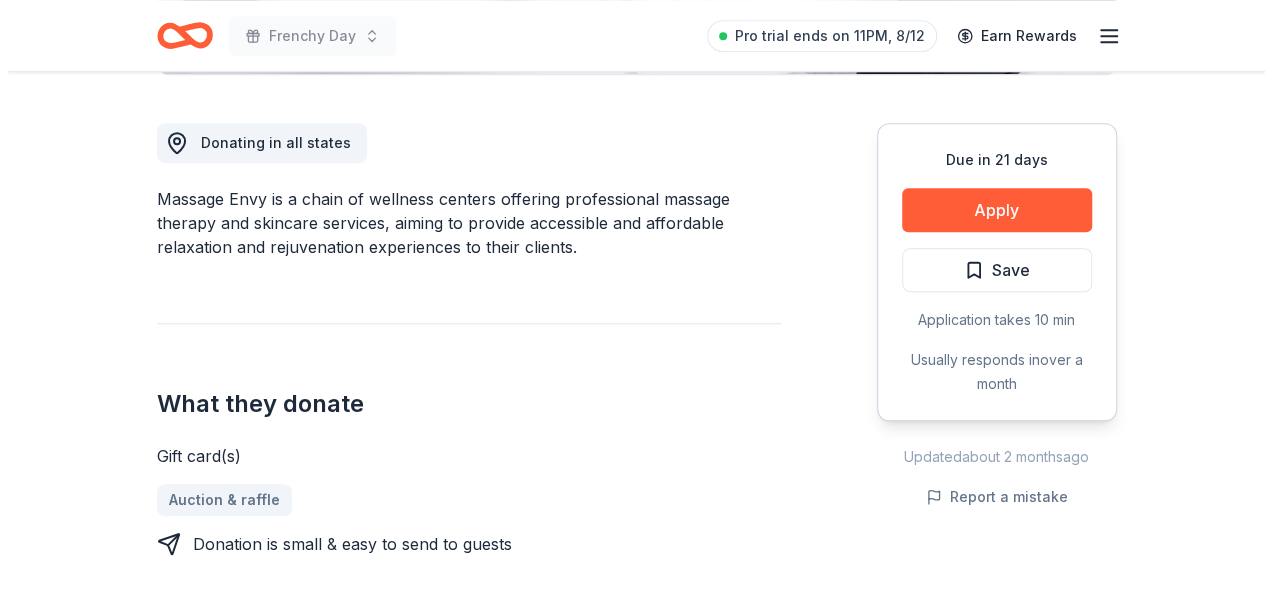 scroll, scrollTop: 600, scrollLeft: 0, axis: vertical 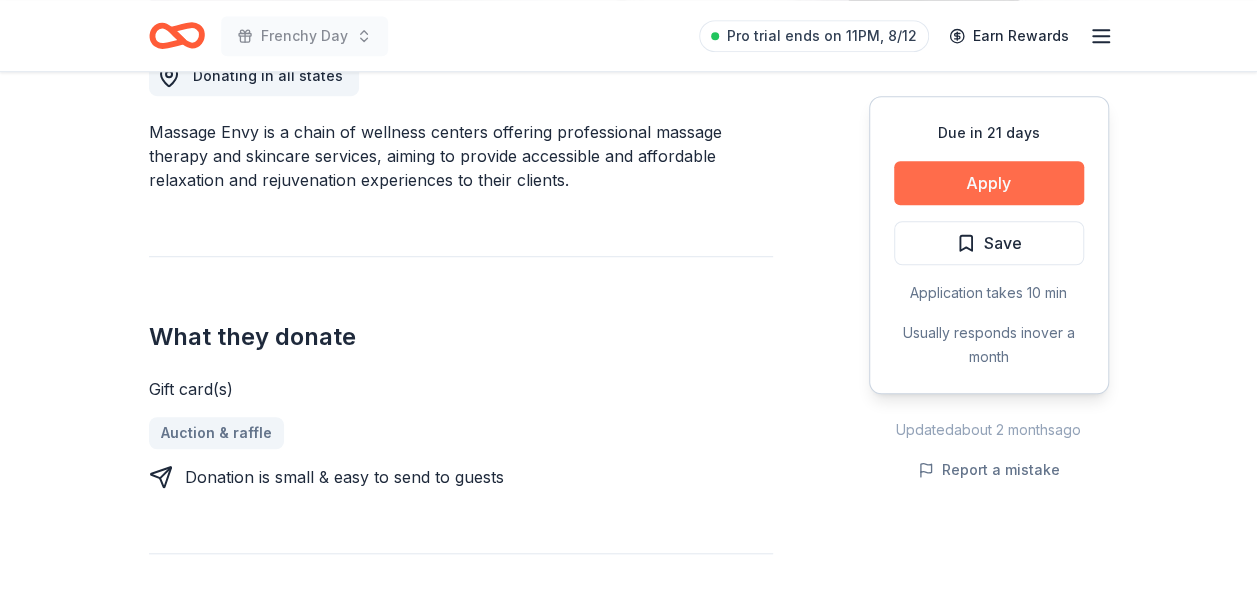 click on "Apply" at bounding box center (989, 183) 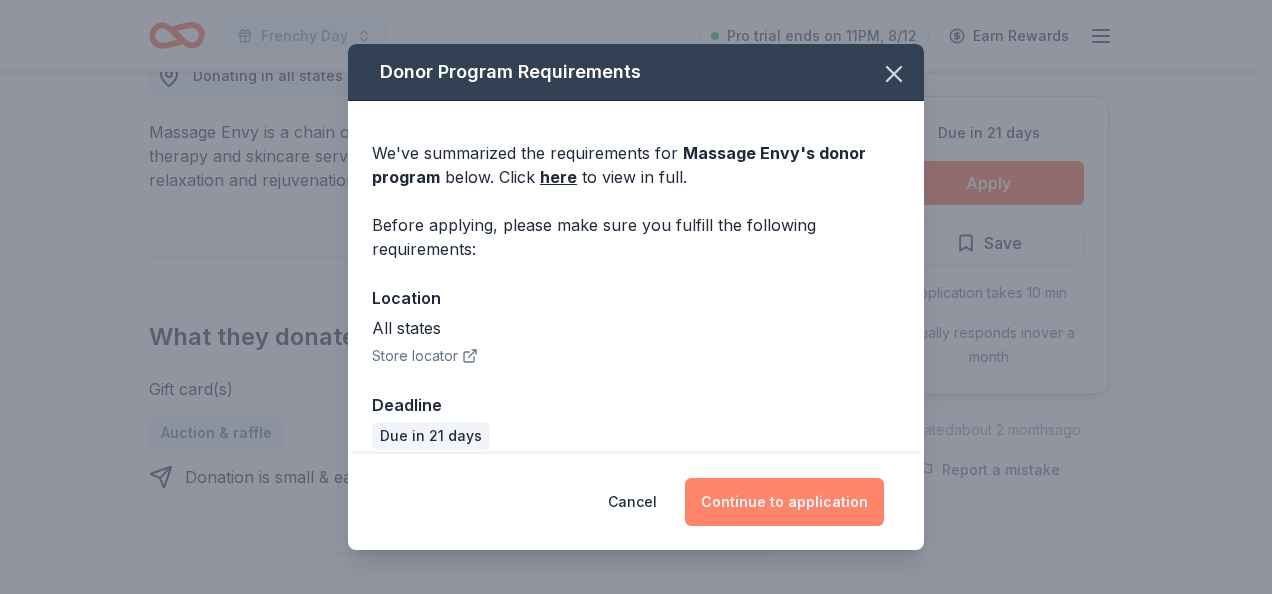 click on "Continue to application" at bounding box center [784, 502] 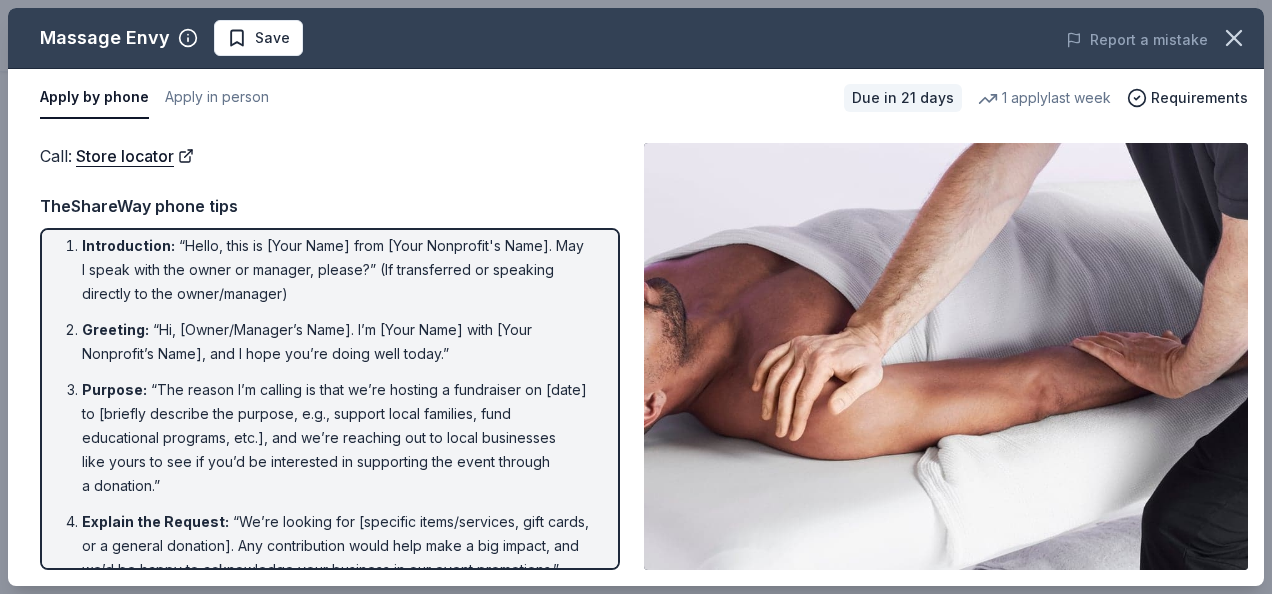 scroll, scrollTop: 0, scrollLeft: 0, axis: both 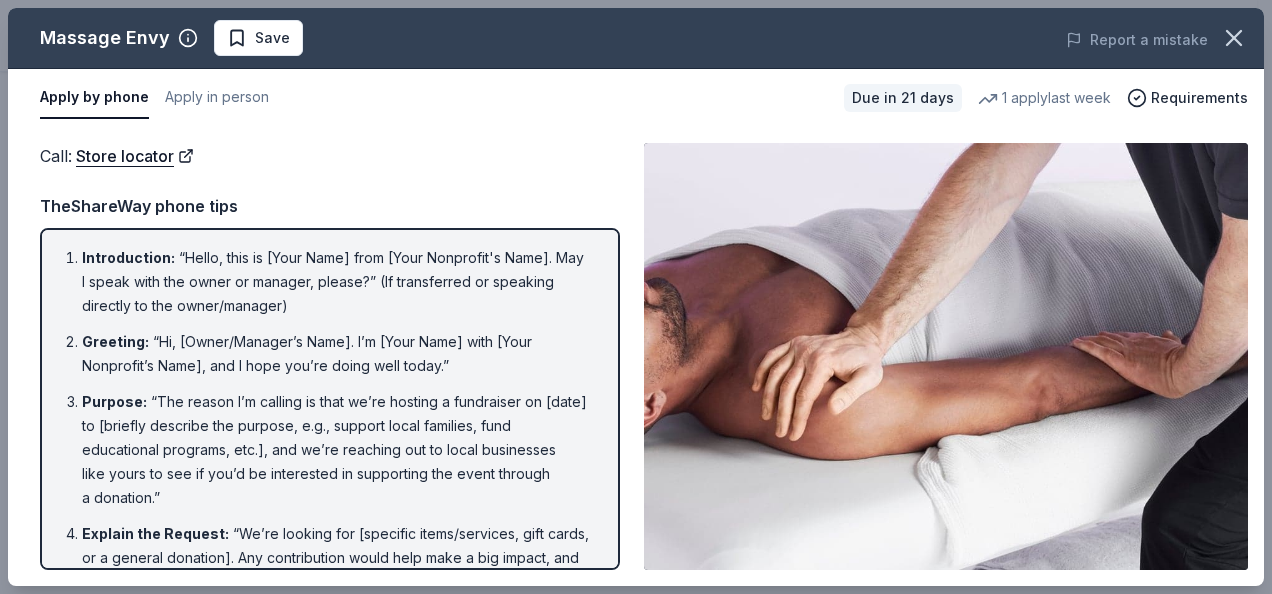 click on "1   apply  last week" at bounding box center (1044, 98) 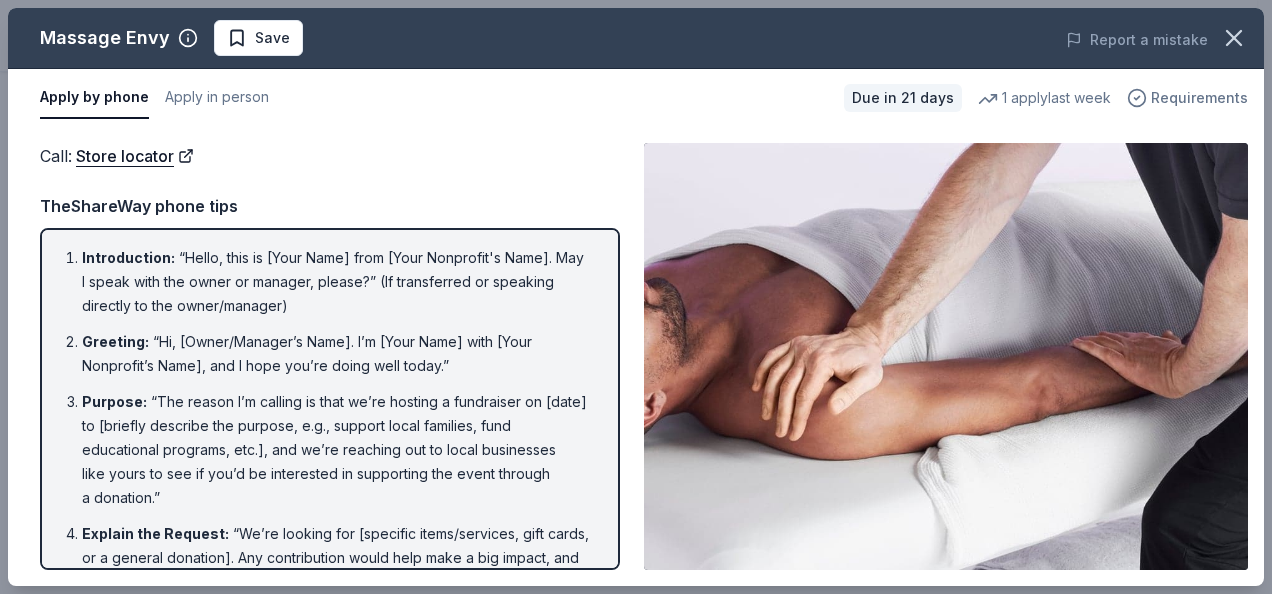 click 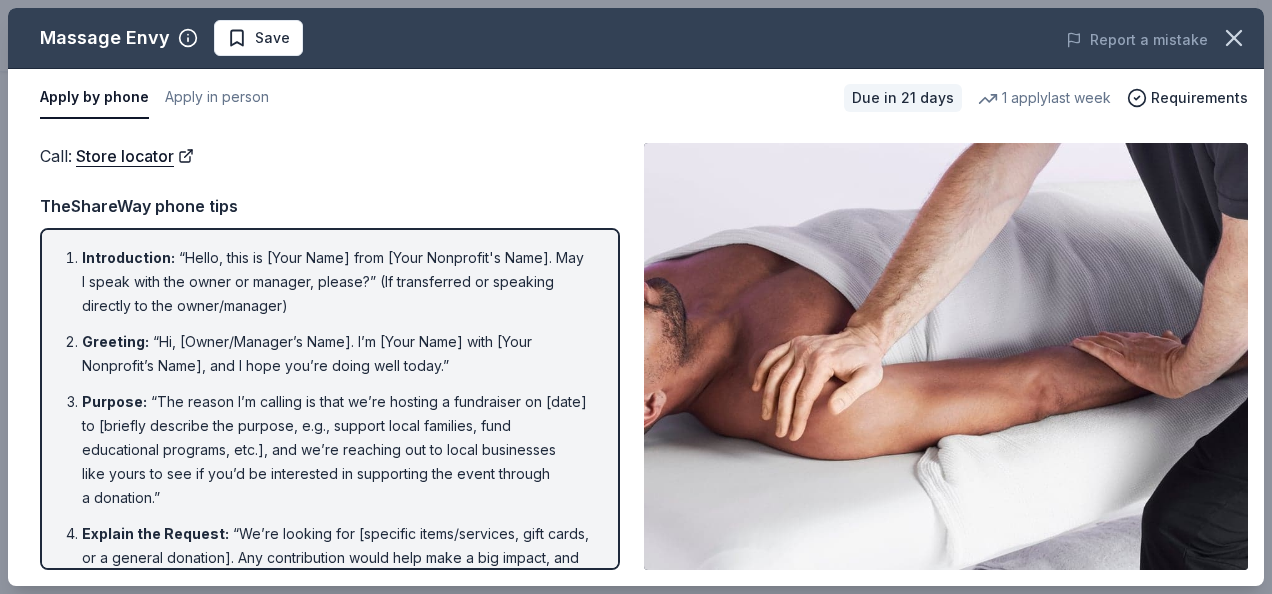 click on "Call : Store locator Call : Store locator TheShareWay phone tips Introduction :   “Hello, this is [Your Name] from [Your Nonprofit's Name]. May I speak with the owner or manager, please?” (If transferred or speaking directly to the owner/manager) Greeting :   “Hi, [Owner/Manager’s Name]. I’m [Your Name] with [Your Nonprofit’s Name], and I hope you’re doing well today.” Purpose :   “The reason I’m calling is that we’re hosting a fundraiser on [date] to [briefly describe the purpose, e.g., support local families, fund educational programs, etc.], and we’re reaching out to local businesses like yours to see if you’d be interested in supporting the event through a donation.” Explain the Request :   “We’re looking for [specific items/services, gift cards, or a general donation]. Any contribution would help make a big impact, and we’d be happy to acknowledge your business in our event promotions.” Benefits :   Pause and Listen :   Respond Accordingly :   Wrap Up :" at bounding box center (636, 356) 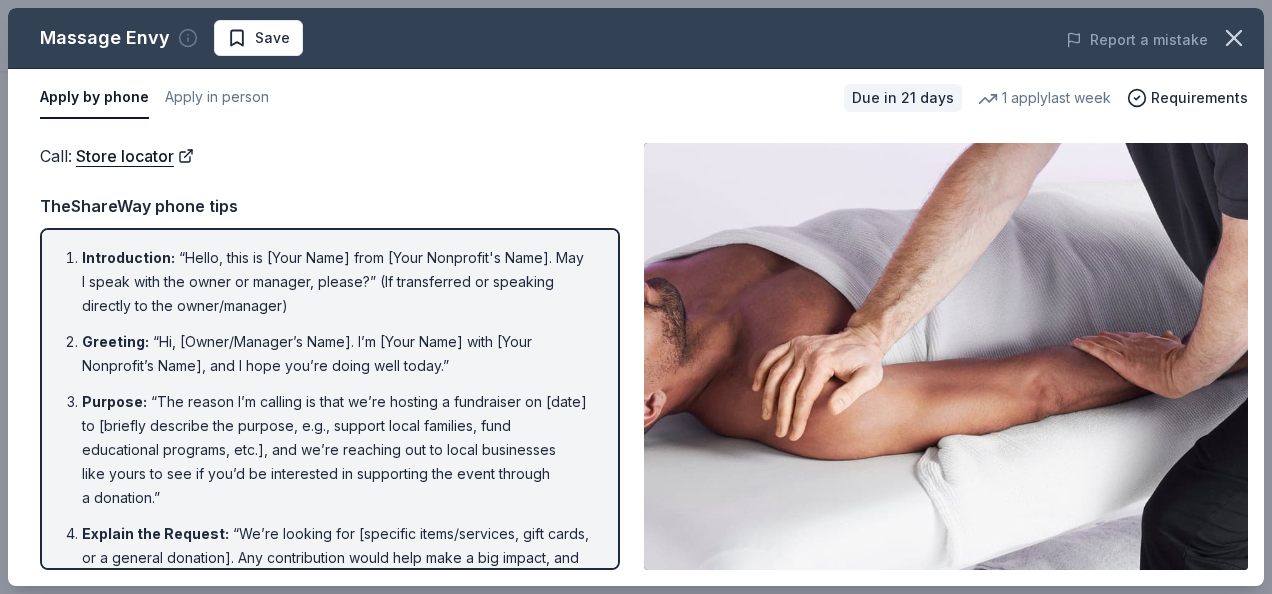click 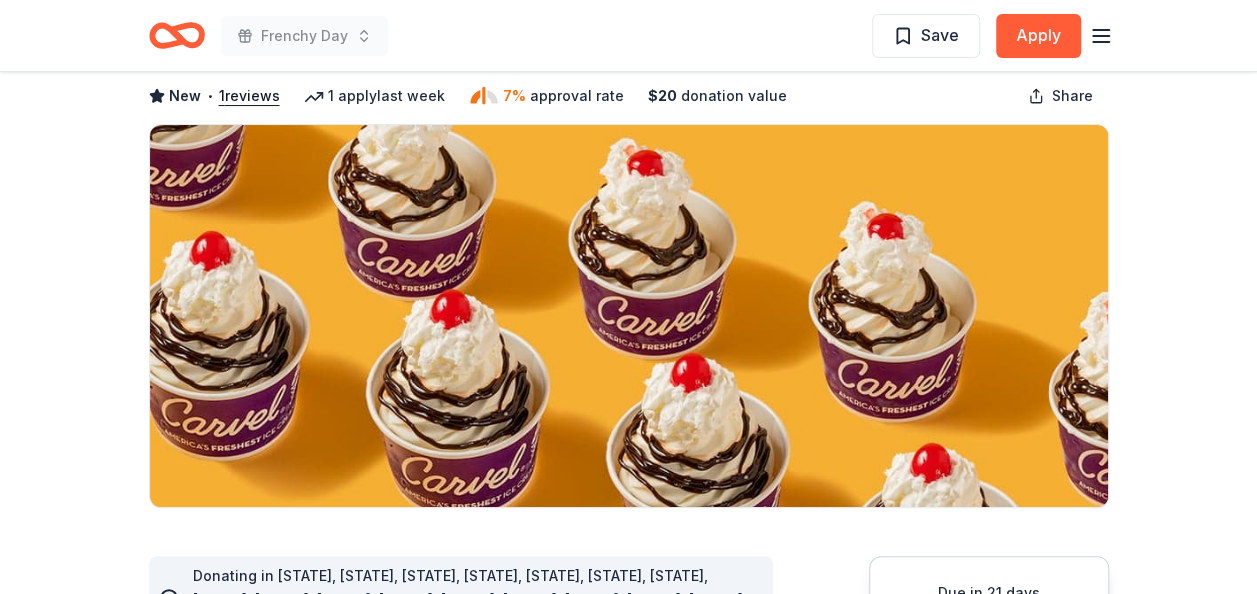 scroll, scrollTop: 0, scrollLeft: 0, axis: both 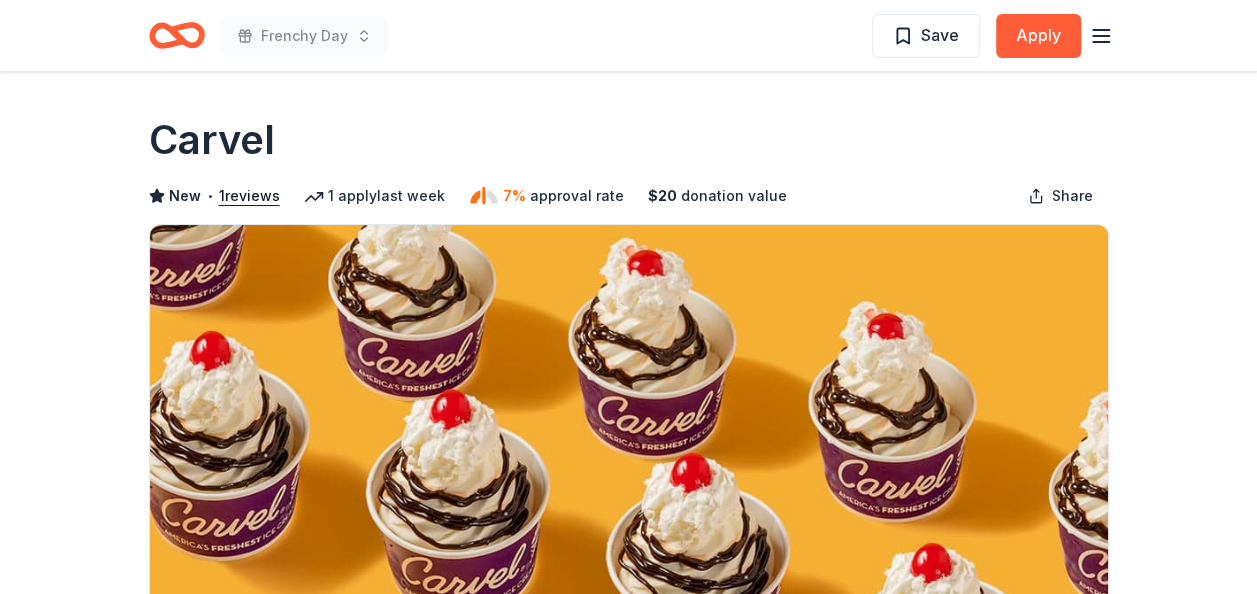 click on "donation value" at bounding box center (734, 196) 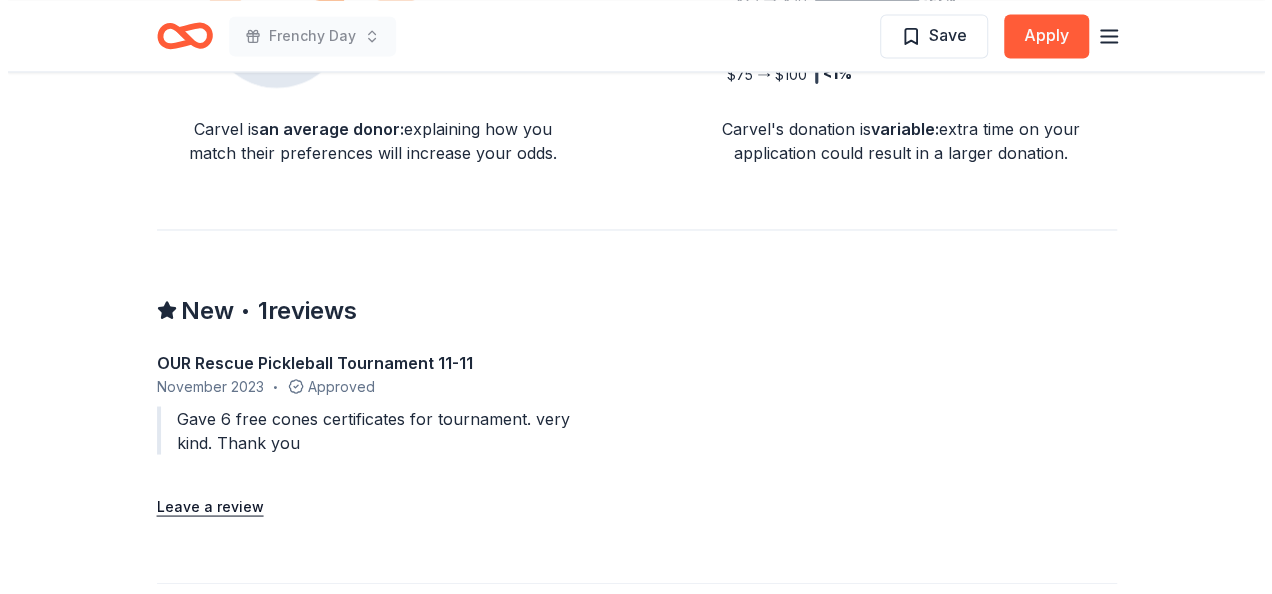 scroll, scrollTop: 1600, scrollLeft: 0, axis: vertical 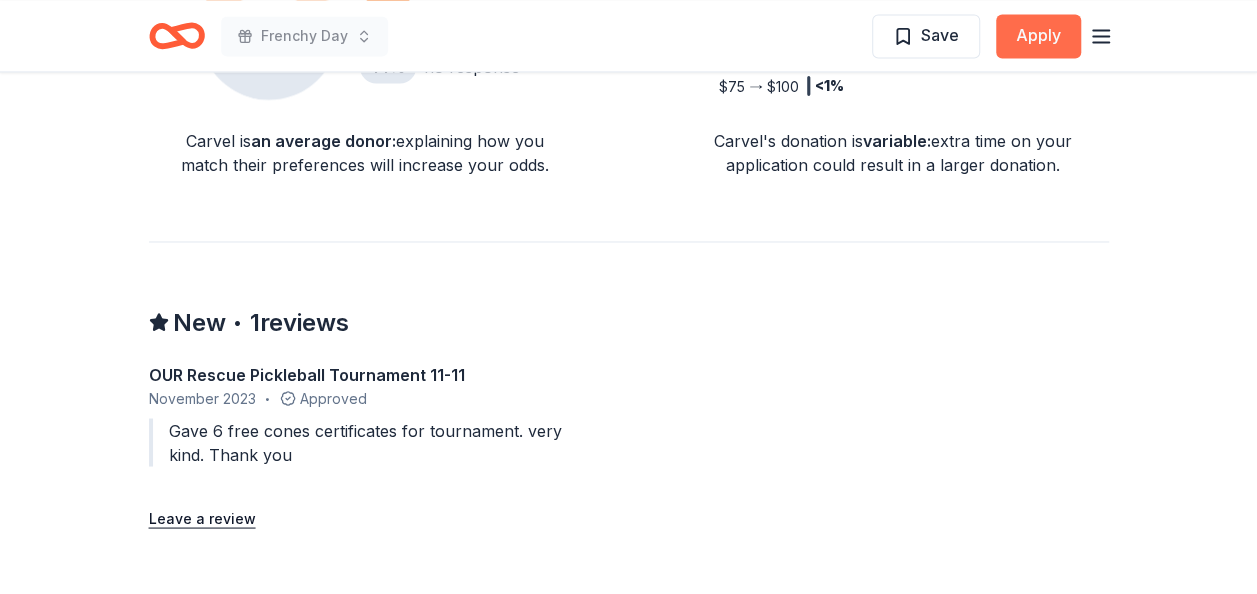 click on "Apply" at bounding box center (1038, 36) 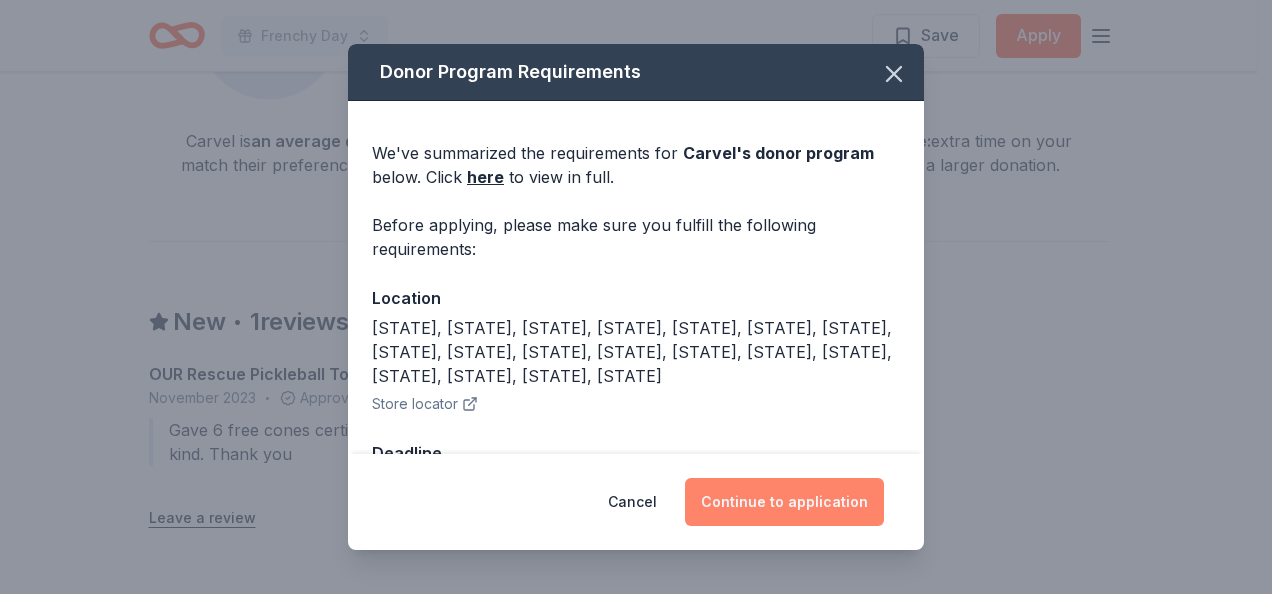 click on "Continue to application" at bounding box center [784, 502] 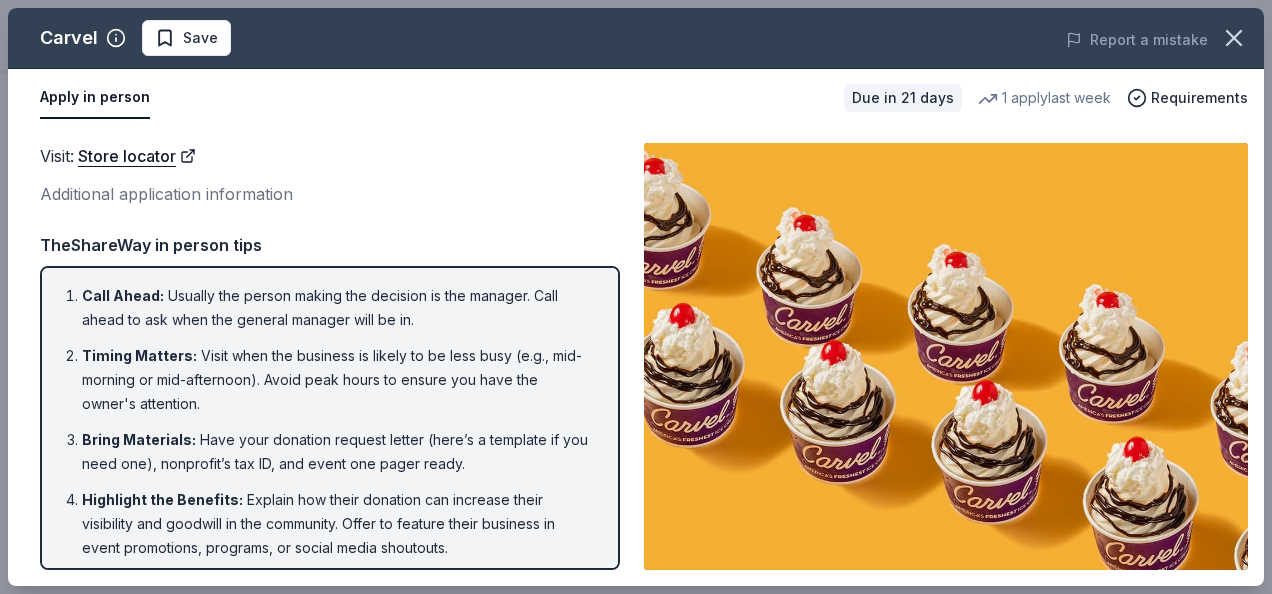 click on "Visit : Store locator Additional application information   TheShareWay in person tips Call Ahead :   Usually the person making the decision is the manager. Call ahead to ask when the general manager will be in. Timing Matters :   Visit when the business is likely to be less busy (e.g., mid-morning or mid-afternoon). Avoid peak hours to ensure you have the owner's attention. Bring Materials :   Have your donation request letter (here’s a template if you need one), nonprofit’s tax ID, and event one pager ready. Highlight the Benefits :   Explain how their donation can increase their visibility and goodwill in the community. Offer to feature their business in event promotions, programs, or social media shoutouts. Ask for the Right Person :   If the owner or decision-maker is not available, ask when they might be or if you can set up a time to meet them. This ensures your message doesn’t get lost. Follow Up :" at bounding box center (330, 356) 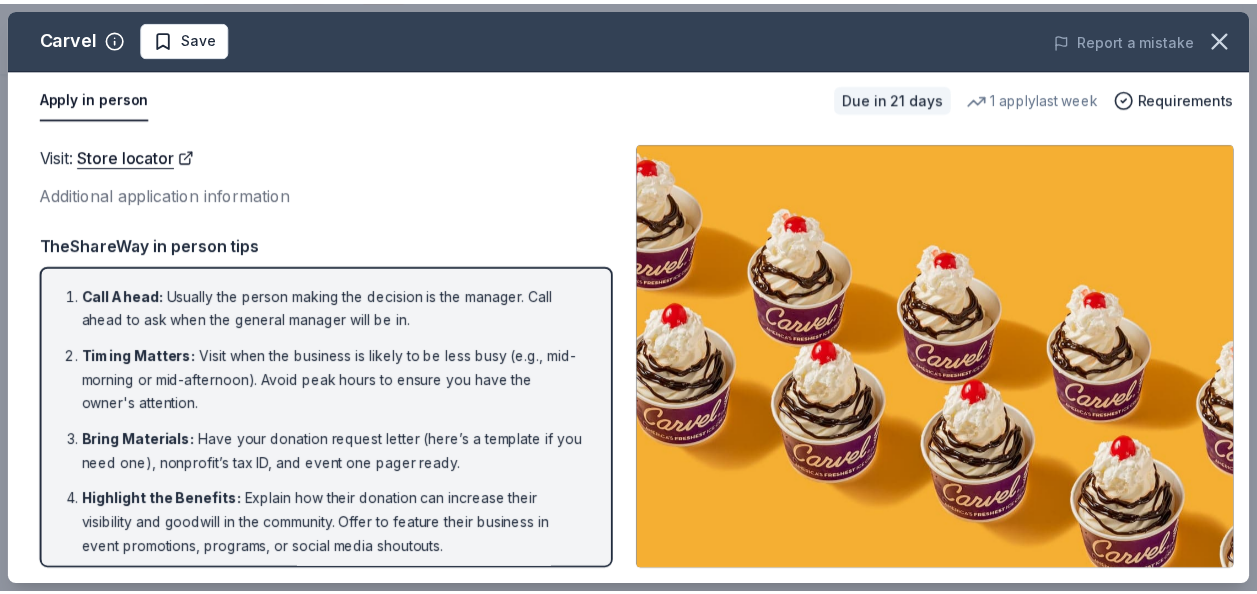 scroll, scrollTop: 176, scrollLeft: 0, axis: vertical 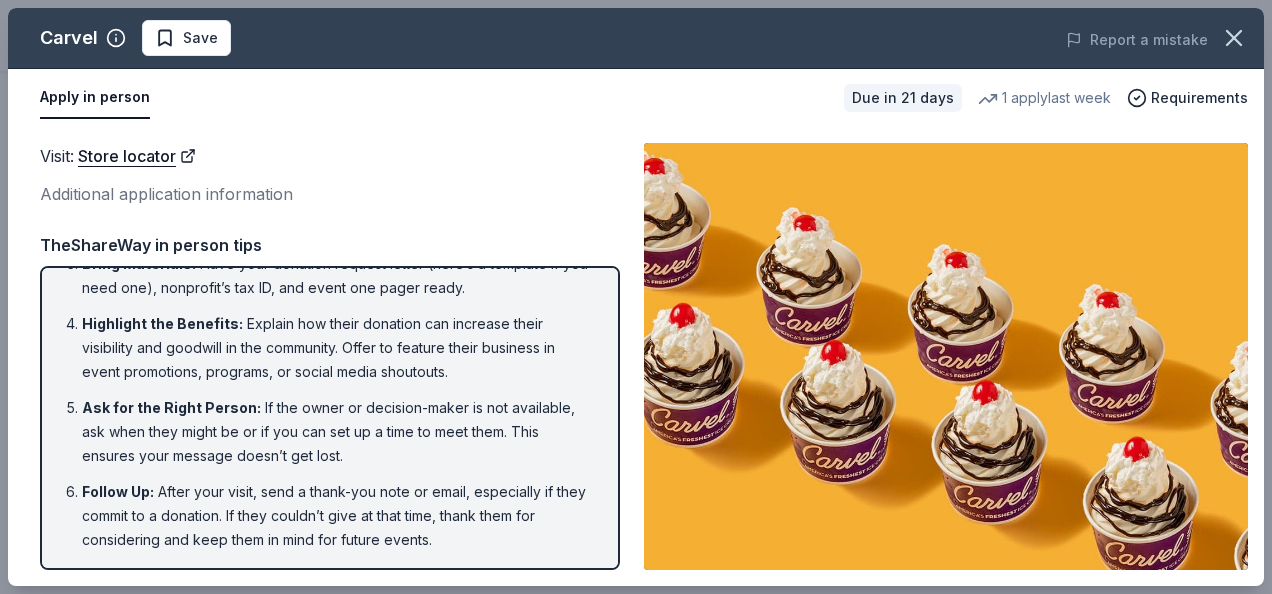 click on "Apply in person" at bounding box center [95, 98] 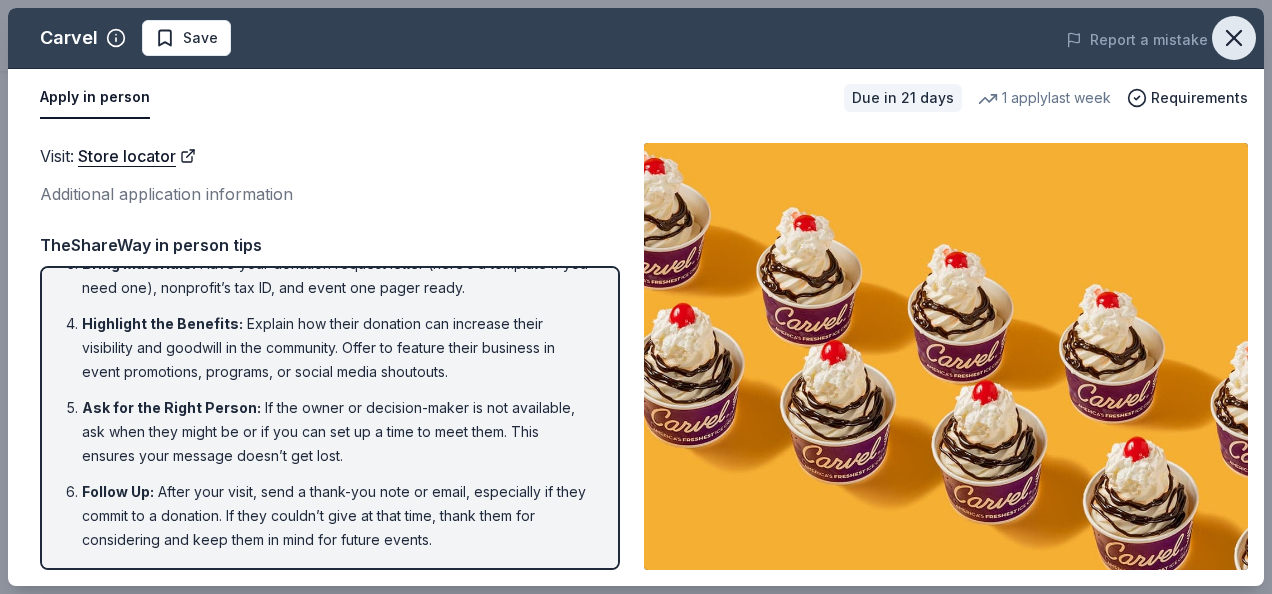 click at bounding box center (1234, 38) 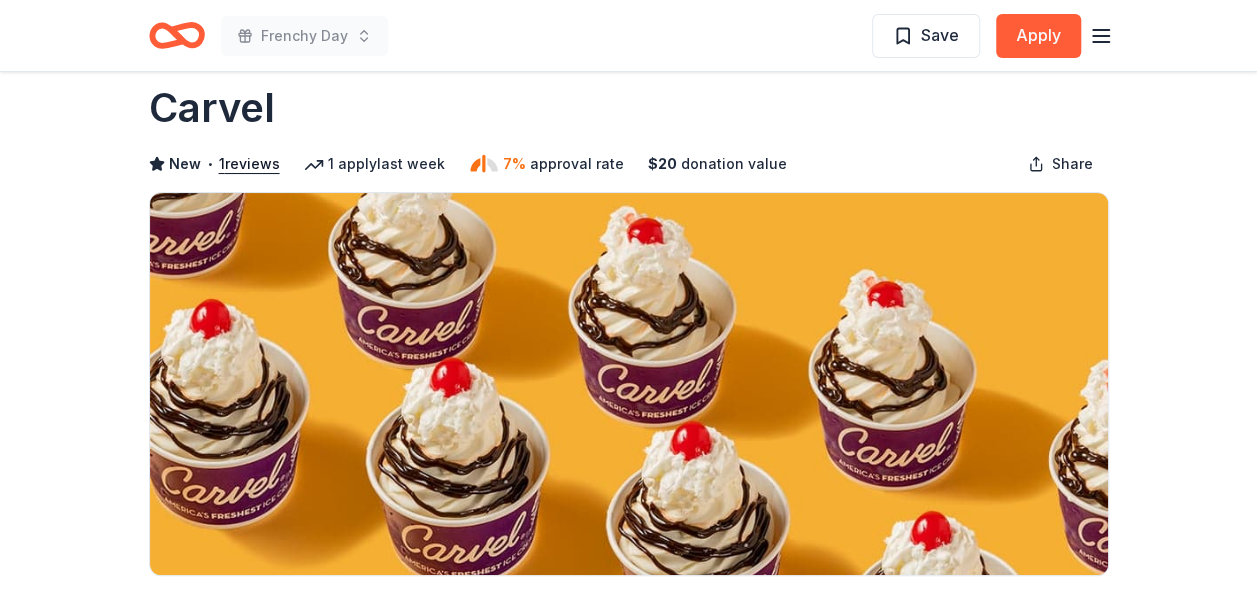 scroll, scrollTop: 0, scrollLeft: 0, axis: both 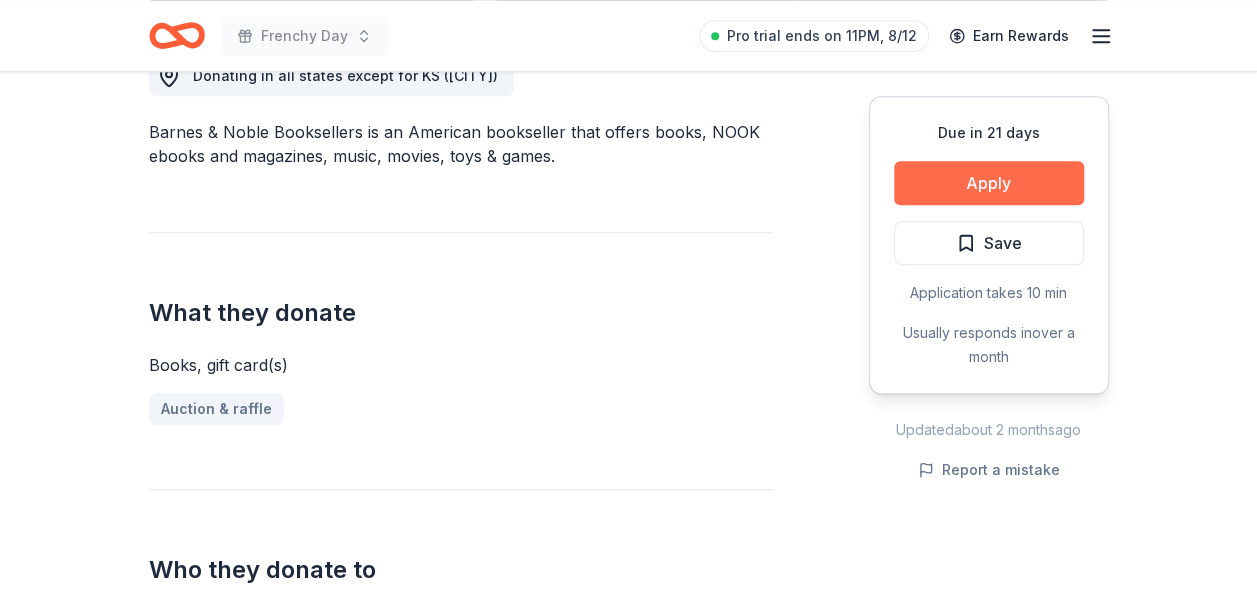 click on "Apply" at bounding box center [989, 183] 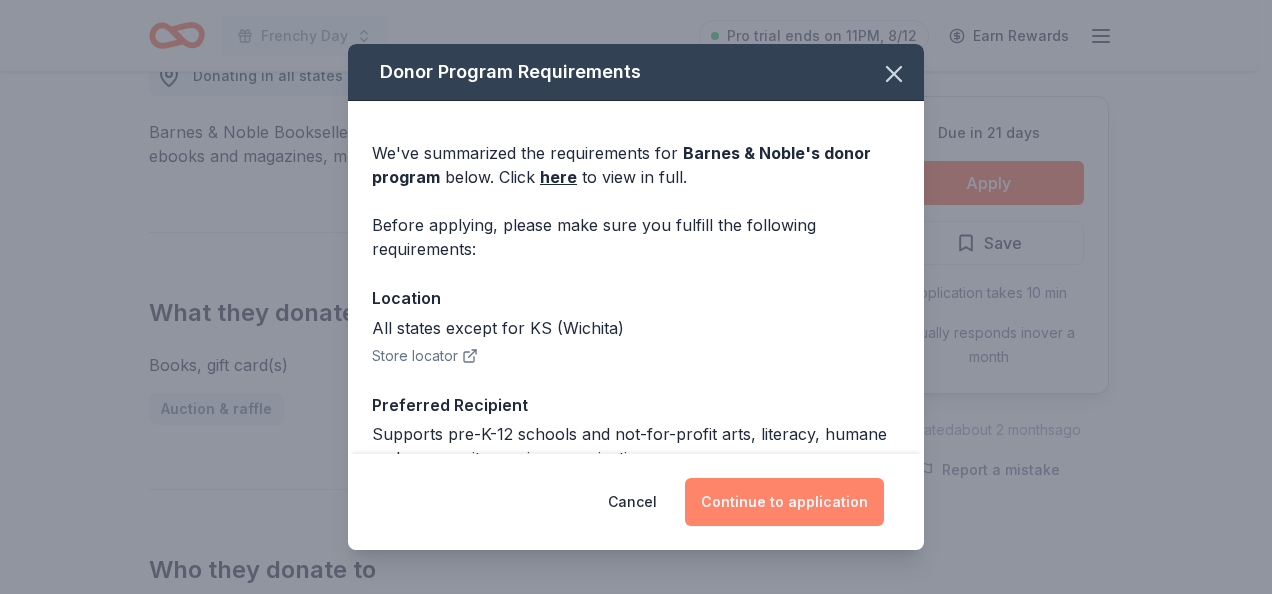 click on "Continue to application" at bounding box center (784, 502) 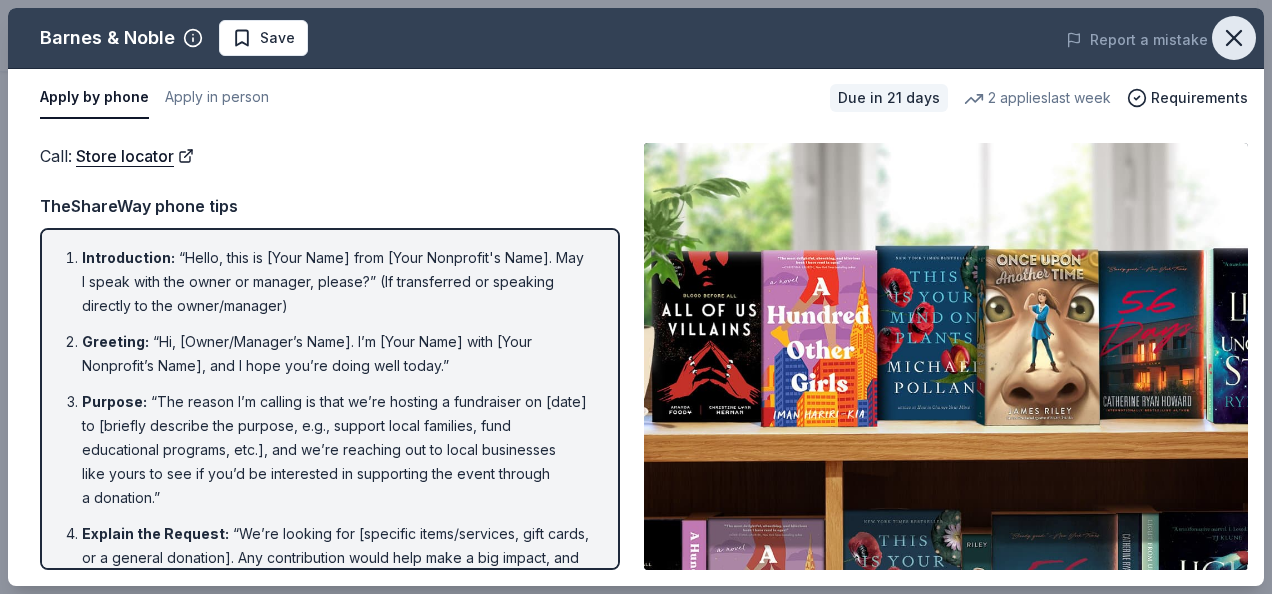 click 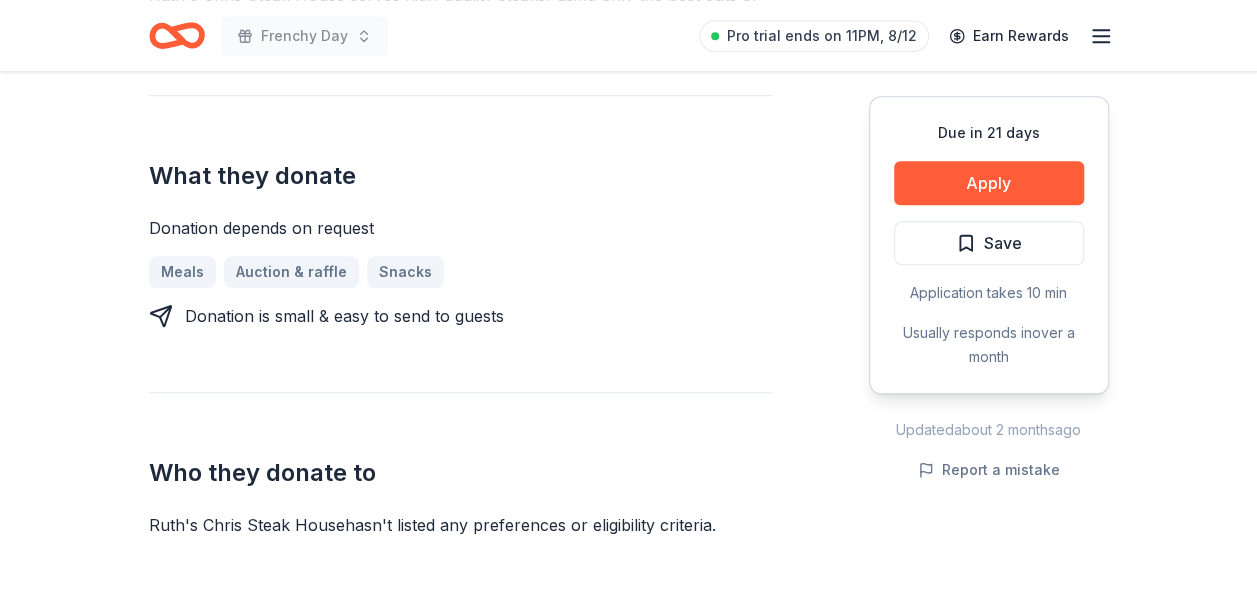 scroll, scrollTop: 800, scrollLeft: 0, axis: vertical 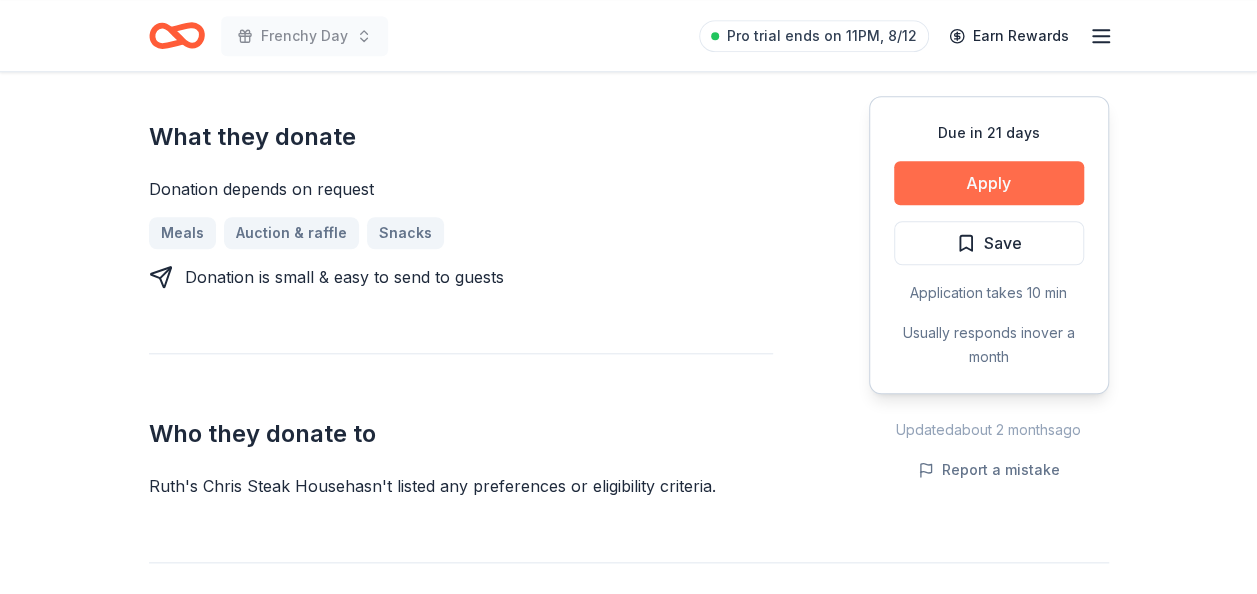 click on "Apply" at bounding box center (989, 183) 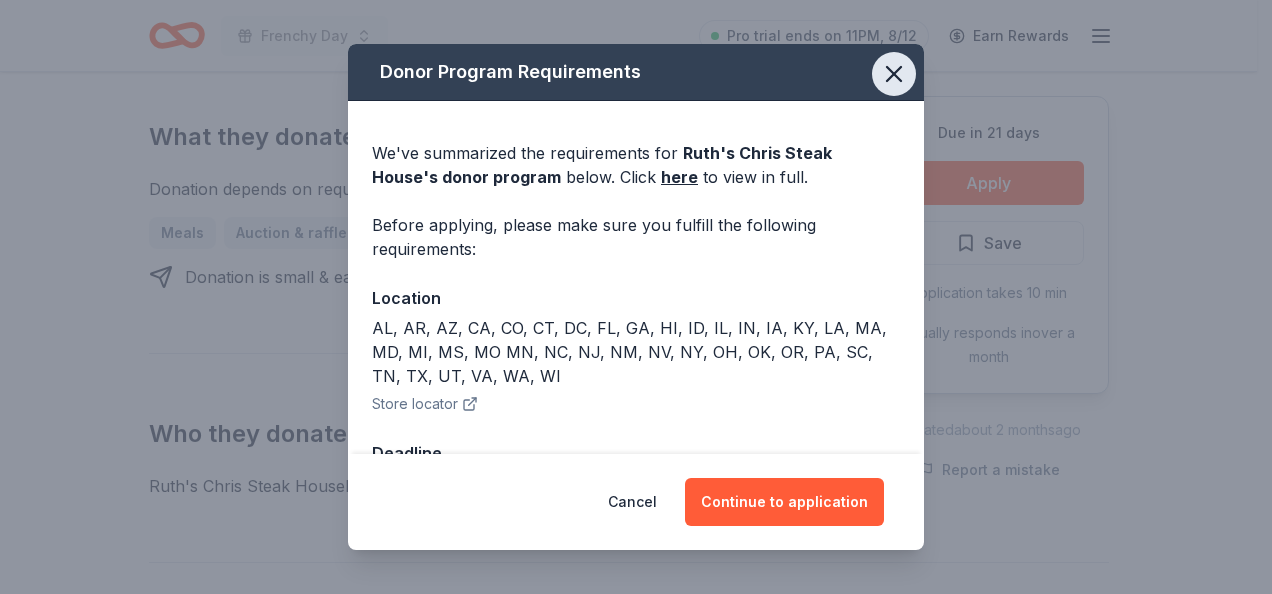 click 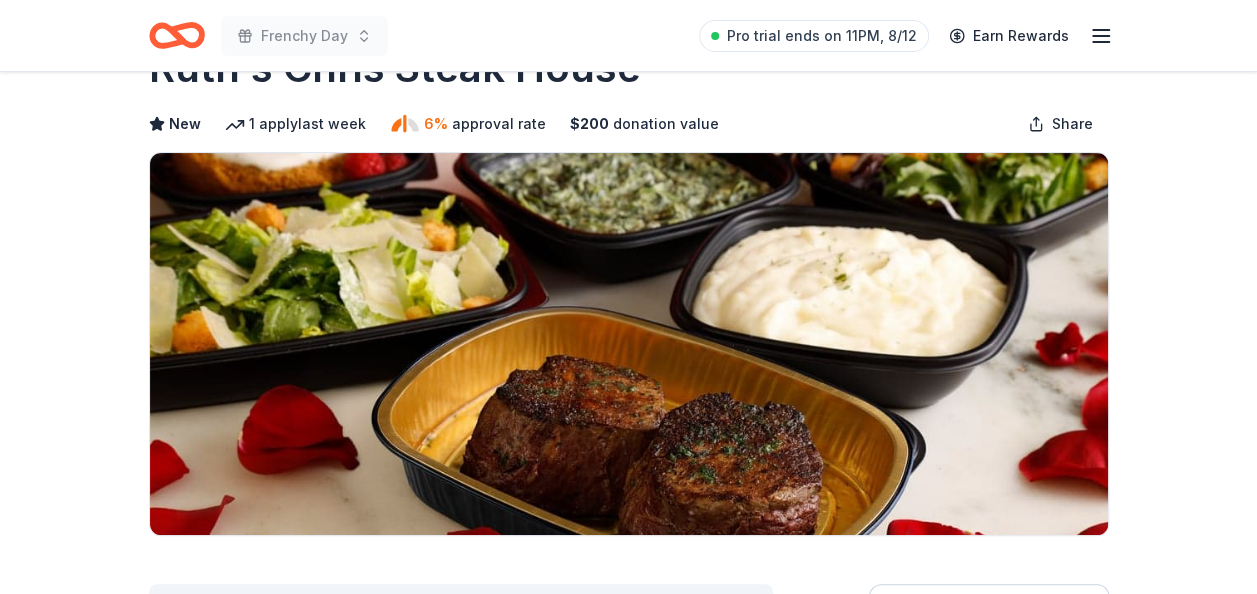 scroll, scrollTop: 0, scrollLeft: 0, axis: both 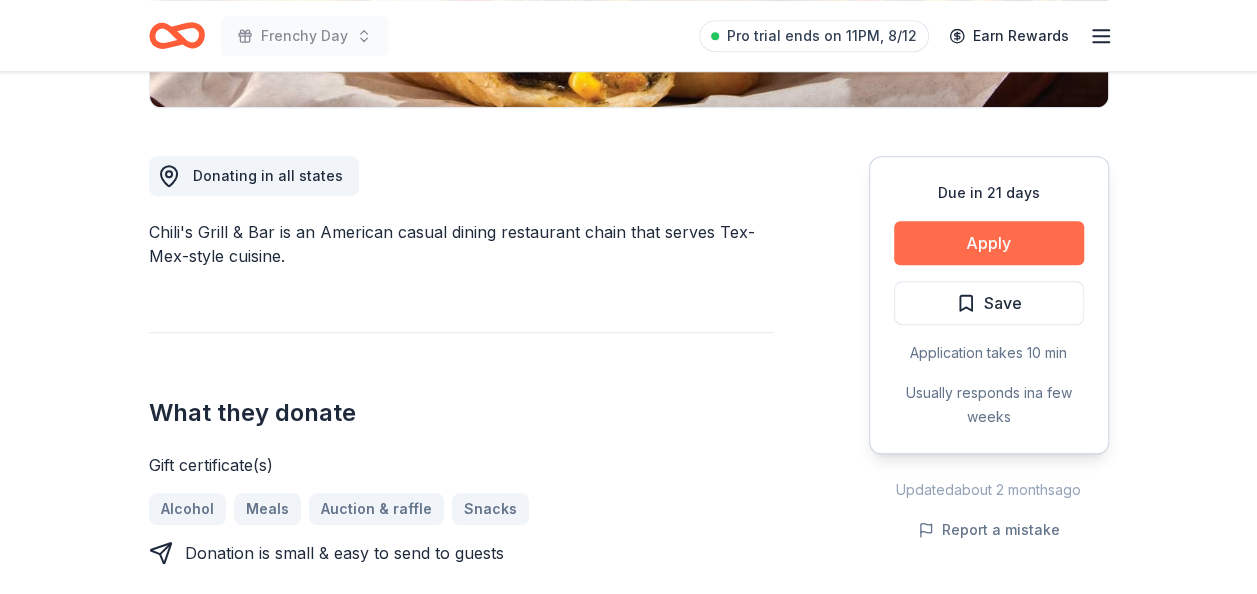 click on "Apply" at bounding box center [989, 243] 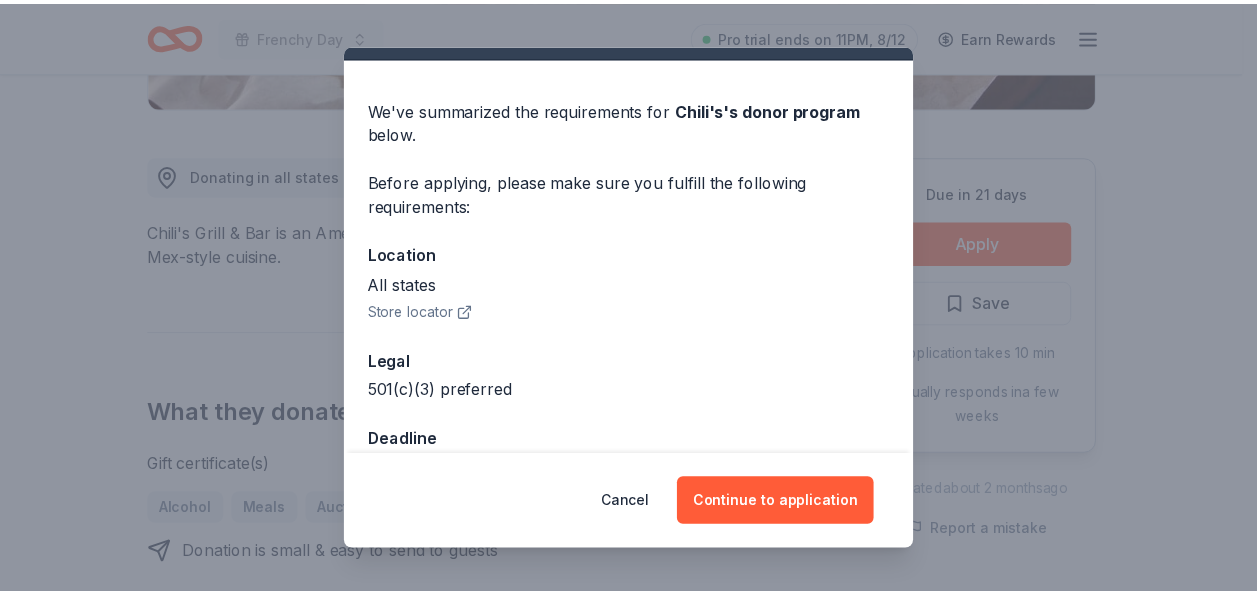 scroll, scrollTop: 0, scrollLeft: 0, axis: both 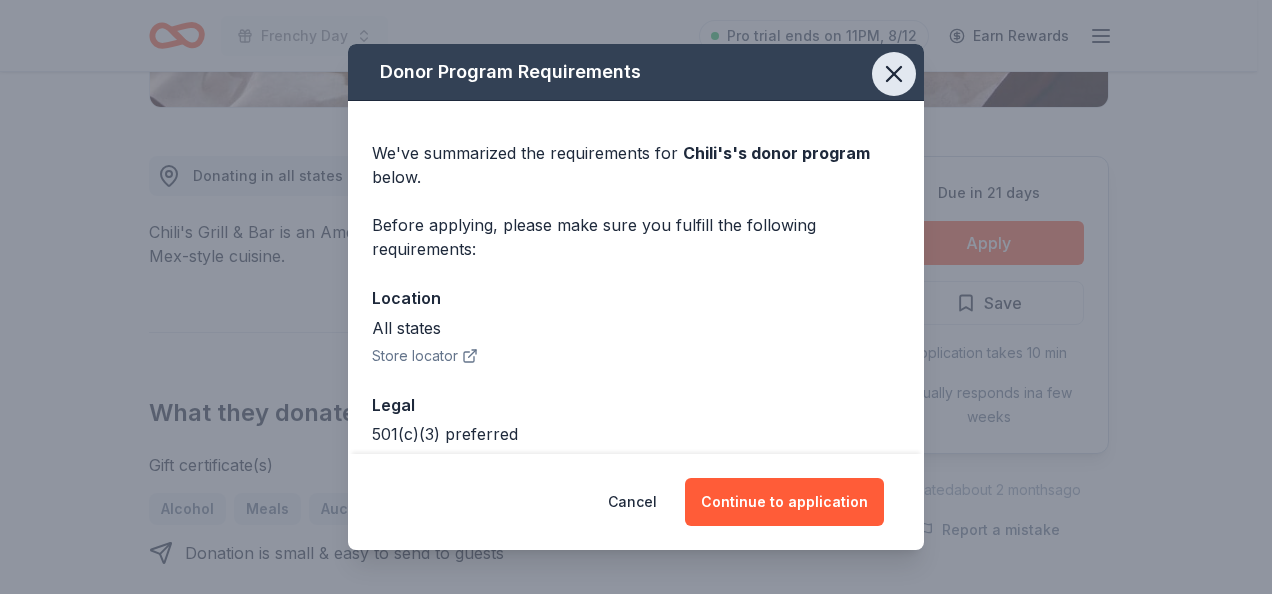 click 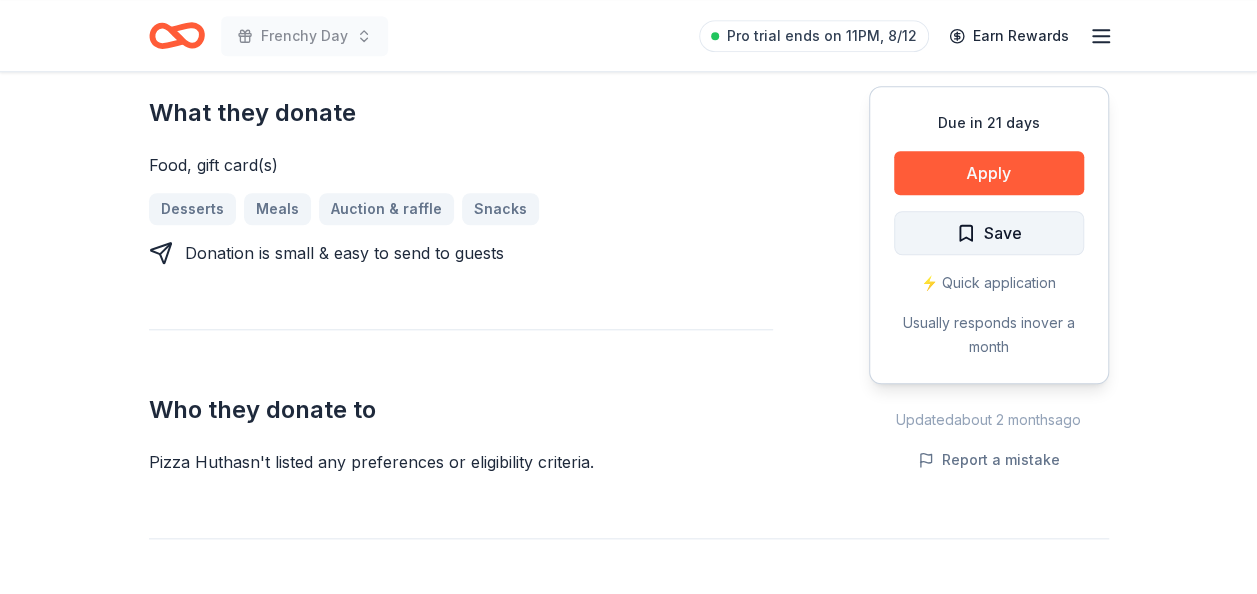 scroll, scrollTop: 600, scrollLeft: 0, axis: vertical 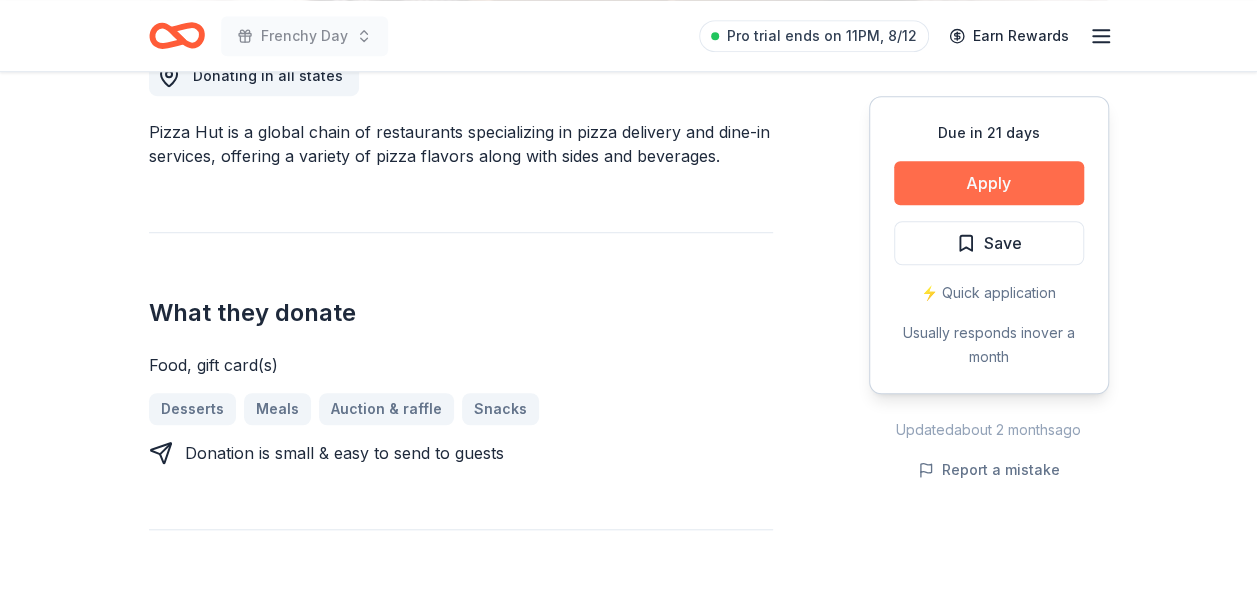 click on "Apply" at bounding box center [989, 183] 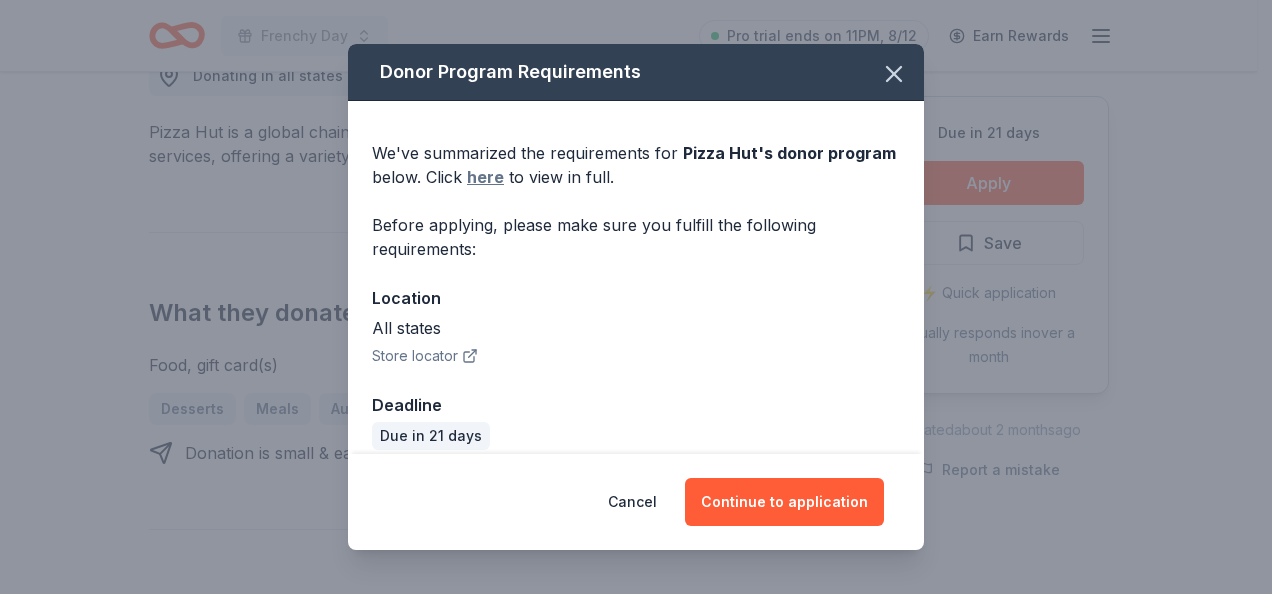 click on "here" at bounding box center (485, 177) 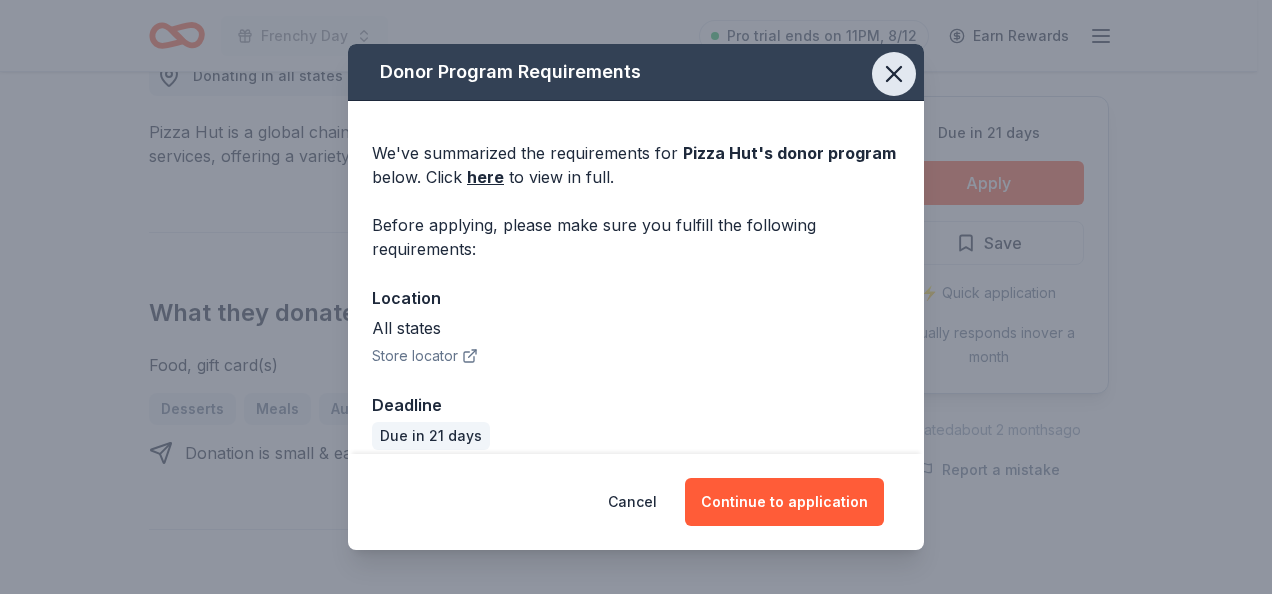 click 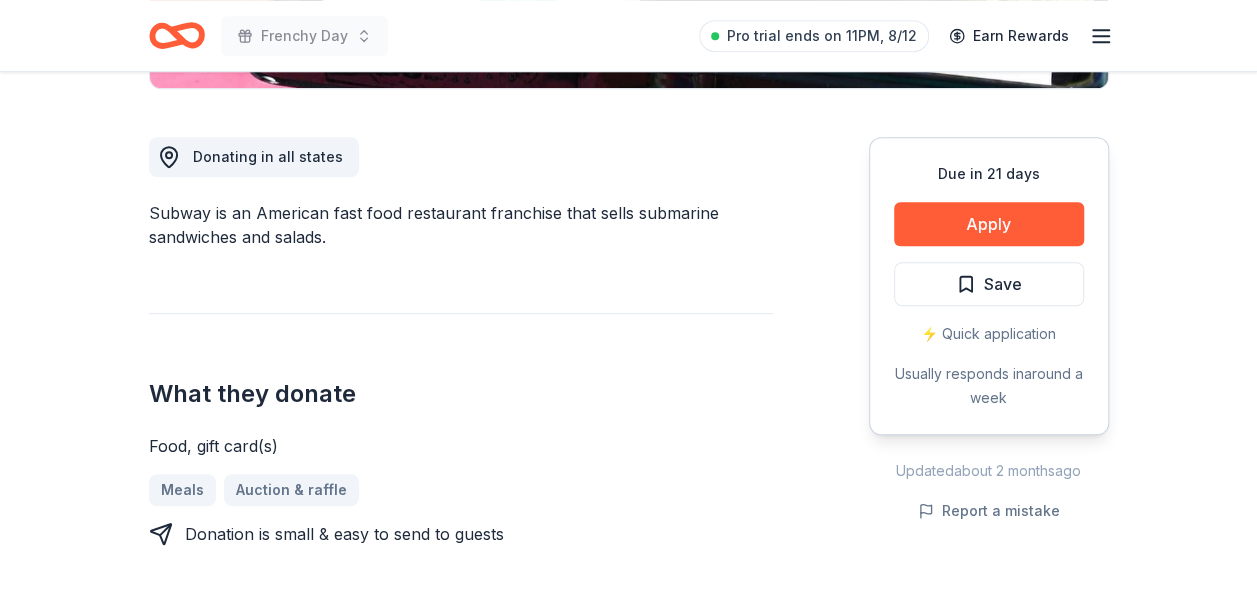 scroll, scrollTop: 600, scrollLeft: 0, axis: vertical 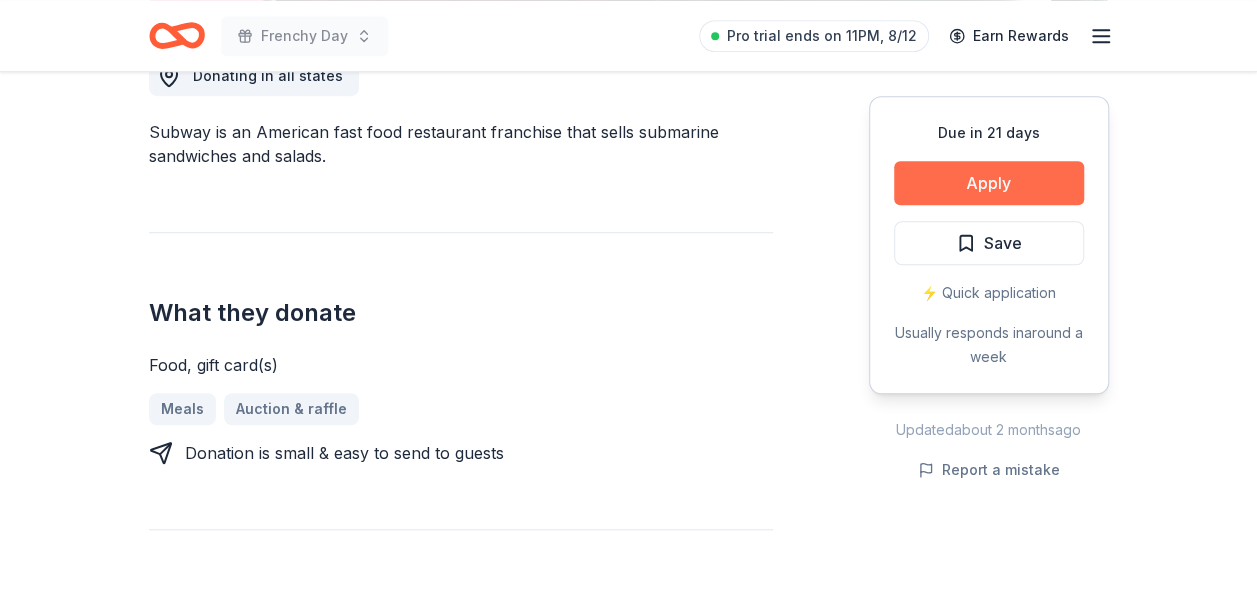 click on "Apply" at bounding box center [989, 183] 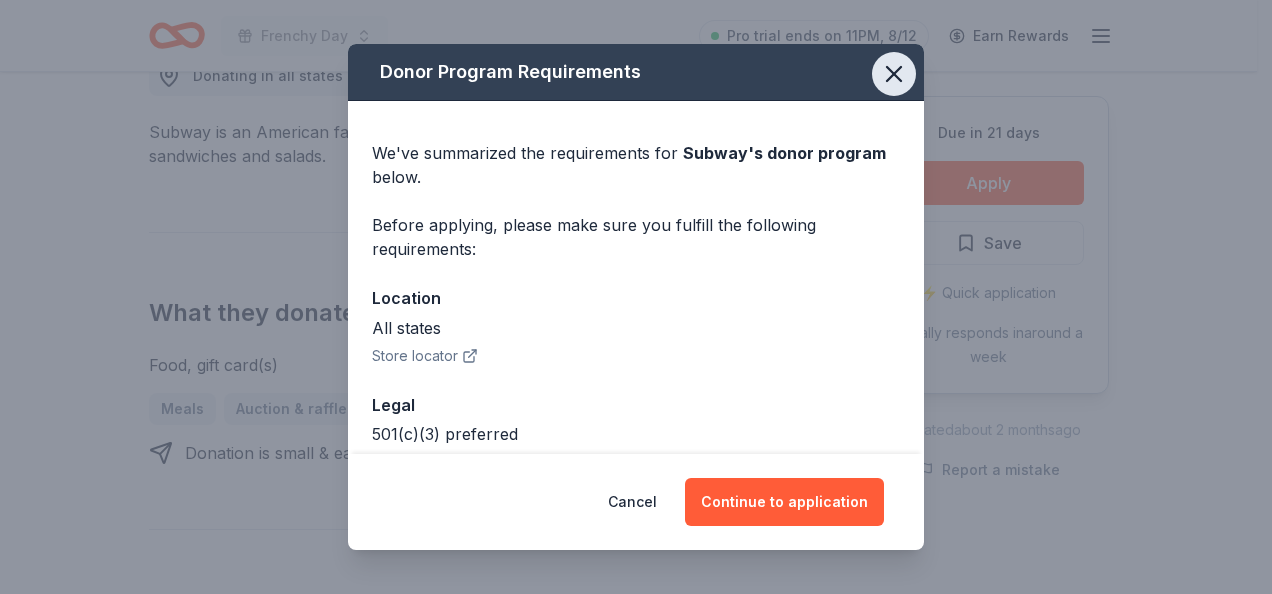 click 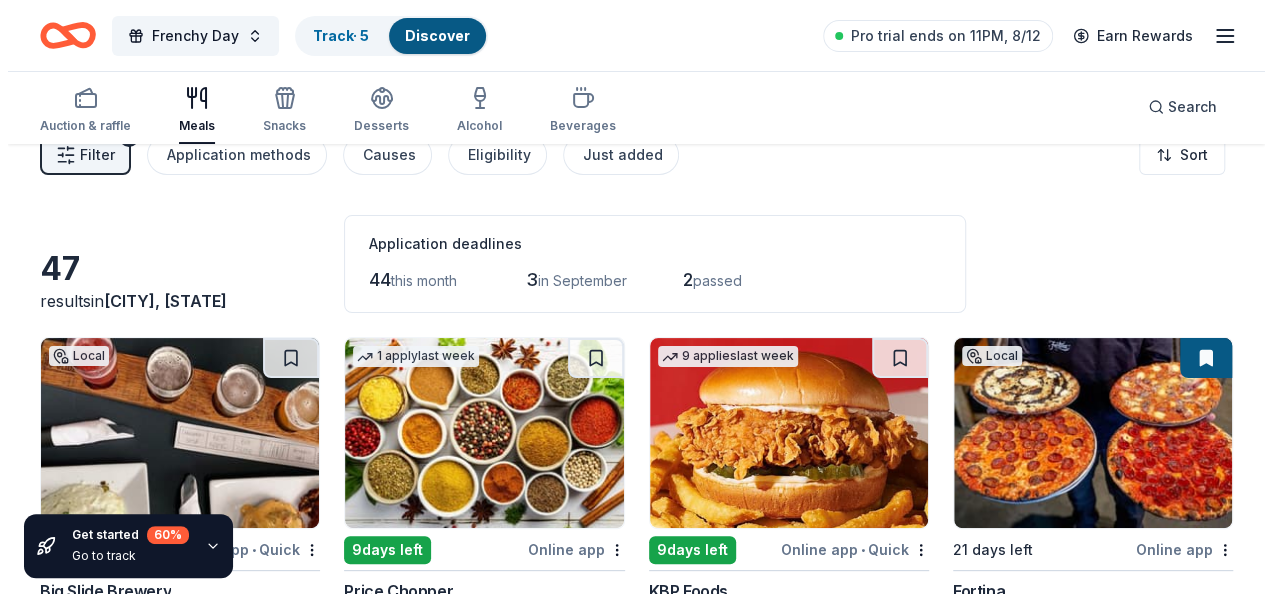 scroll, scrollTop: 0, scrollLeft: 0, axis: both 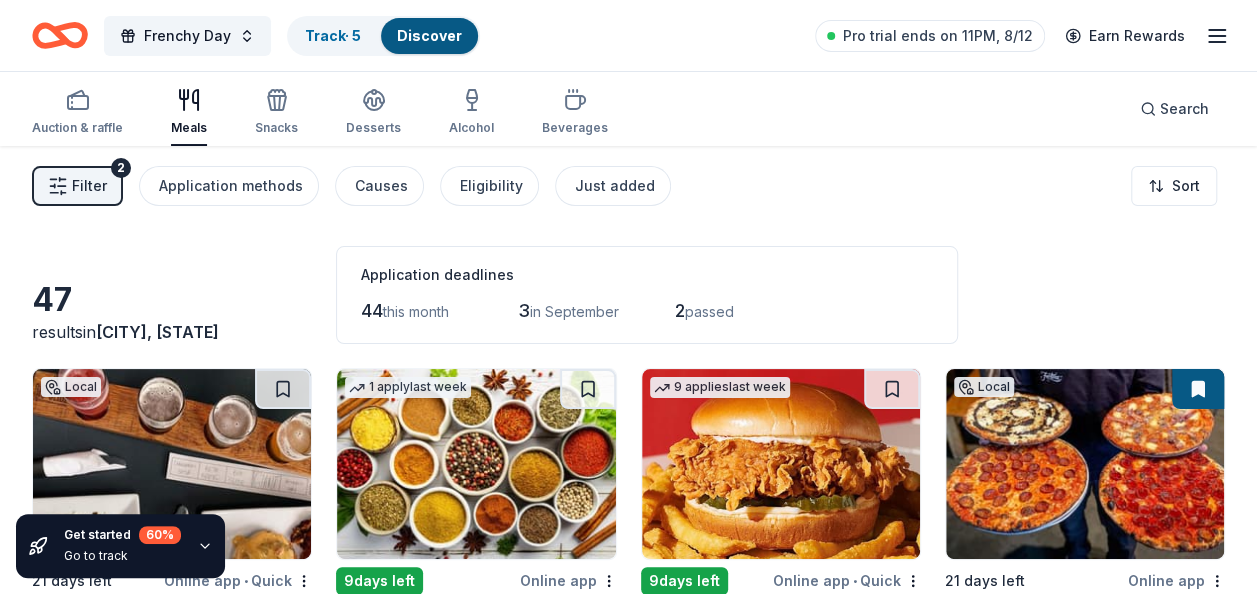 click on "Filter 2" at bounding box center [77, 186] 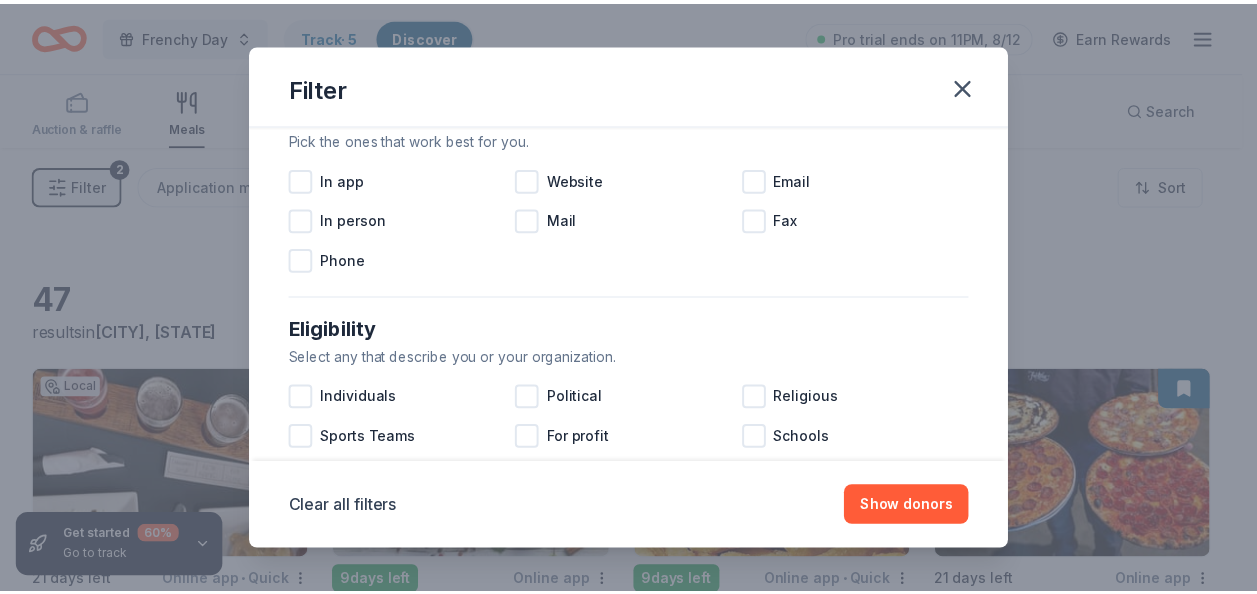 scroll, scrollTop: 400, scrollLeft: 0, axis: vertical 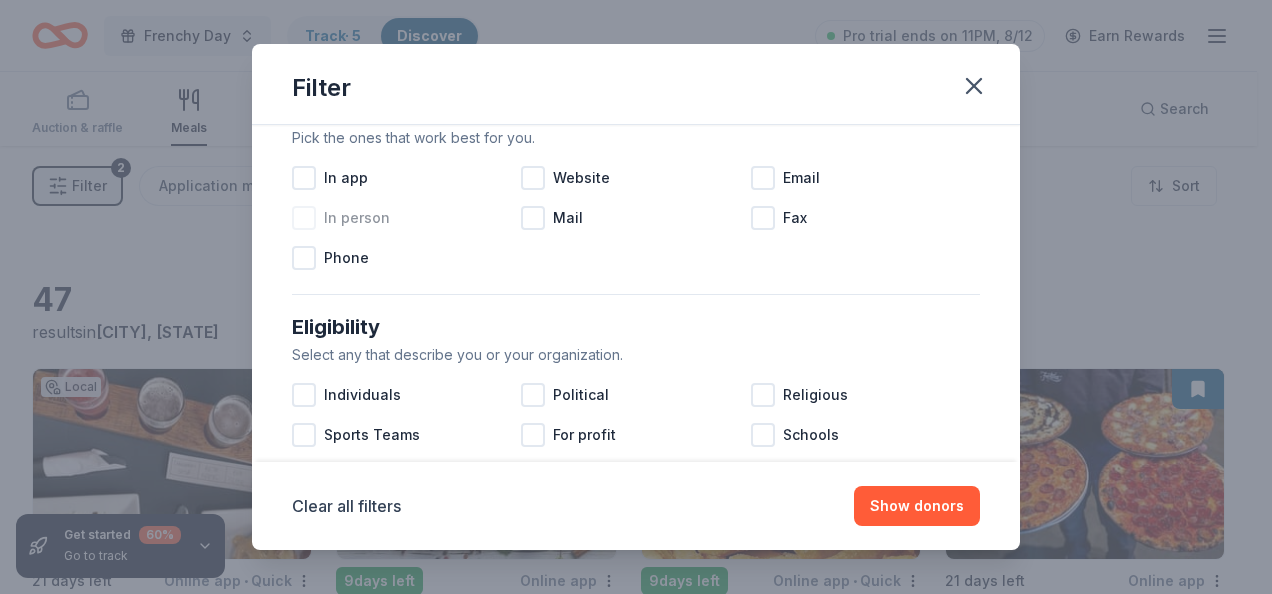 click on "In person" at bounding box center [406, 218] 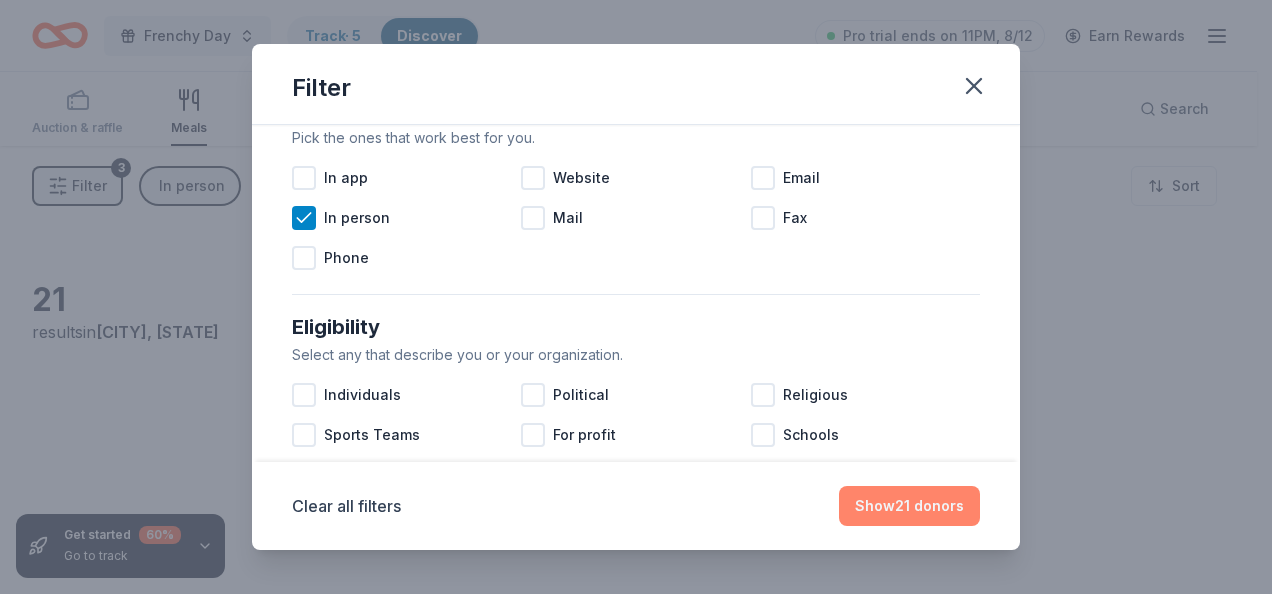 click on "Show  21   donors" at bounding box center [909, 506] 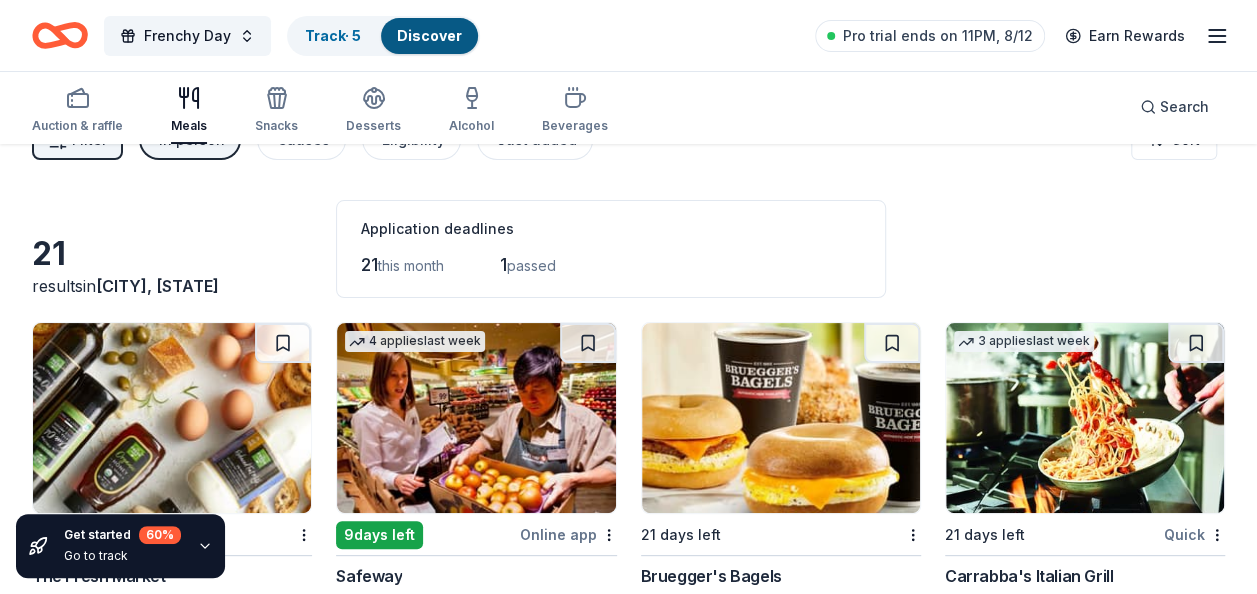 scroll, scrollTop: 0, scrollLeft: 0, axis: both 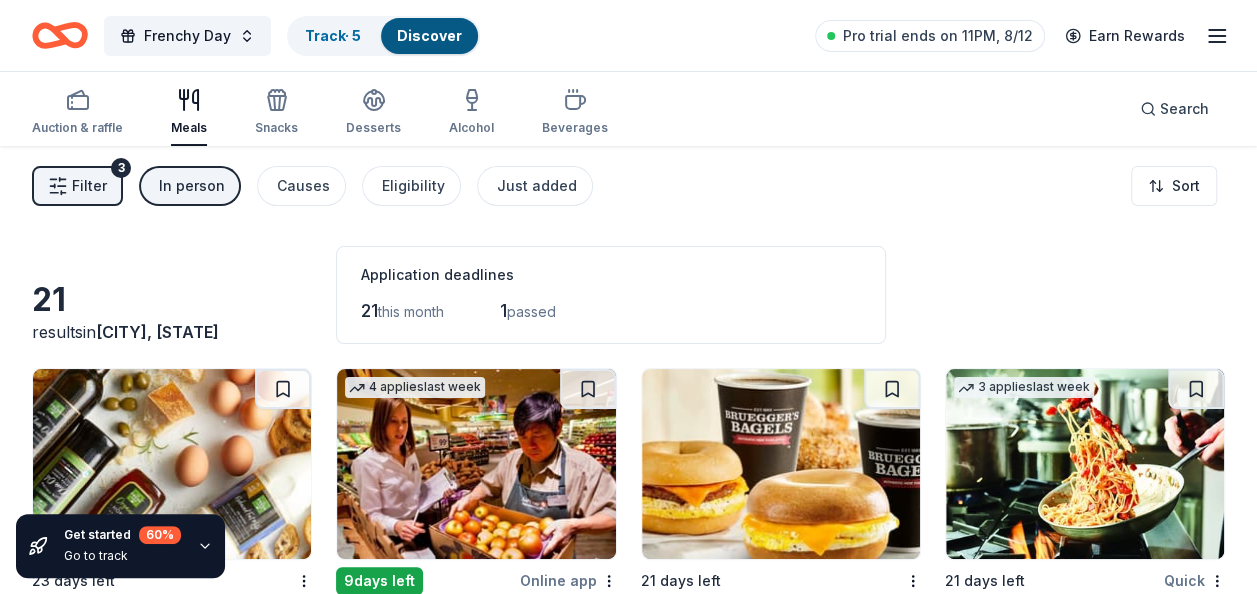 click on "Filter" at bounding box center [89, 186] 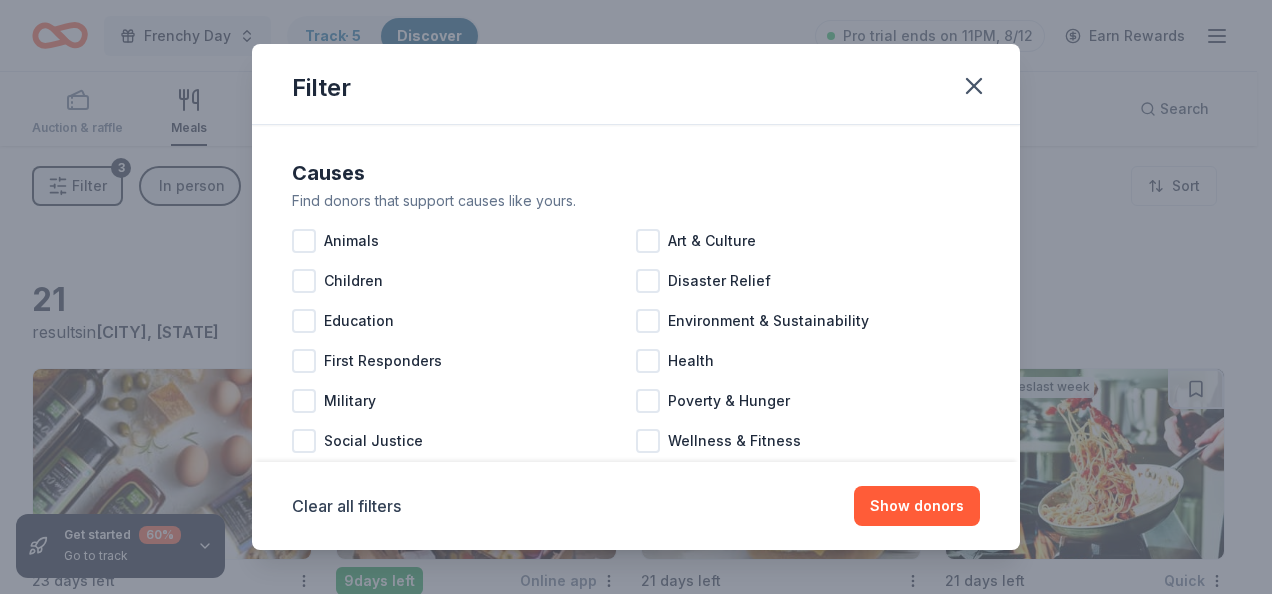 click on "Filter Causes Find donors that support causes like yours. Animals Art & Culture Children Disaster Relief Education Environment & Sustainability First Responders Health Military Poverty & Hunger Social Justice Wellness & Fitness Application methods Pick the ones that work best for you. In app Website Email In person Mail Fax Phone Eligibility Select any that describe you or your organization. Individuals Political Religious Sports Teams For profit Schools Lobbying & advocacy Just added Show donors that were added in the last two months. Ships to you Show donors that can ship products to you. Virtual events Show lightweight products that are easy to mail to attendees. Hide Hide donors with paused donation programs. Hide donors whose deadlines have passed. Hide donors you've already saved or have applied to. Clear all filters Show    donors" at bounding box center (636, 297) 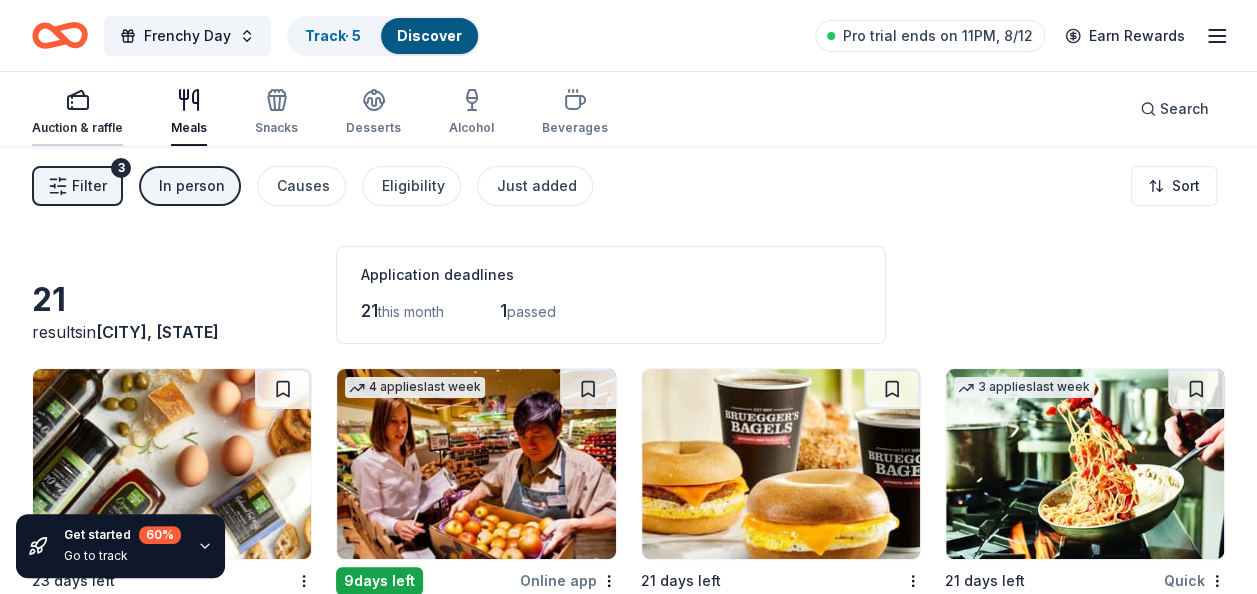 click 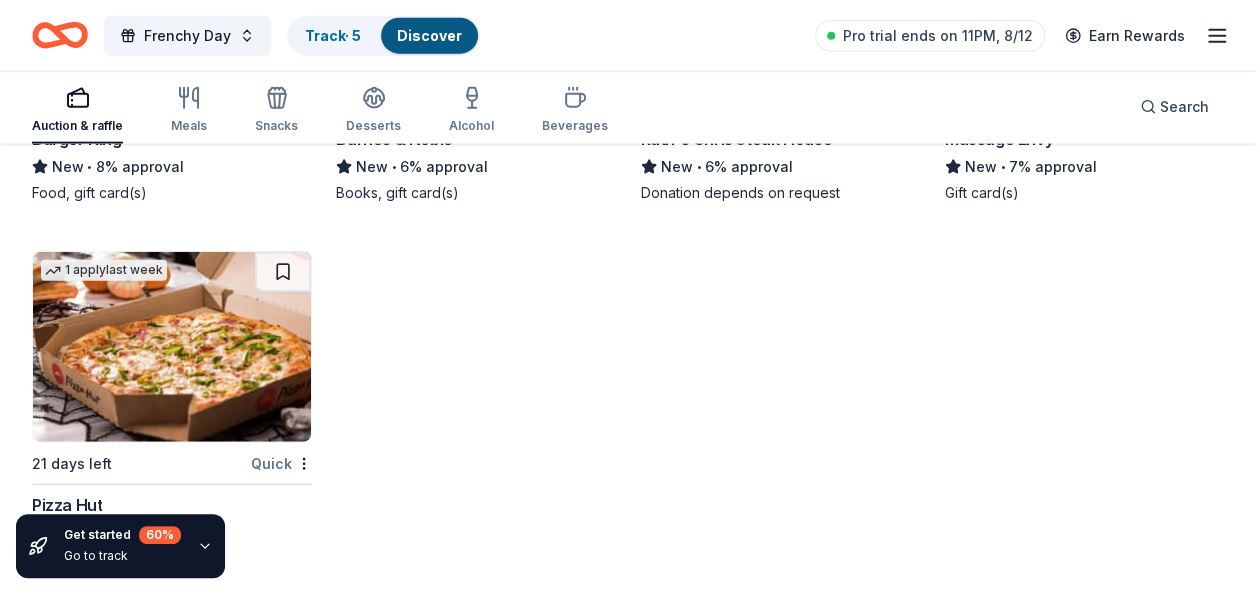 scroll, scrollTop: 2384, scrollLeft: 0, axis: vertical 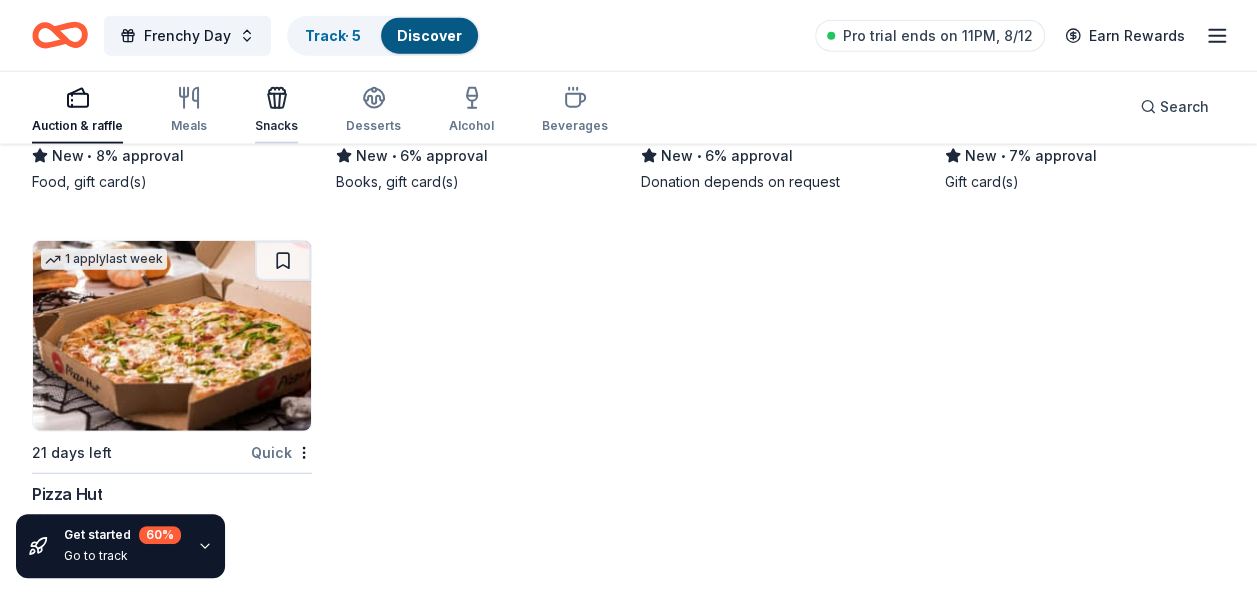 click 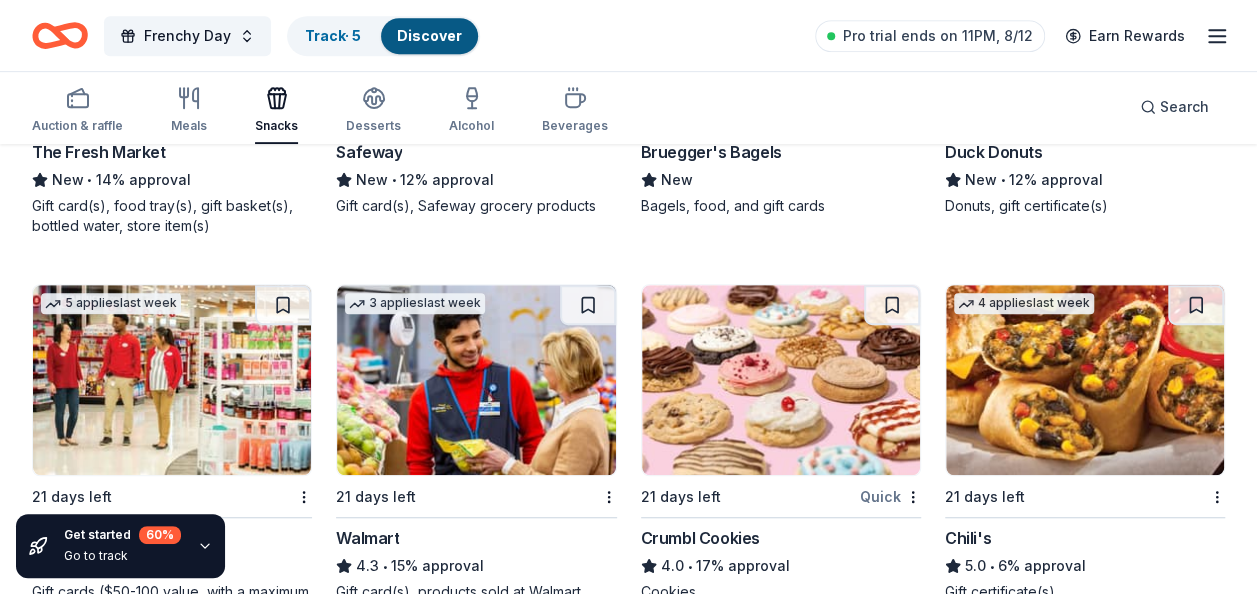 scroll, scrollTop: 500, scrollLeft: 0, axis: vertical 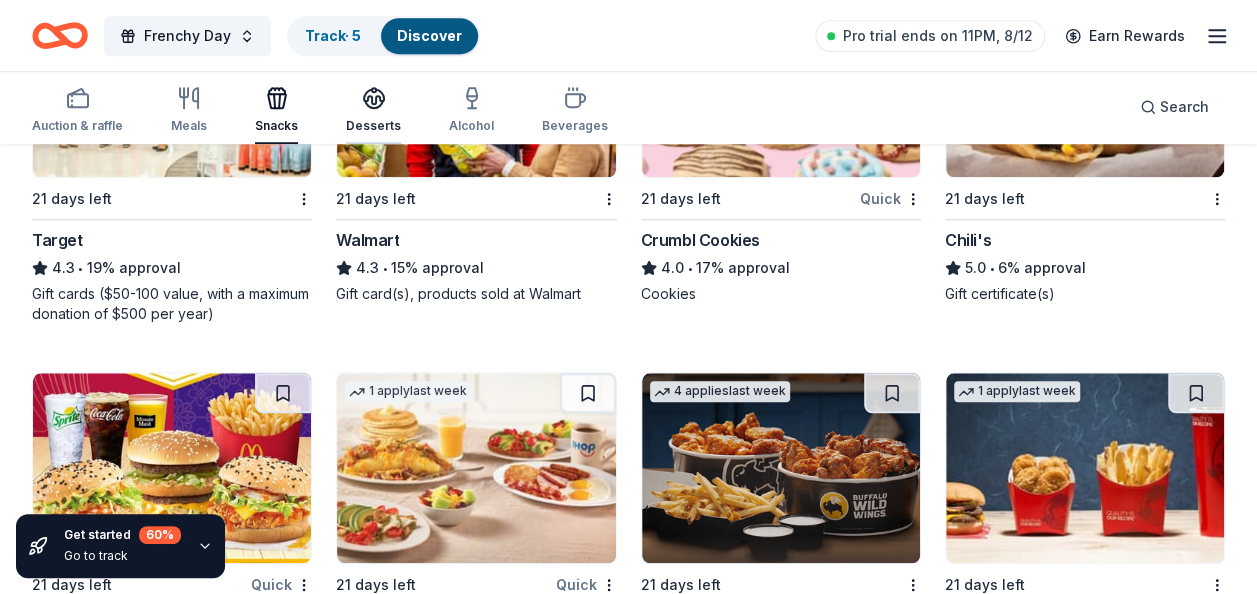 click 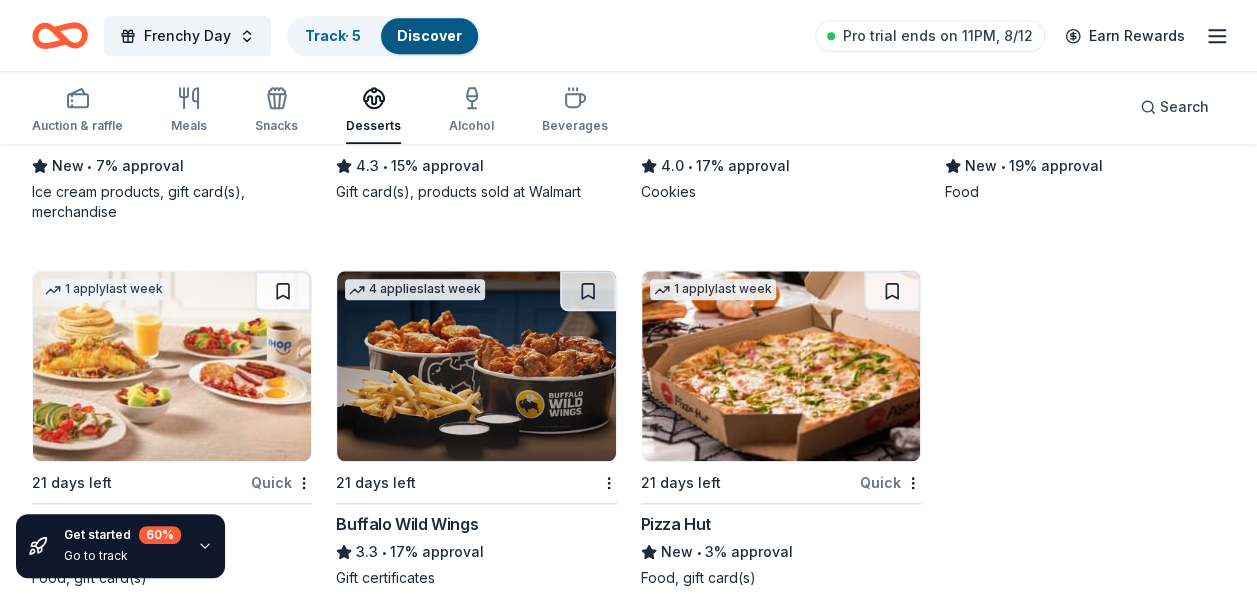 scroll, scrollTop: 900, scrollLeft: 0, axis: vertical 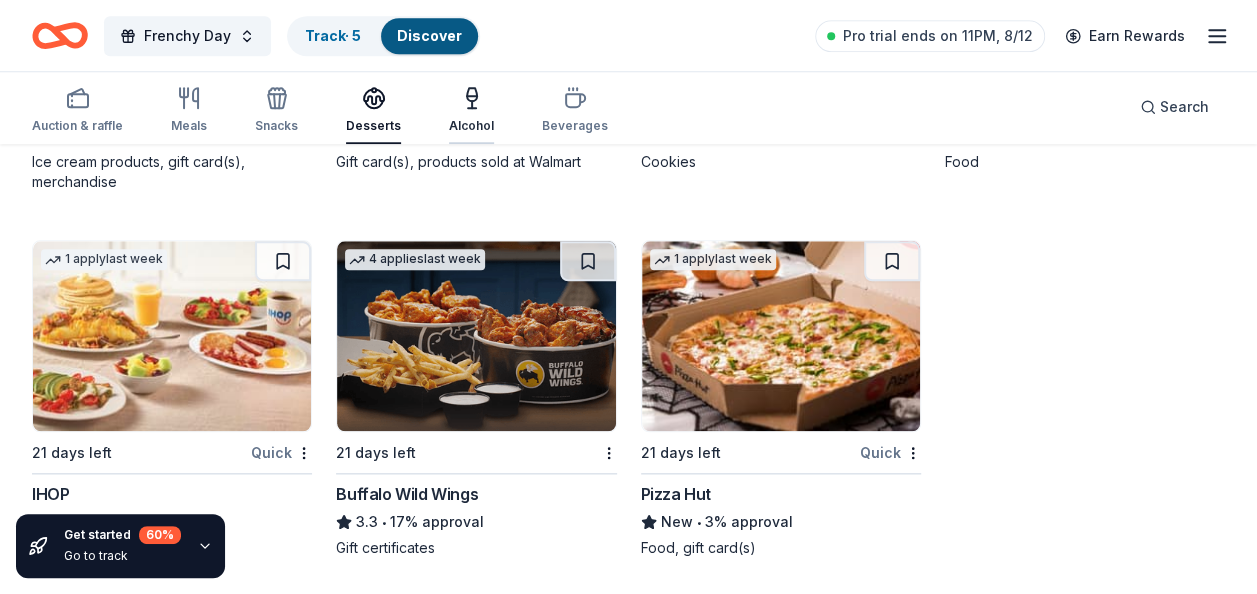 click 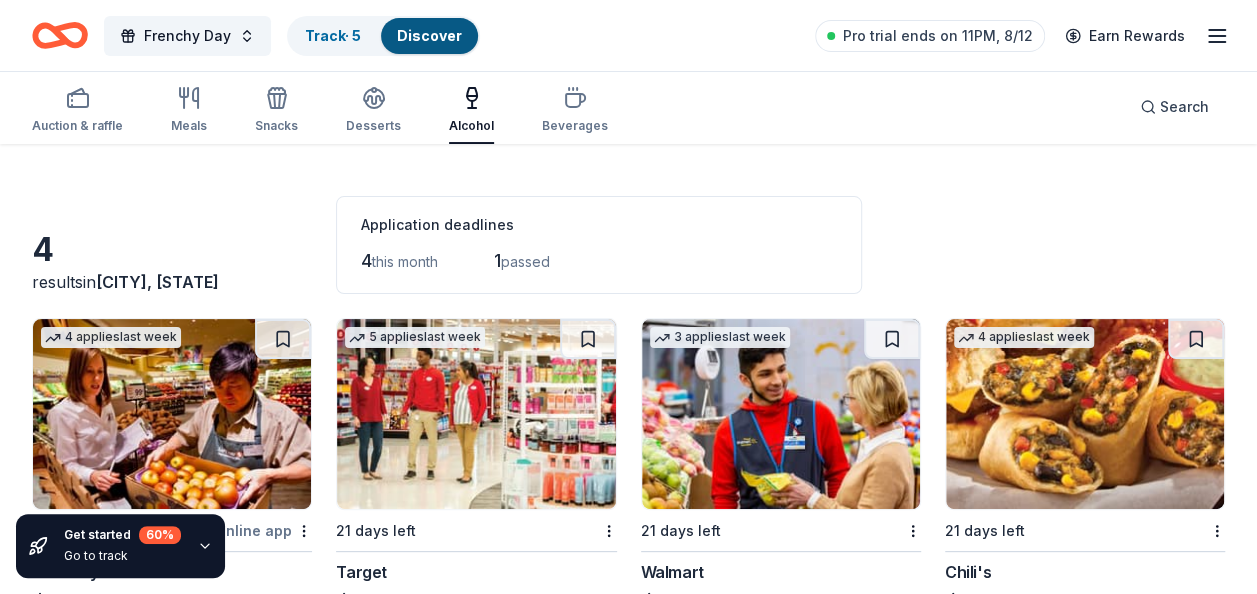 scroll, scrollTop: 150, scrollLeft: 0, axis: vertical 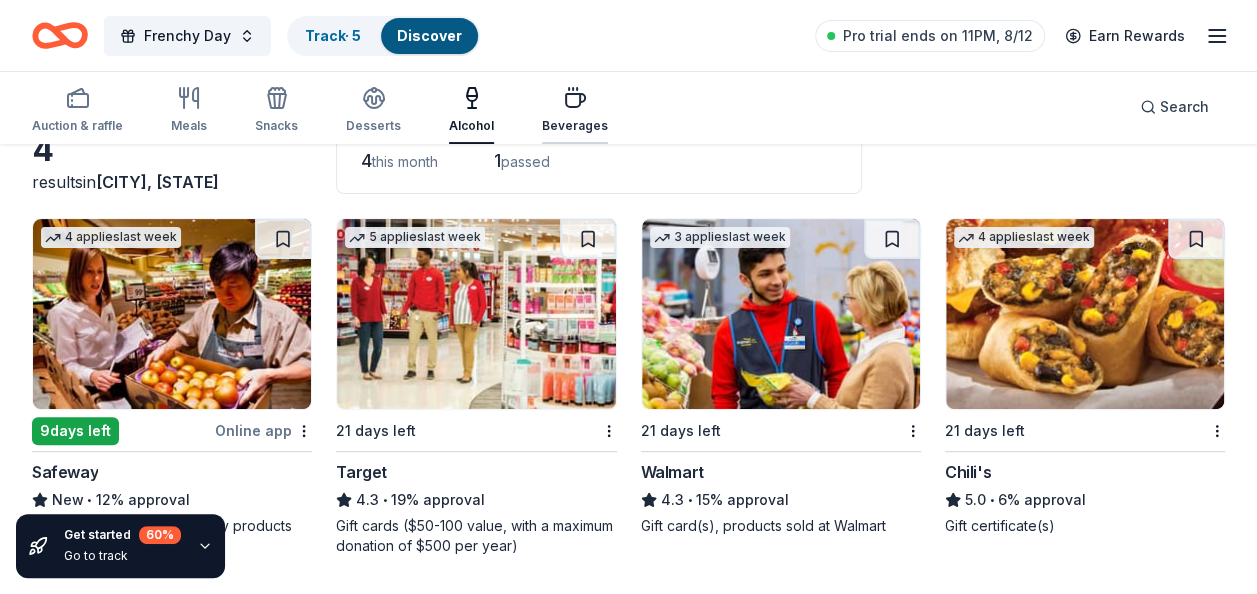 click on "Beverages" at bounding box center (575, 110) 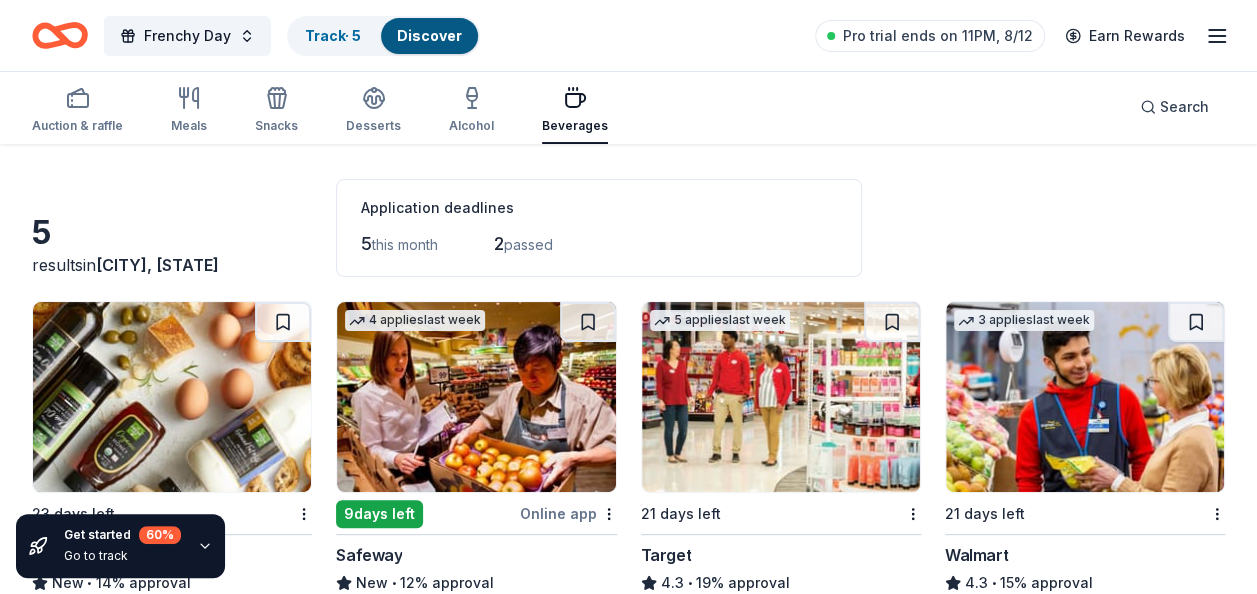 scroll, scrollTop: 0, scrollLeft: 0, axis: both 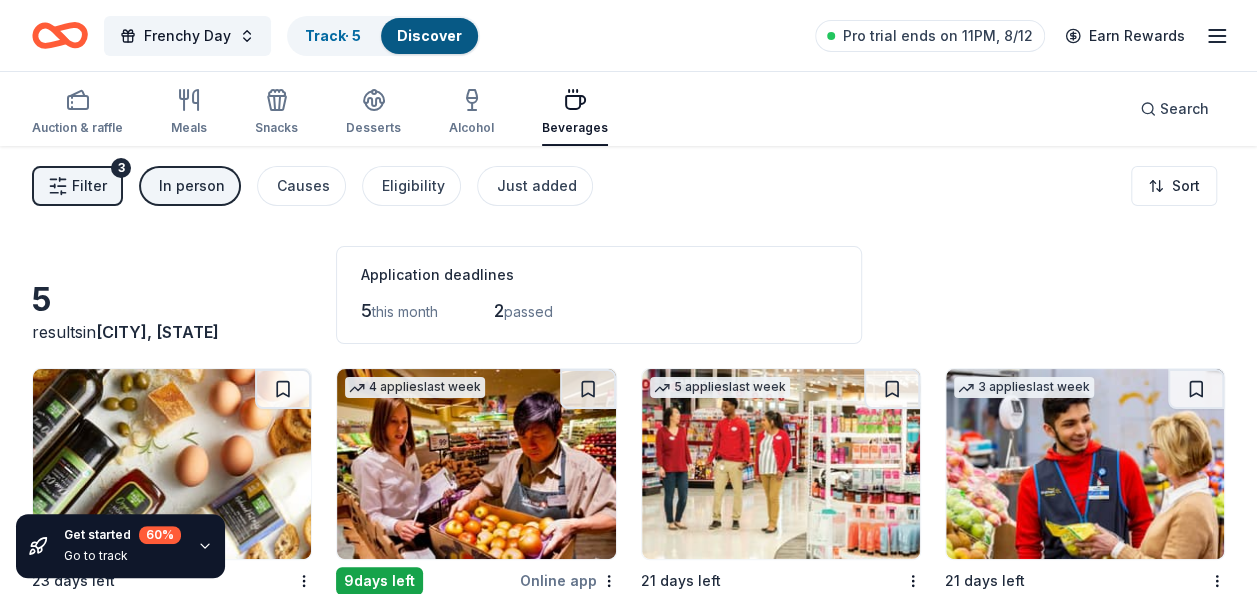 click on "In person" at bounding box center (192, 186) 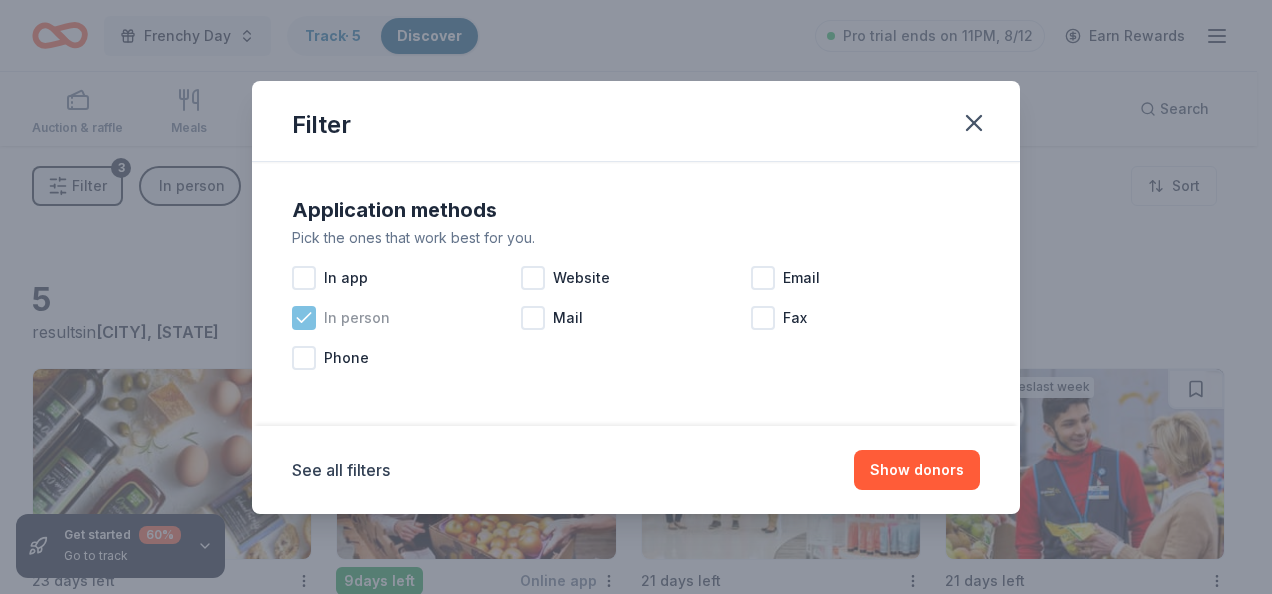 click 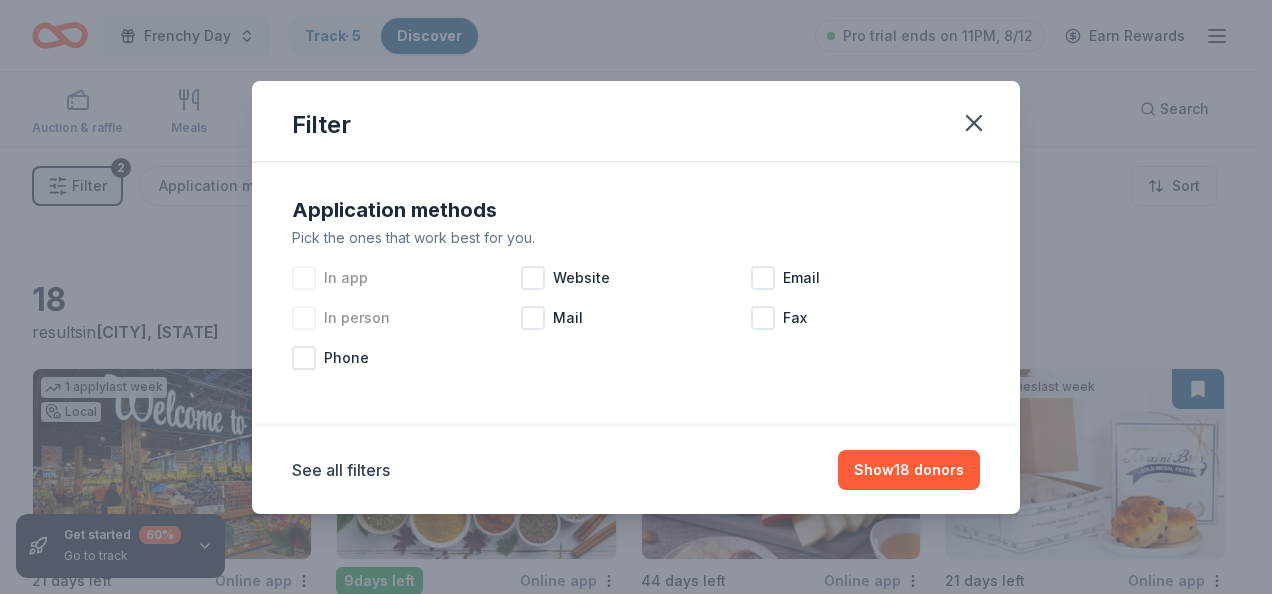 click at bounding box center (304, 278) 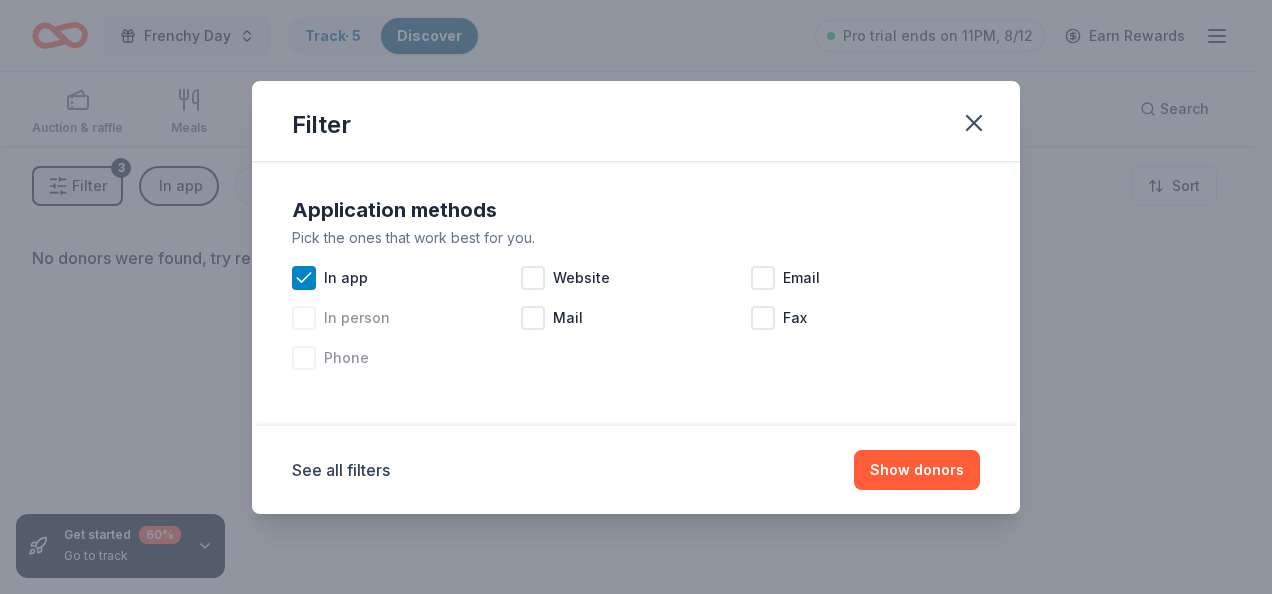 click at bounding box center (304, 358) 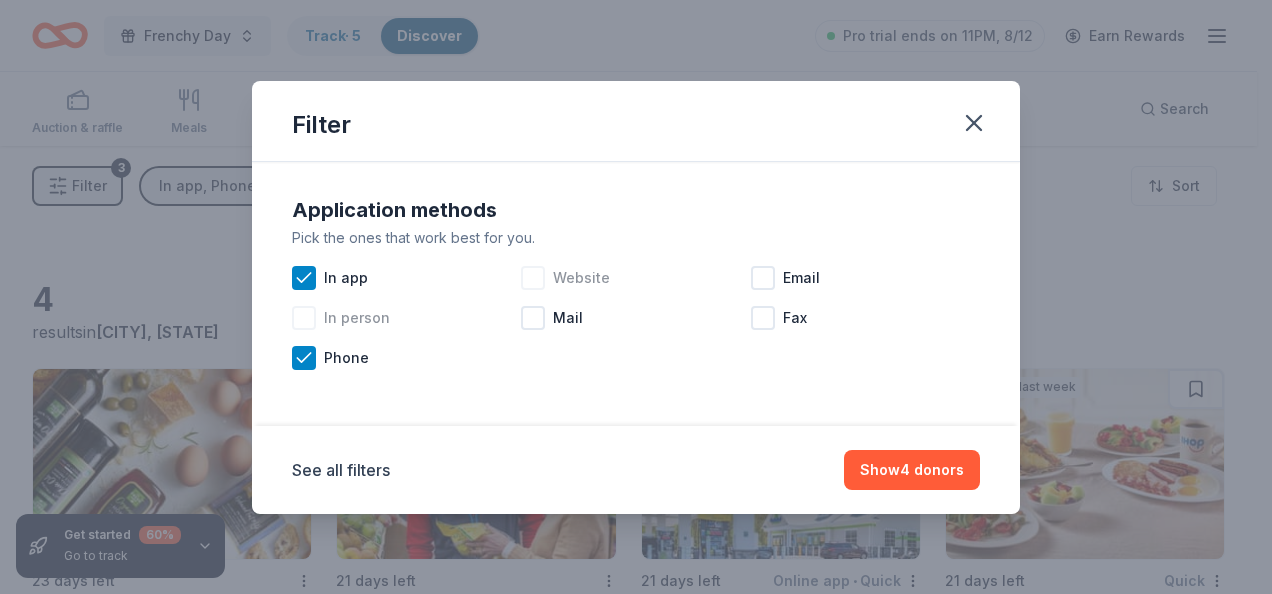 click at bounding box center (533, 278) 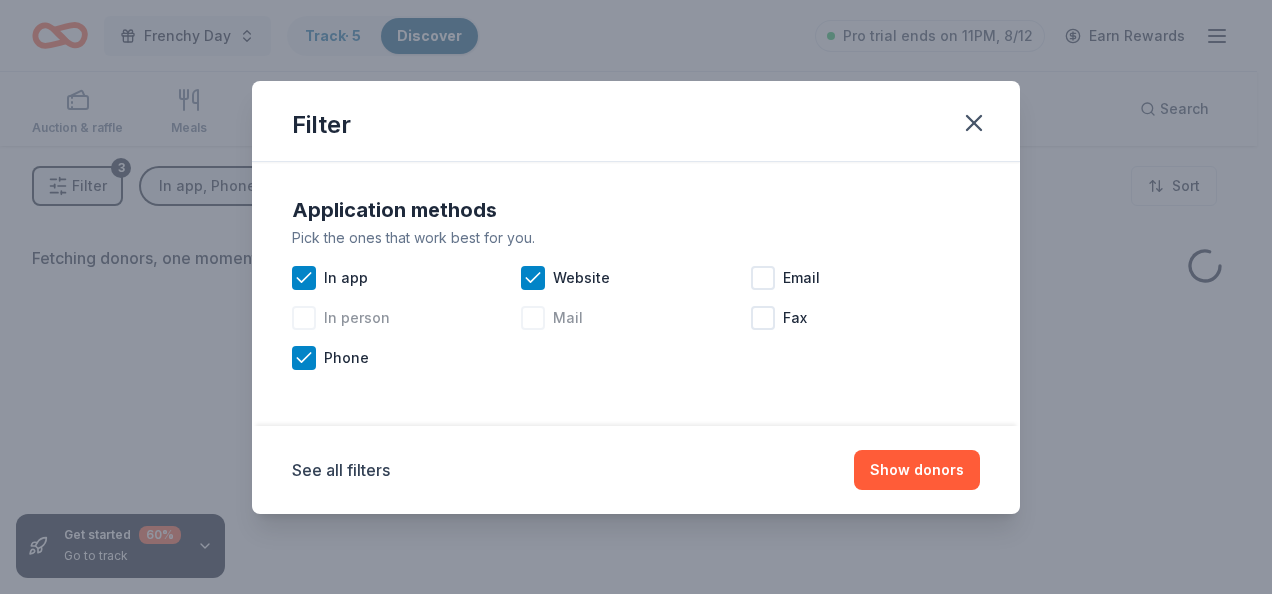 click at bounding box center (533, 318) 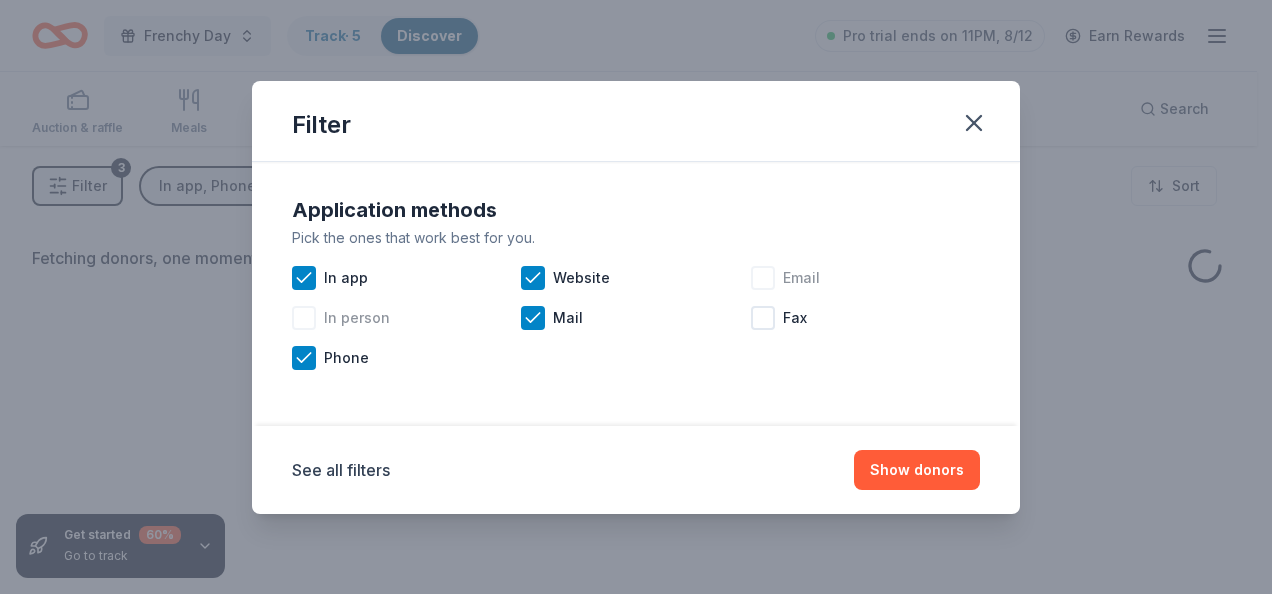 click at bounding box center [763, 278] 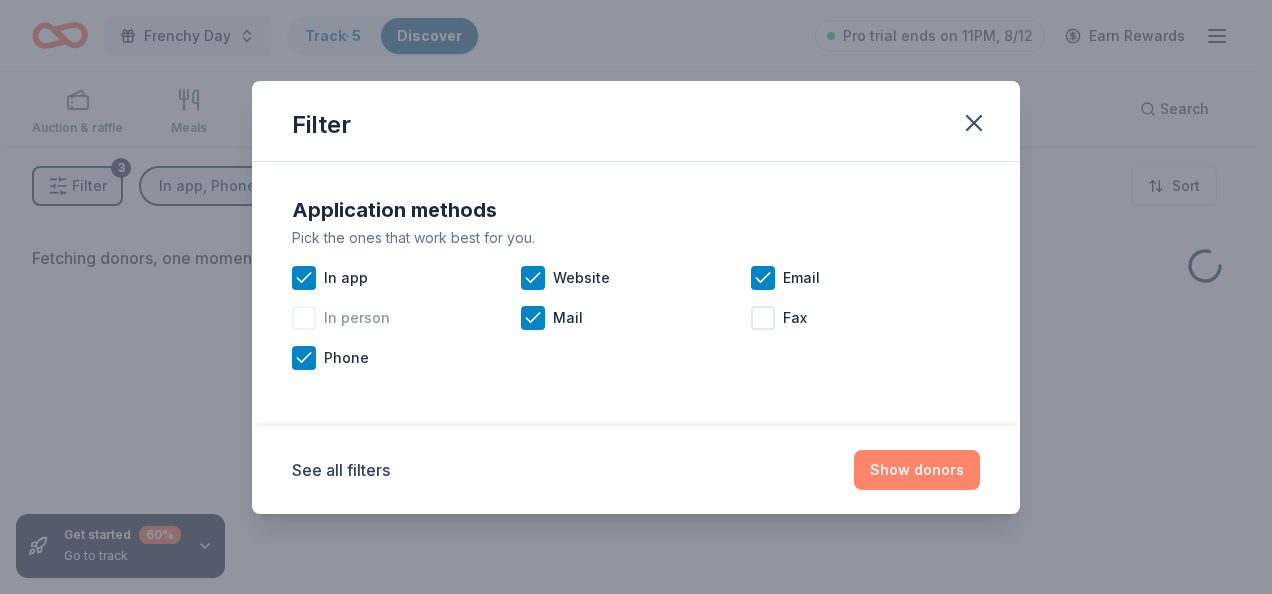click on "Show    donors" at bounding box center [917, 470] 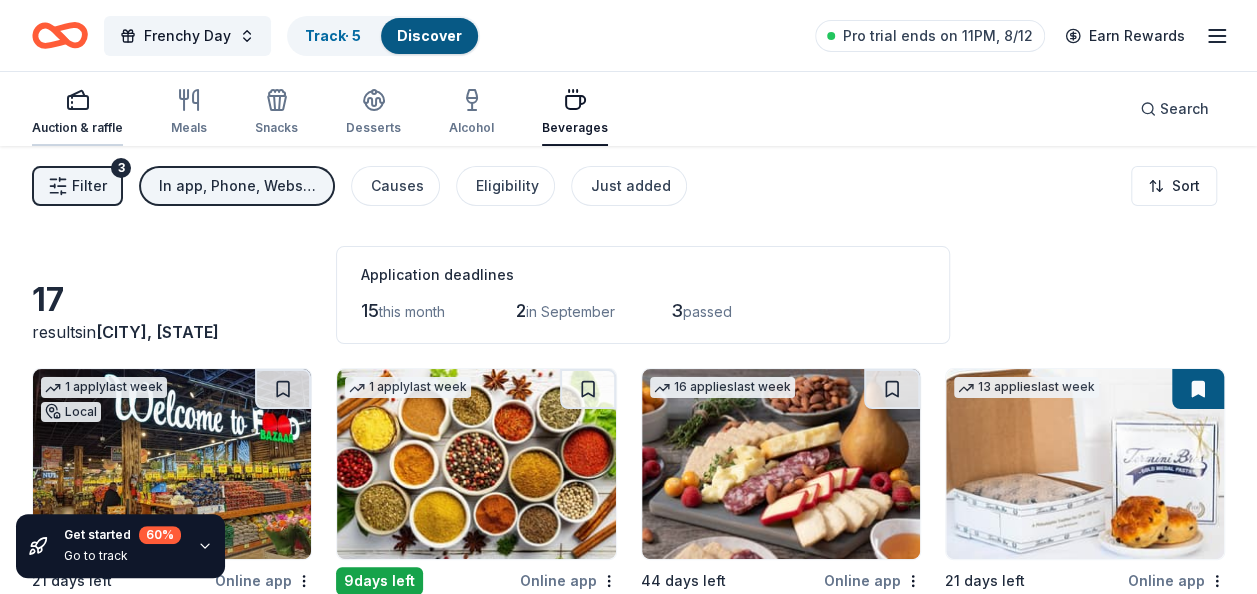 click 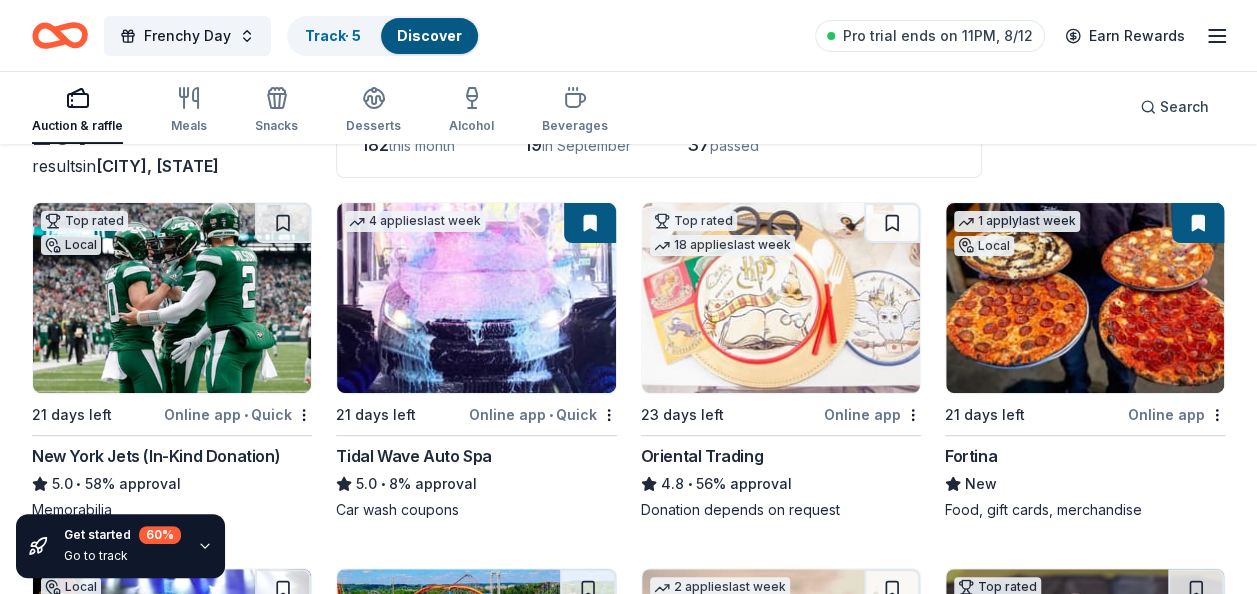 scroll, scrollTop: 200, scrollLeft: 0, axis: vertical 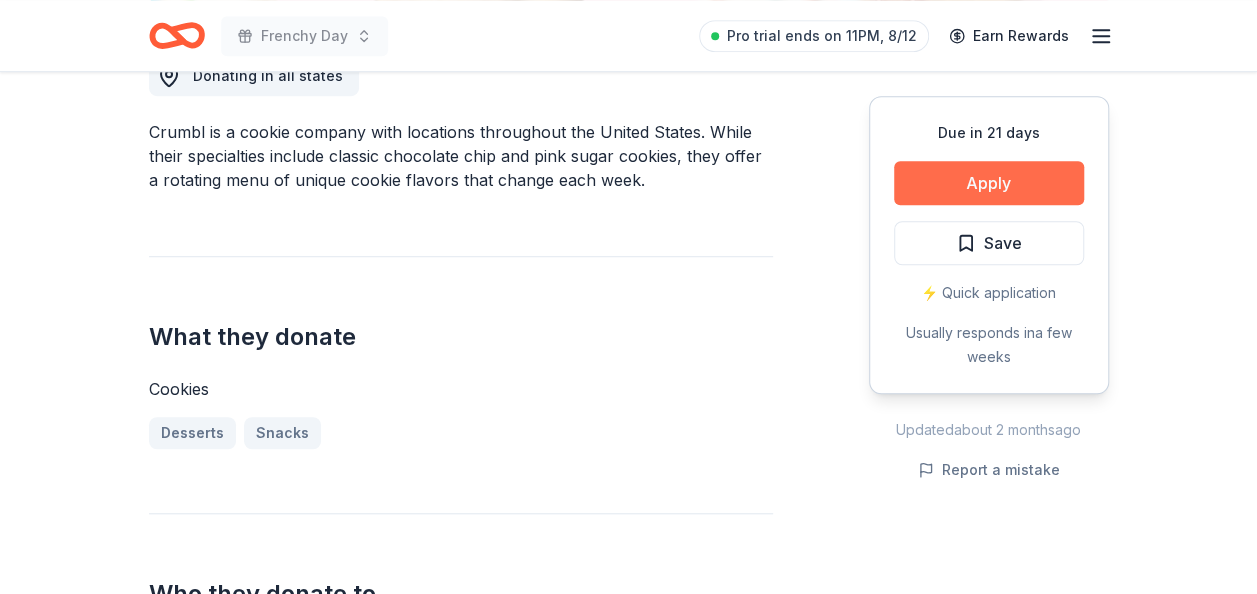 click on "Apply" at bounding box center [989, 183] 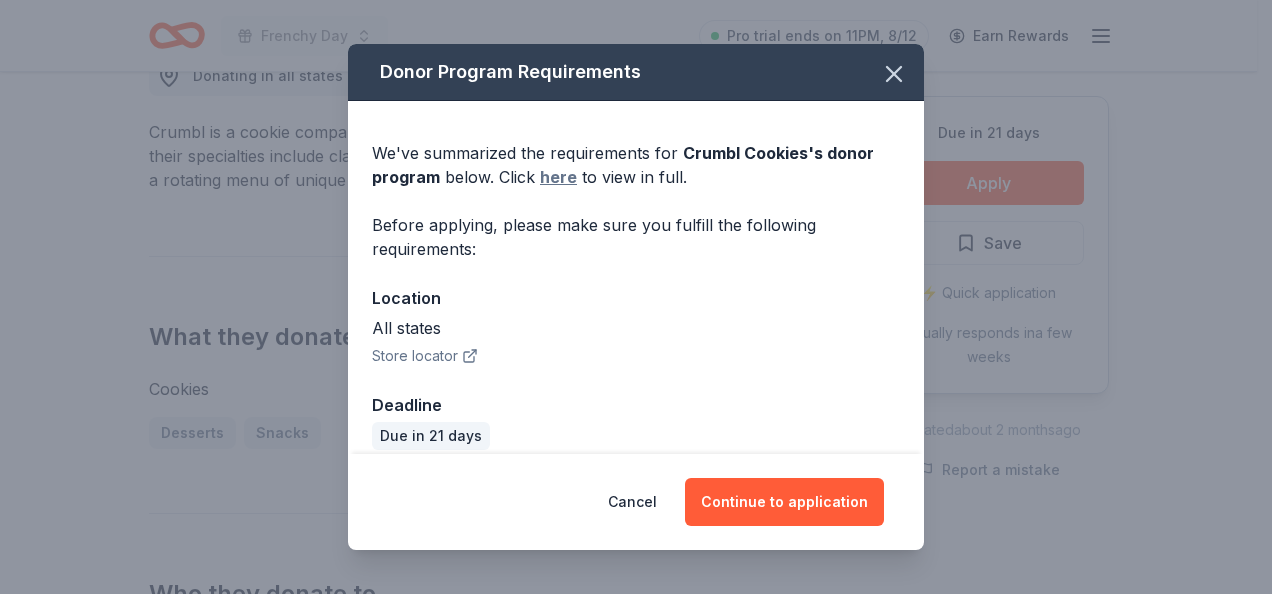 click on "here" at bounding box center [558, 177] 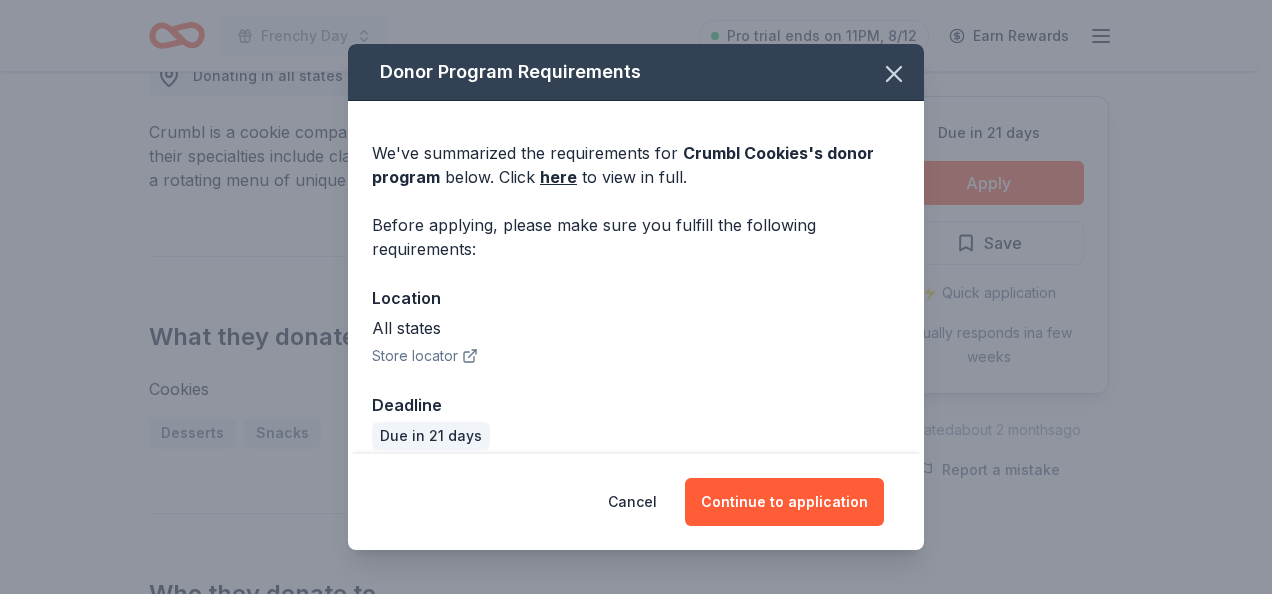 click on "Donor Program Requirements We've summarized the requirements for   Crumbl Cookies 's donor program   below.   Click   here   to view in full. Before applying, please make sure you fulfill the following requirements: Location All states Store locator  Deadline Due in 21 days Cancel Continue to application" at bounding box center (636, 297) 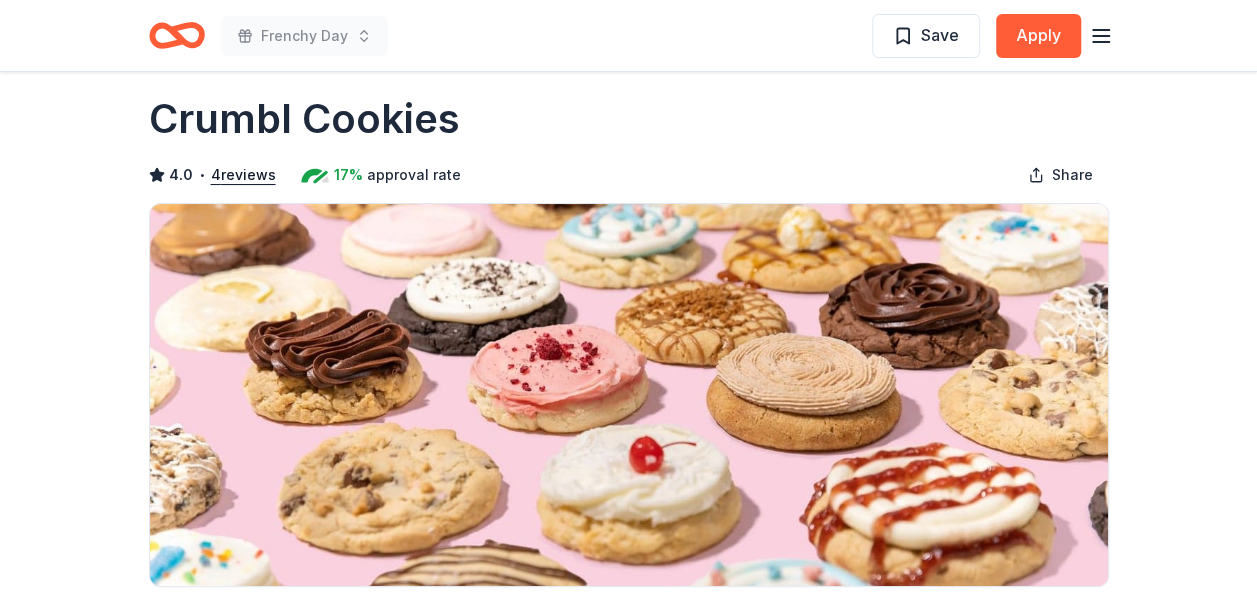 scroll, scrollTop: 0, scrollLeft: 0, axis: both 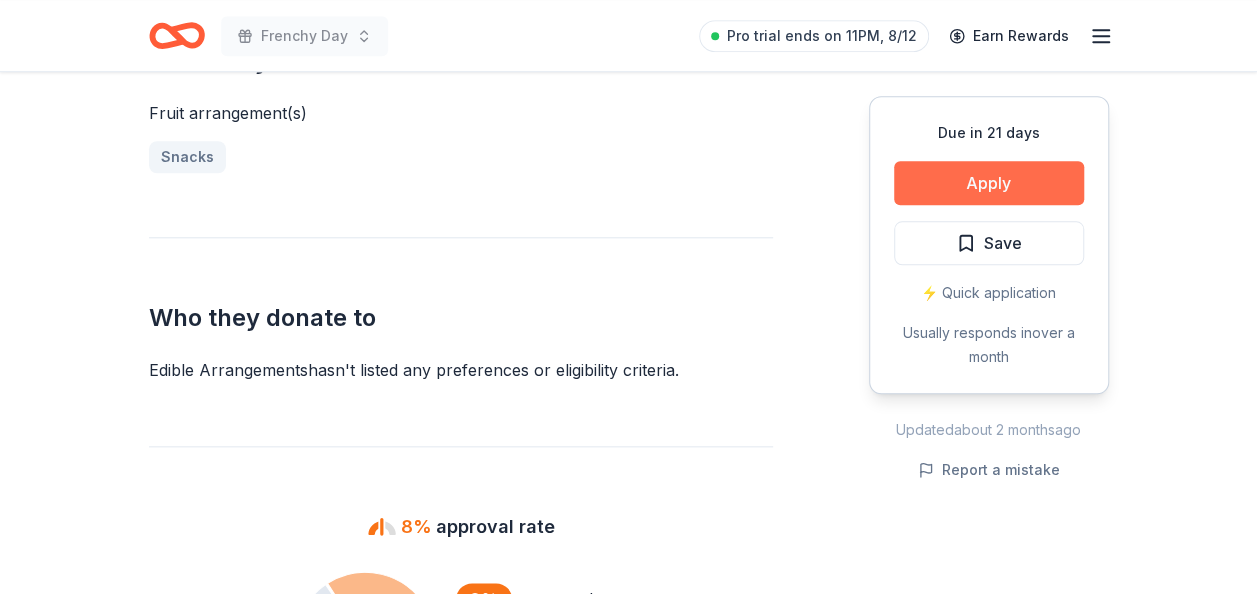 click on "Apply" at bounding box center [989, 183] 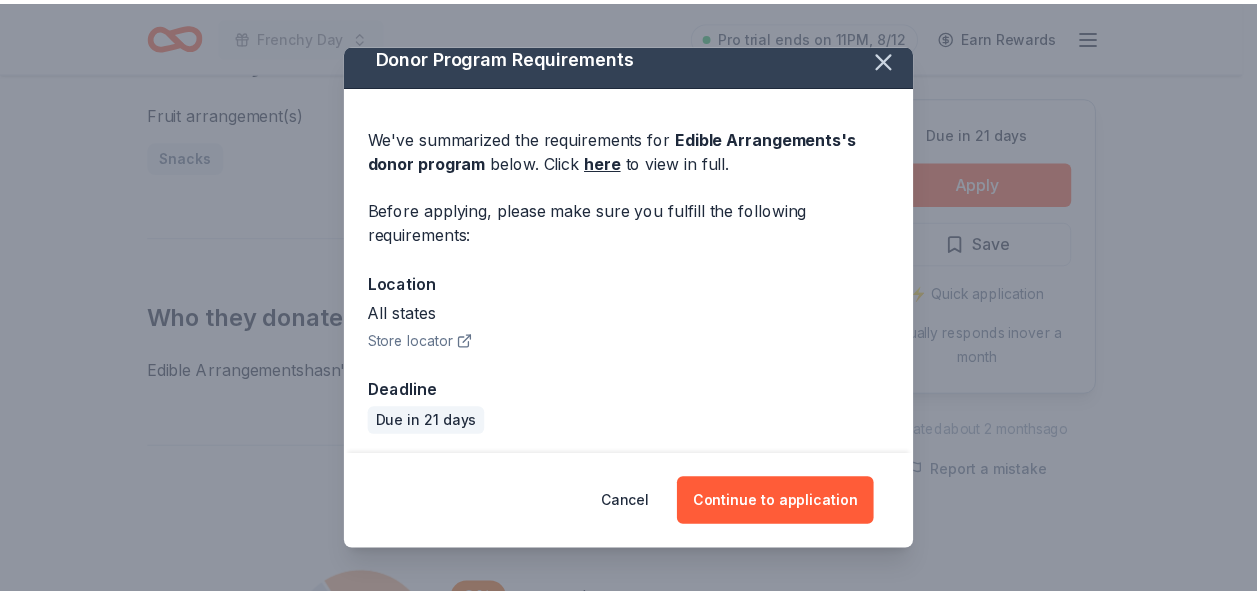scroll, scrollTop: 19, scrollLeft: 0, axis: vertical 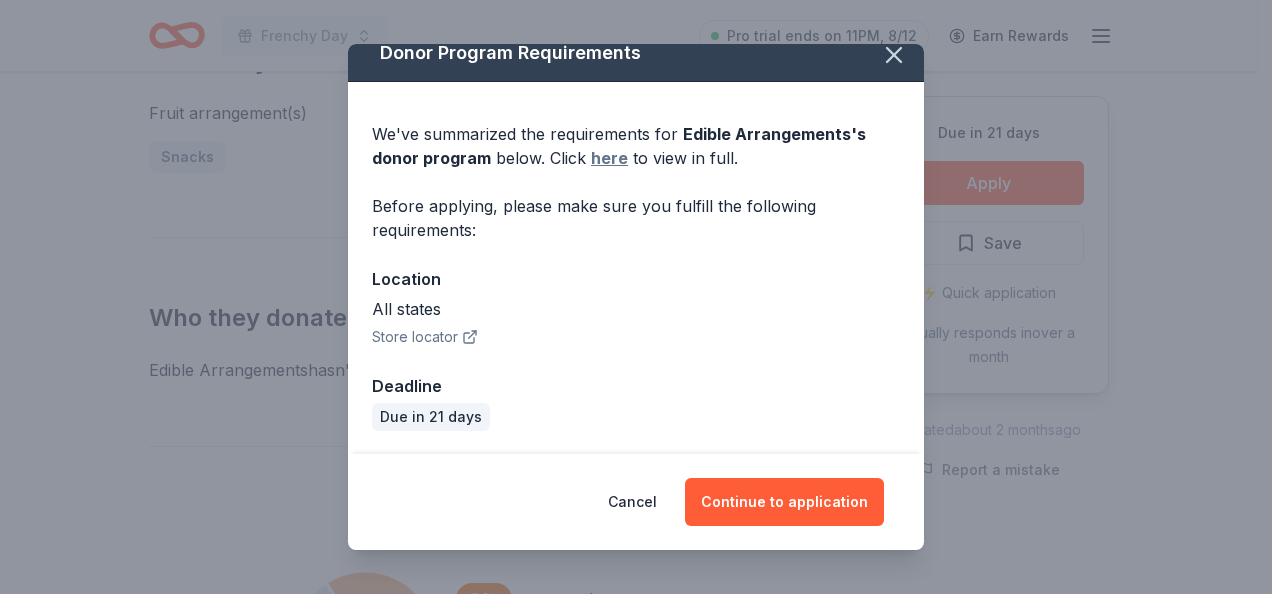 click on "here" at bounding box center (609, 158) 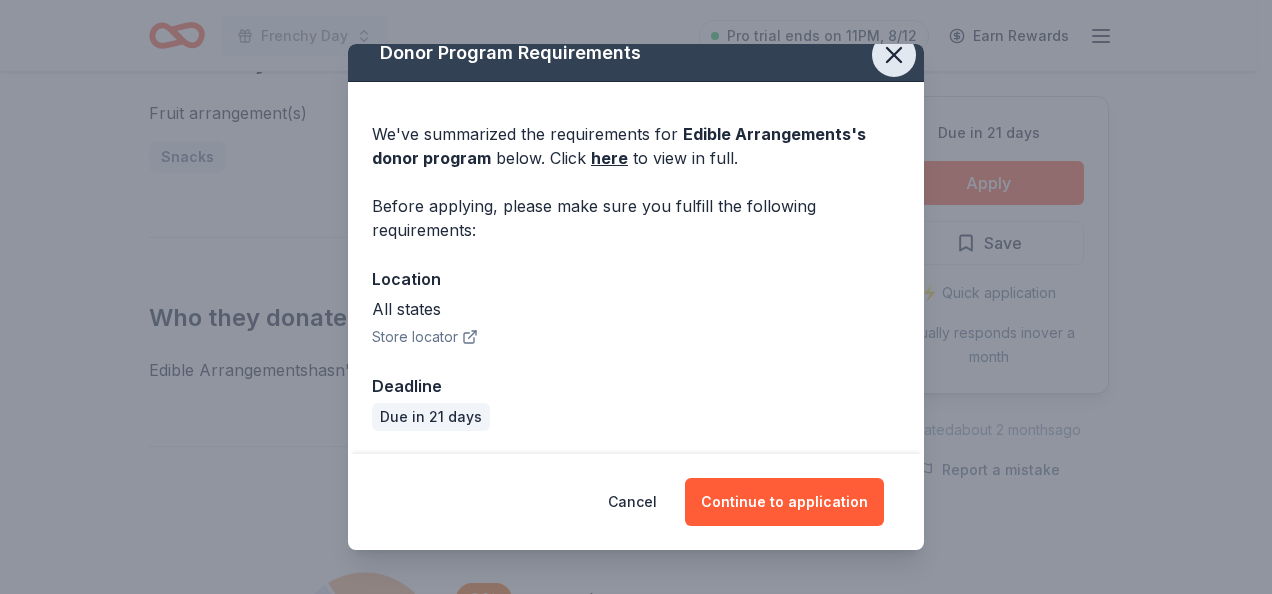 click 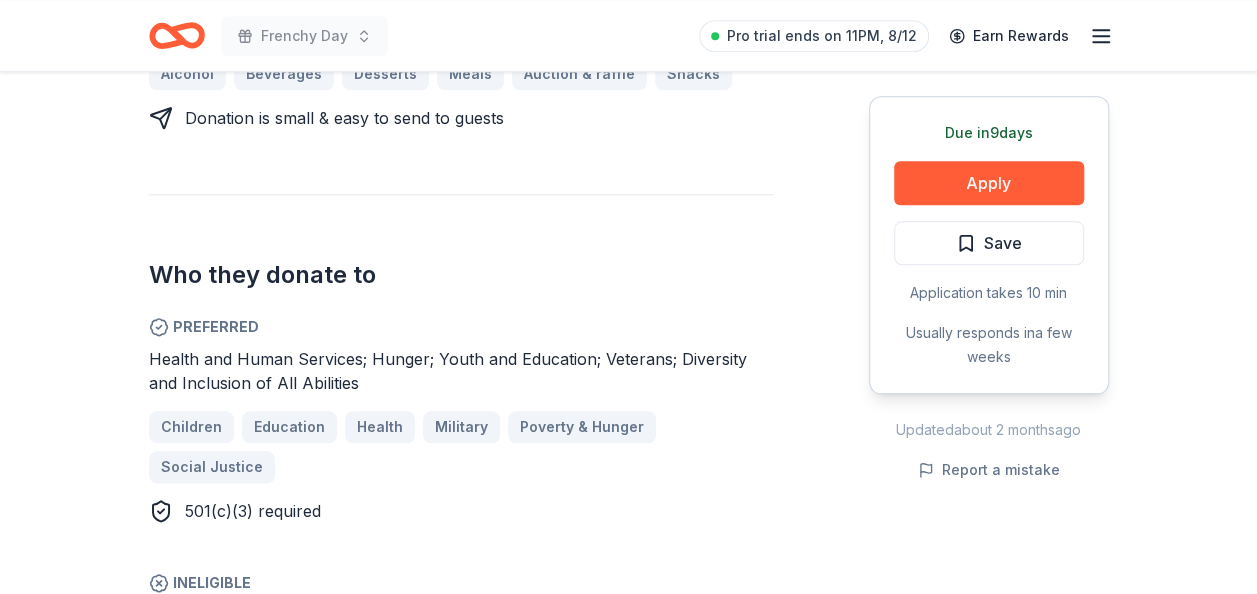 scroll, scrollTop: 1000, scrollLeft: 0, axis: vertical 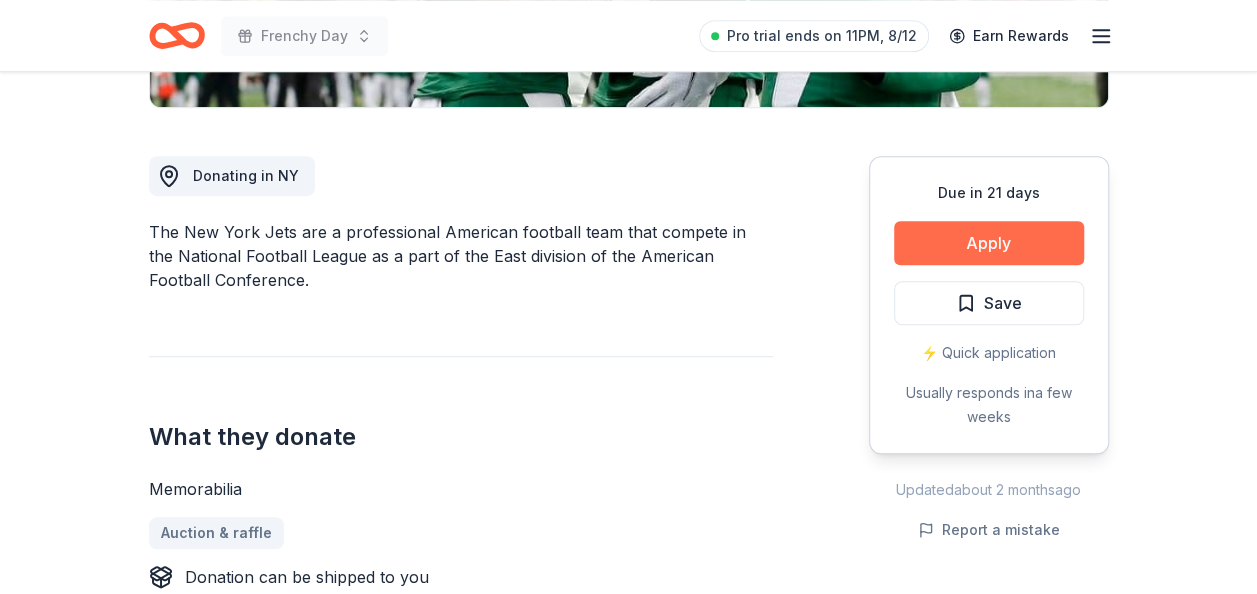 click on "Apply" at bounding box center (989, 243) 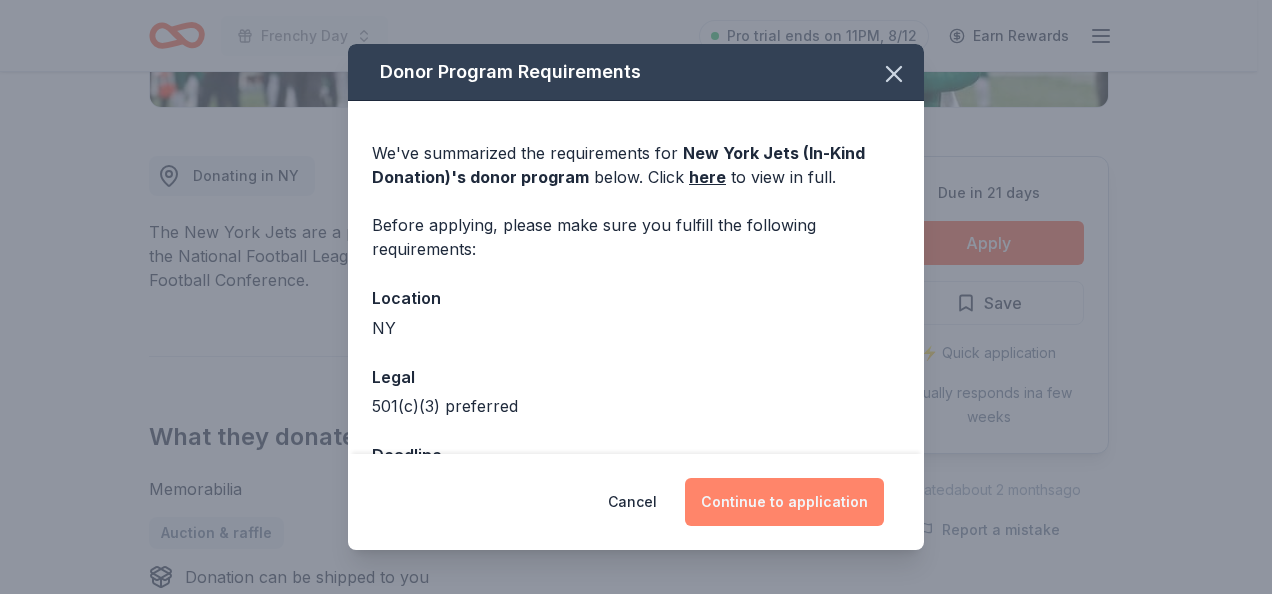 click on "Continue to application" at bounding box center (784, 502) 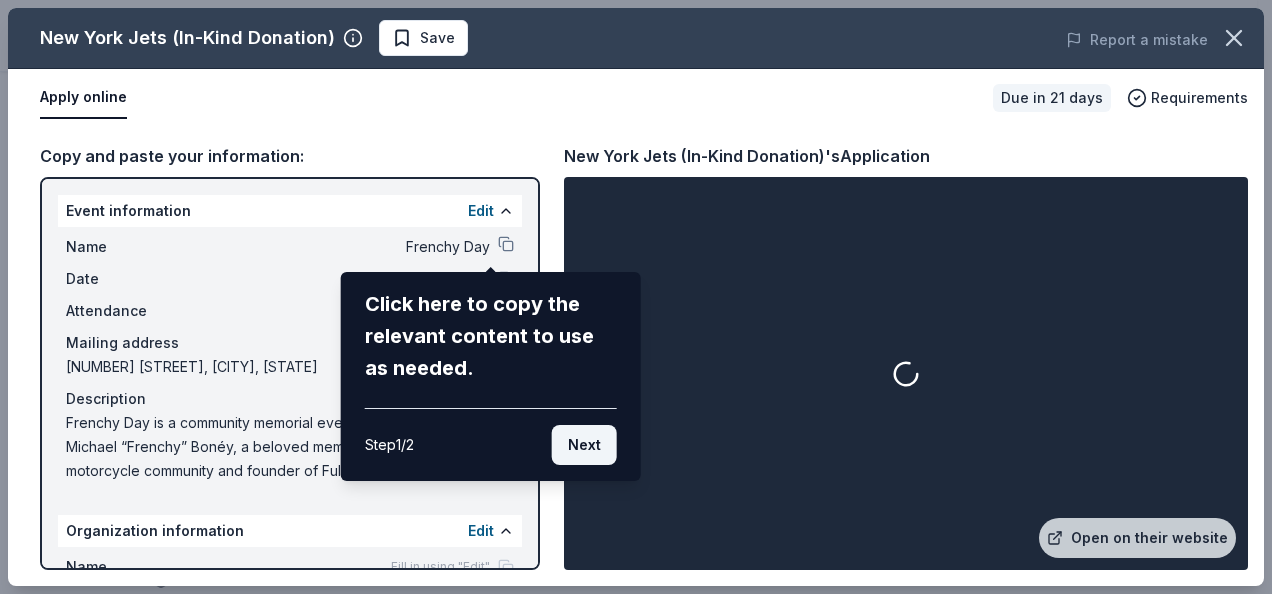 click on "Next" at bounding box center [584, 445] 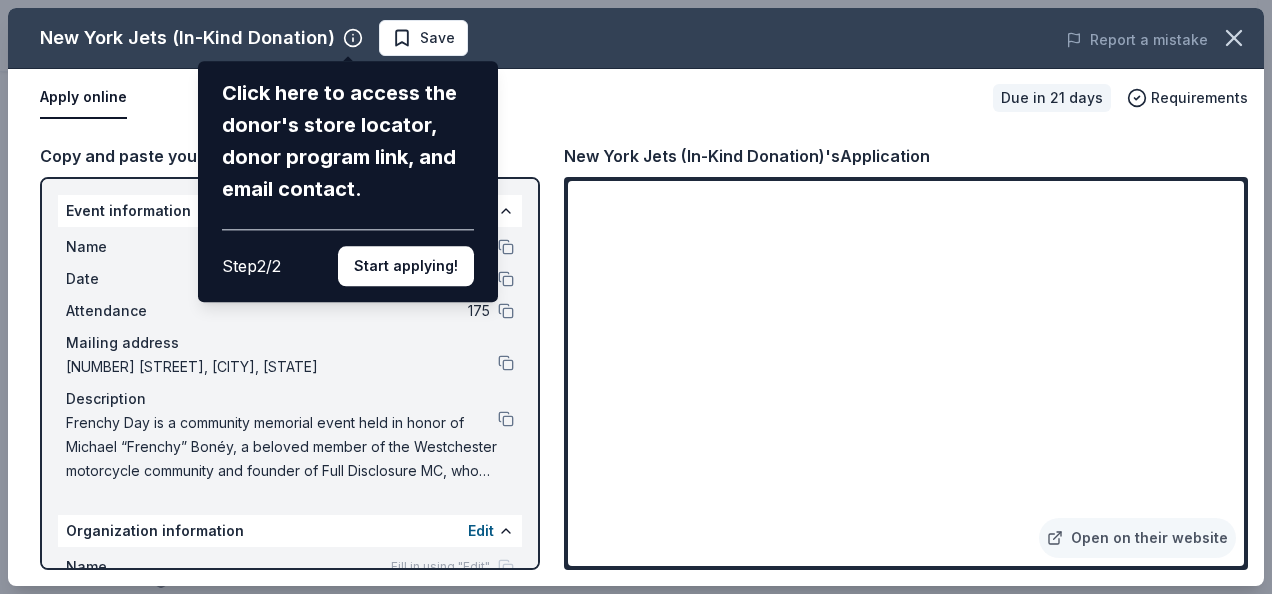 drag, startPoint x: 1127, startPoint y: 530, endPoint x: 551, endPoint y: 448, distance: 581.80756 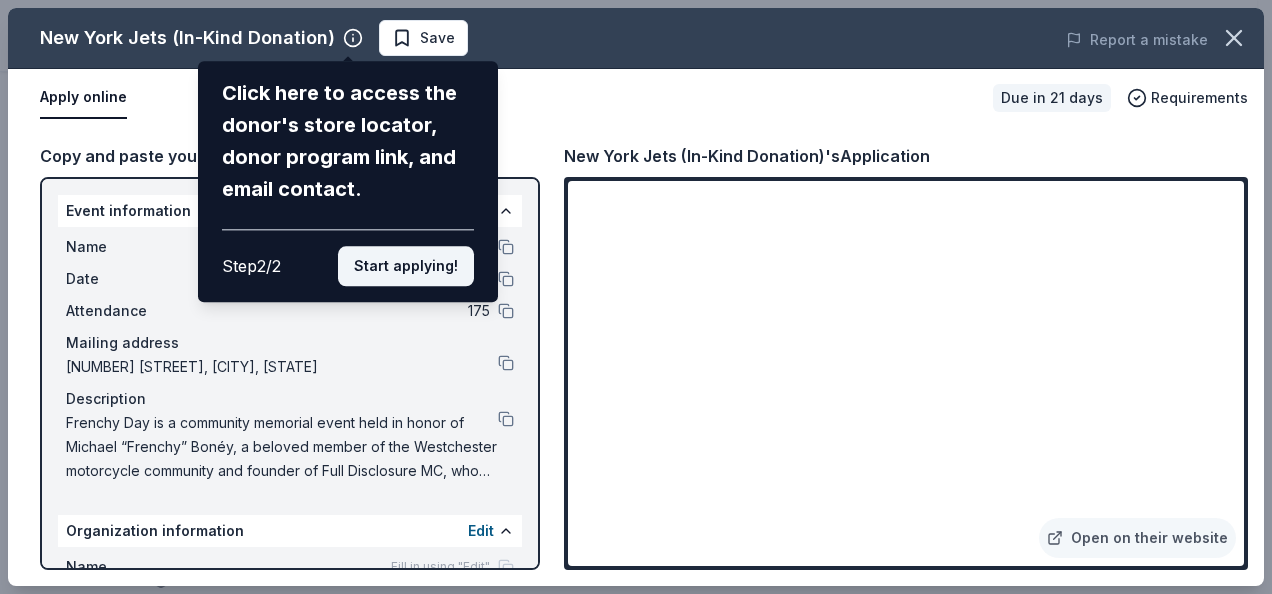 click on "Start applying!" at bounding box center [406, 266] 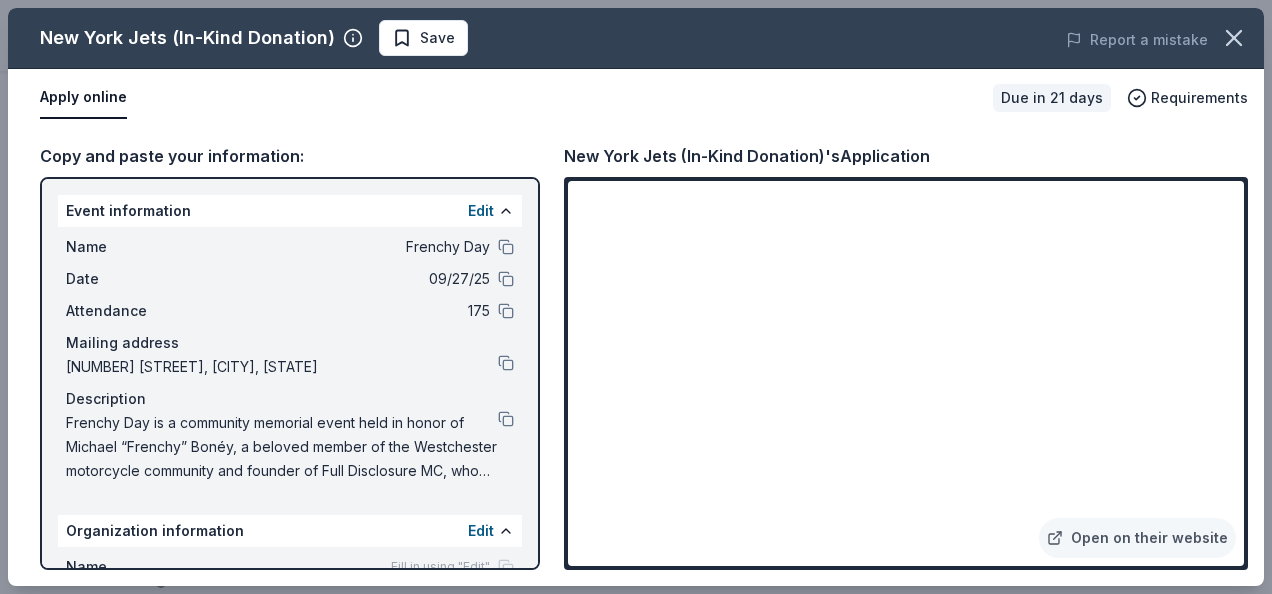 click on "New York Jets (In-Kind Donation) Save Report a mistake Apply online Due in 21 days Requirements Copy and paste your information: Event information Edit Name Frenchy Day Date 09/27/25 Attendance 175 Mailing address 2744 Crompond Road, Yorktown Heights, NY 10598 Description Frenchy Day is a community memorial event held in honor of Michael “Frenchy” Bonéy, a beloved member of the Westchester motorcycle community and founder of Full Disclosure MC, who tragically passed away in 2023. The event brings together riders, family, and friends to celebrate Michael’s life, legacy, and impact. We expect over 150 attendees and will be hosting a raffle and giveaways to support the memorial, cover event costs, and continue Frenchy’s legacy of unity, brotherhood, and giving back. Donations of gift cards, merchandise/swag, or services will help us keep the event accessible for all and honor Michael in a meaningful way. All donors will be recognized through printed materials, and social media. Organization information" at bounding box center (636, 297) 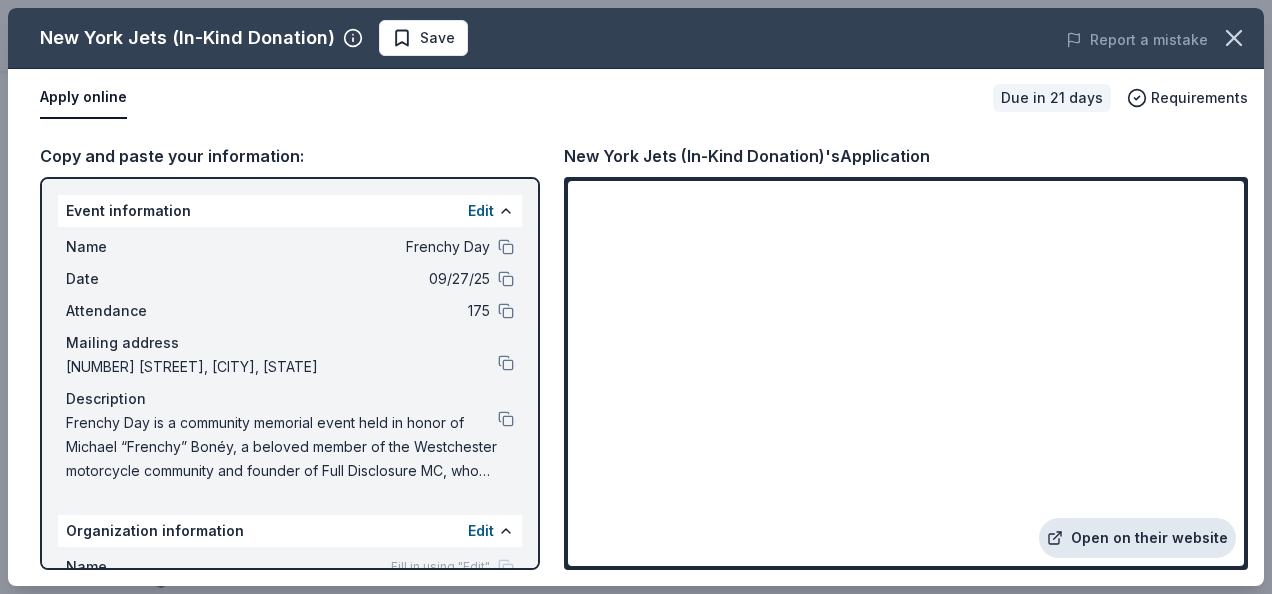 click on "Open on their website" at bounding box center (1137, 538) 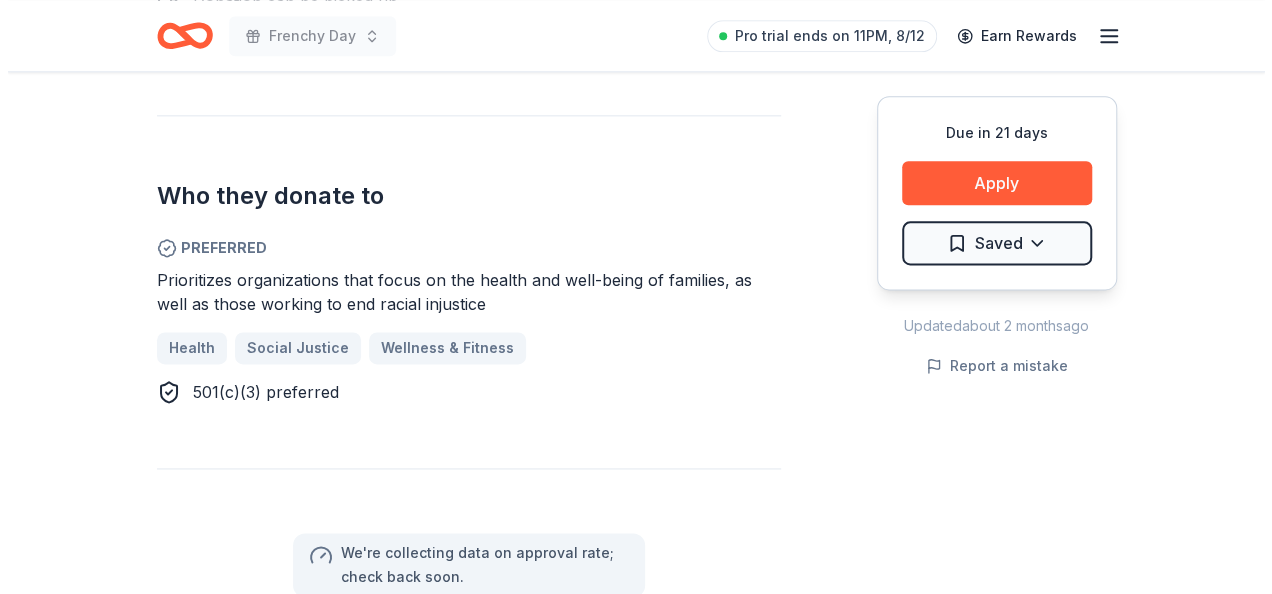 scroll, scrollTop: 1200, scrollLeft: 0, axis: vertical 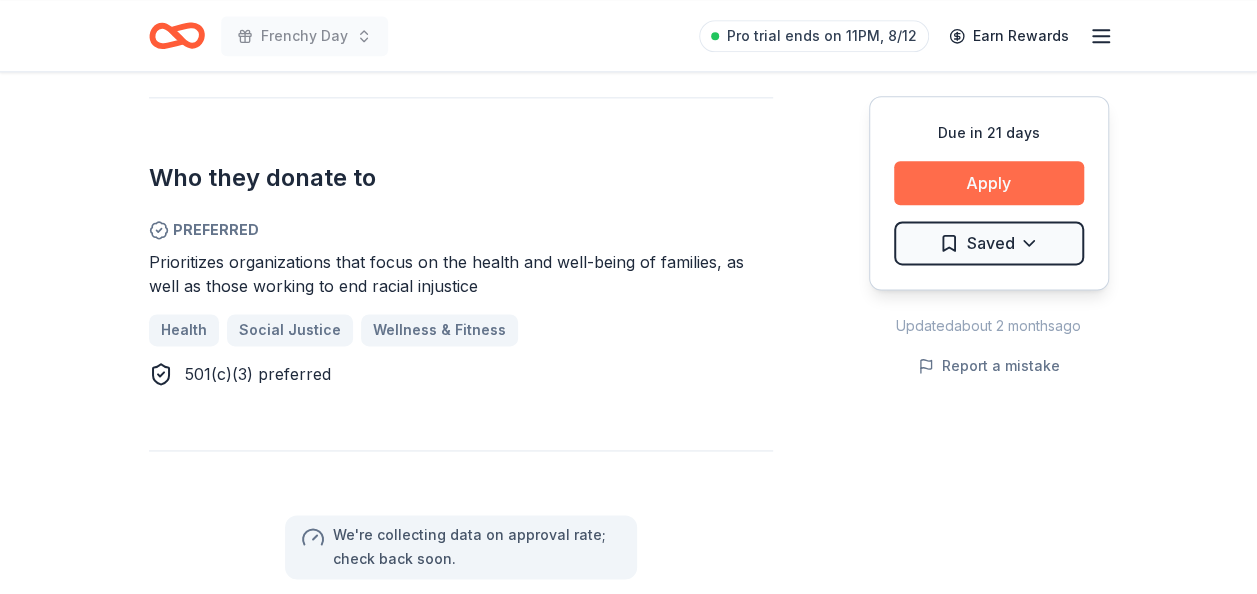 click on "Apply" at bounding box center (989, 183) 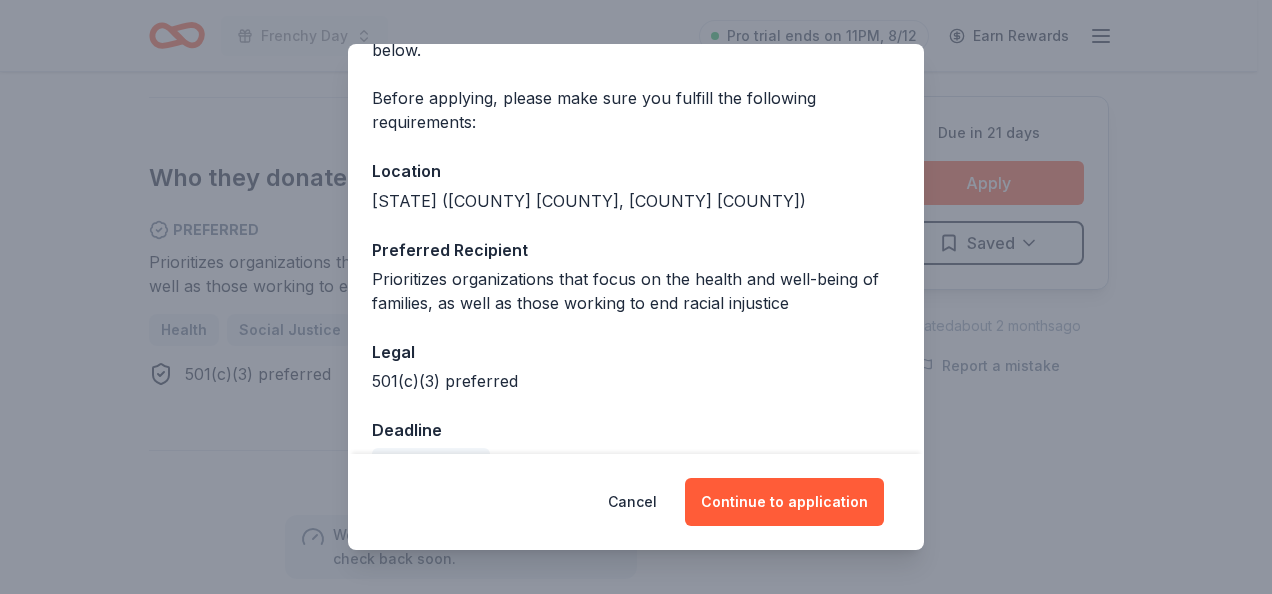 scroll, scrollTop: 172, scrollLeft: 0, axis: vertical 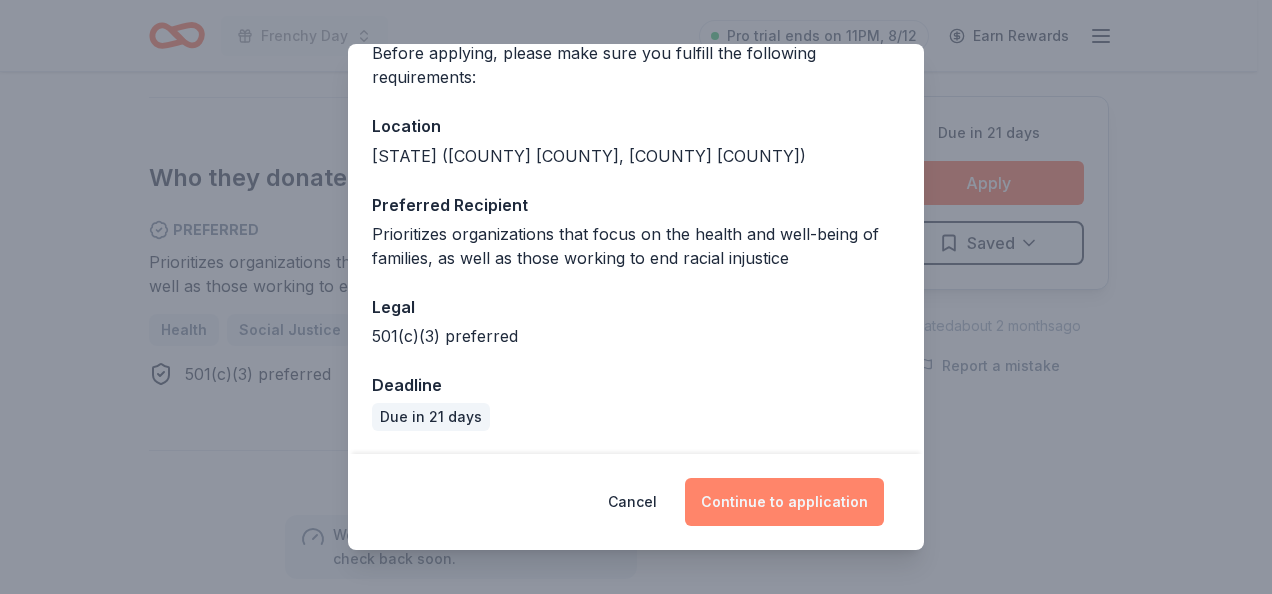 click on "Continue to application" at bounding box center [784, 502] 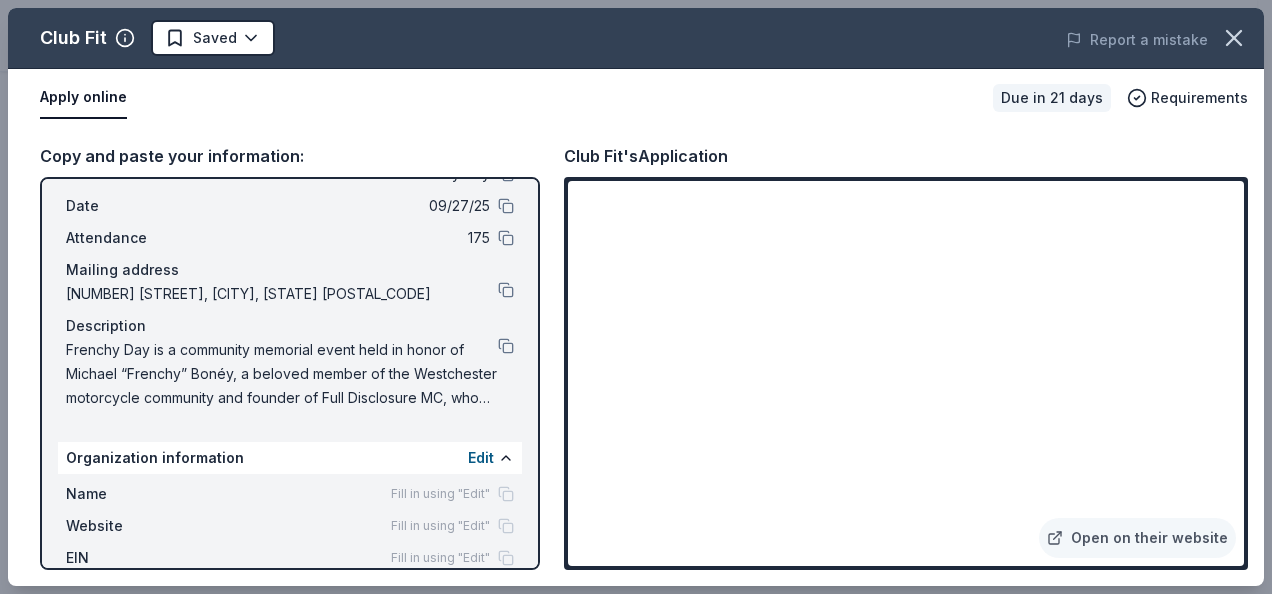 scroll, scrollTop: 100, scrollLeft: 0, axis: vertical 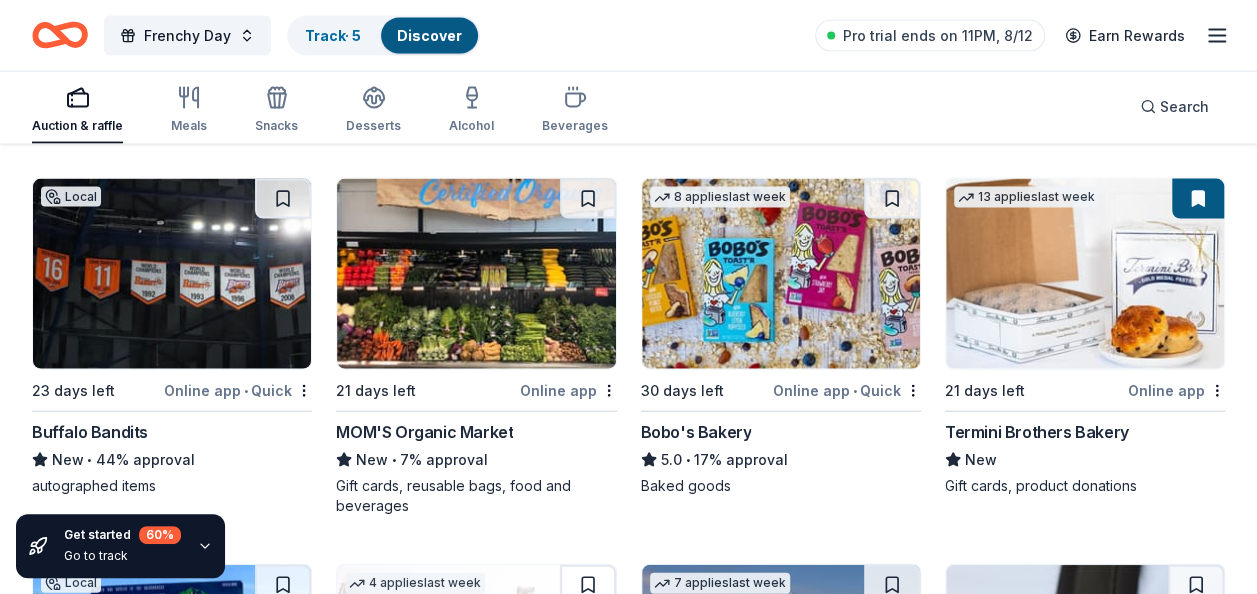 drag, startPoint x: 186, startPoint y: 299, endPoint x: 587, endPoint y: 447, distance: 427.44006 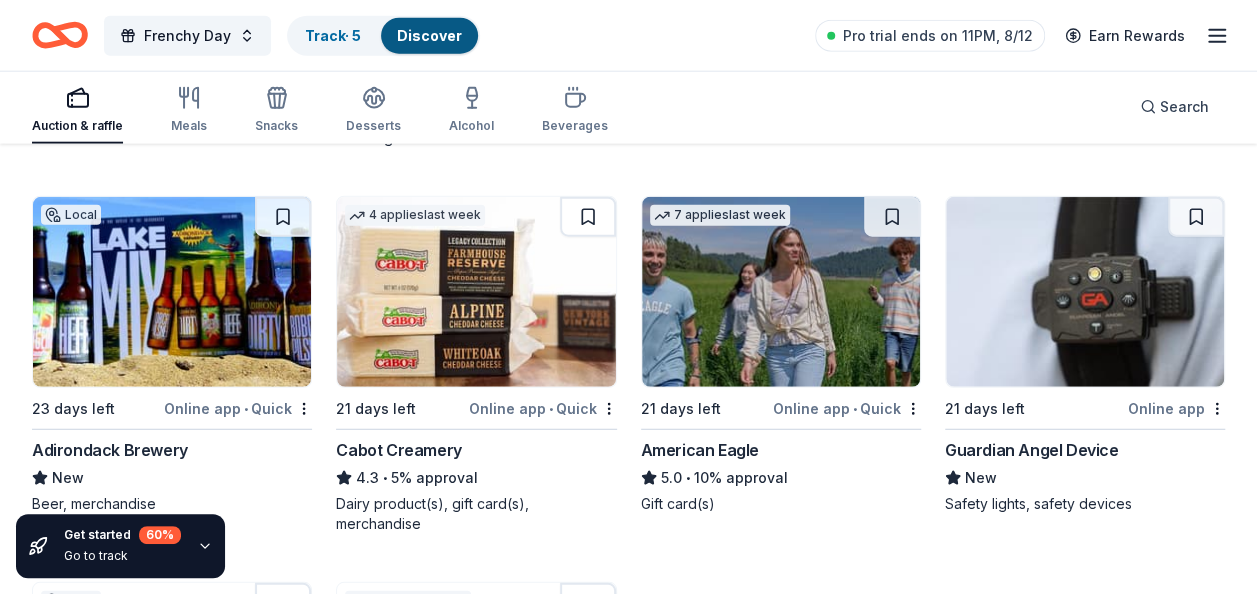 scroll, scrollTop: 2500, scrollLeft: 0, axis: vertical 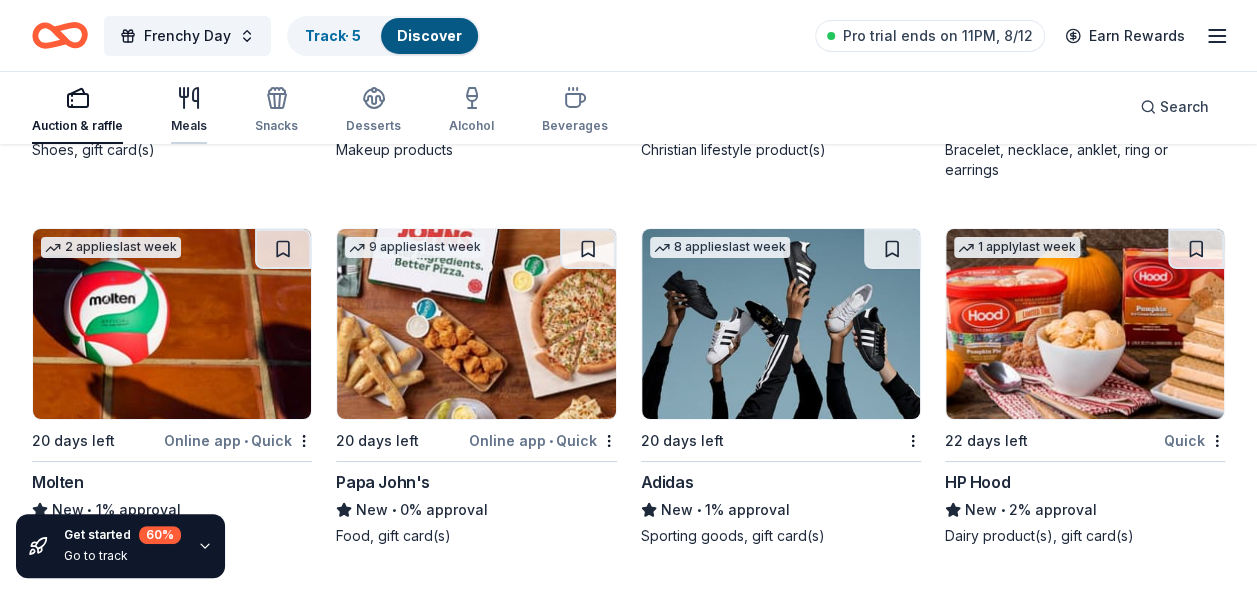 click 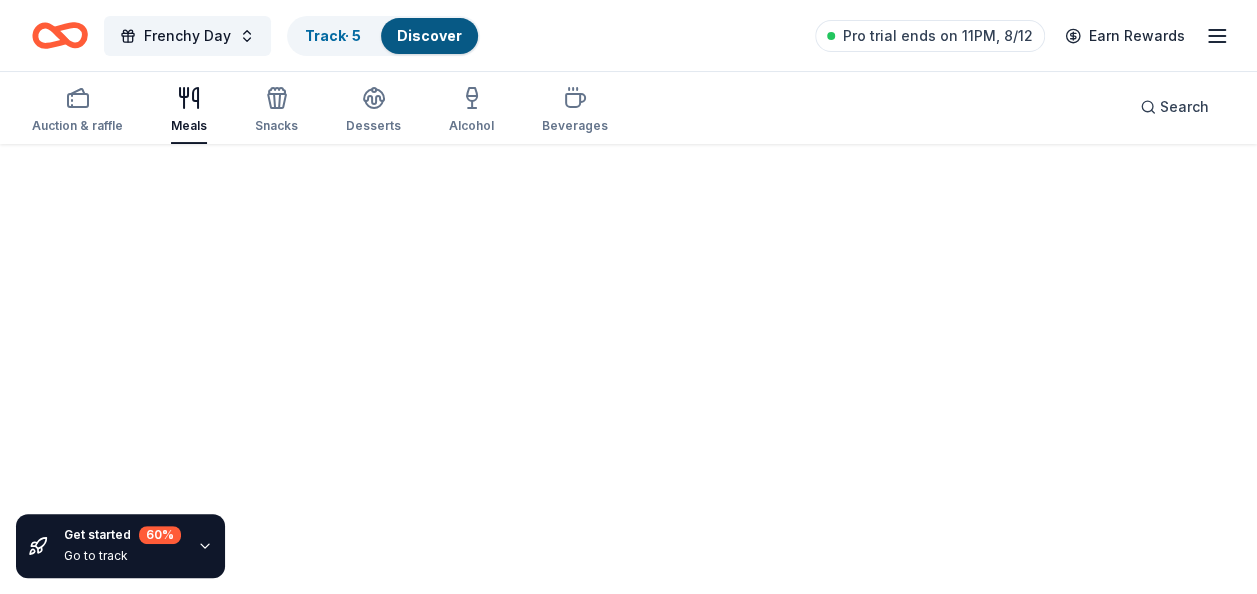 scroll, scrollTop: 0, scrollLeft: 0, axis: both 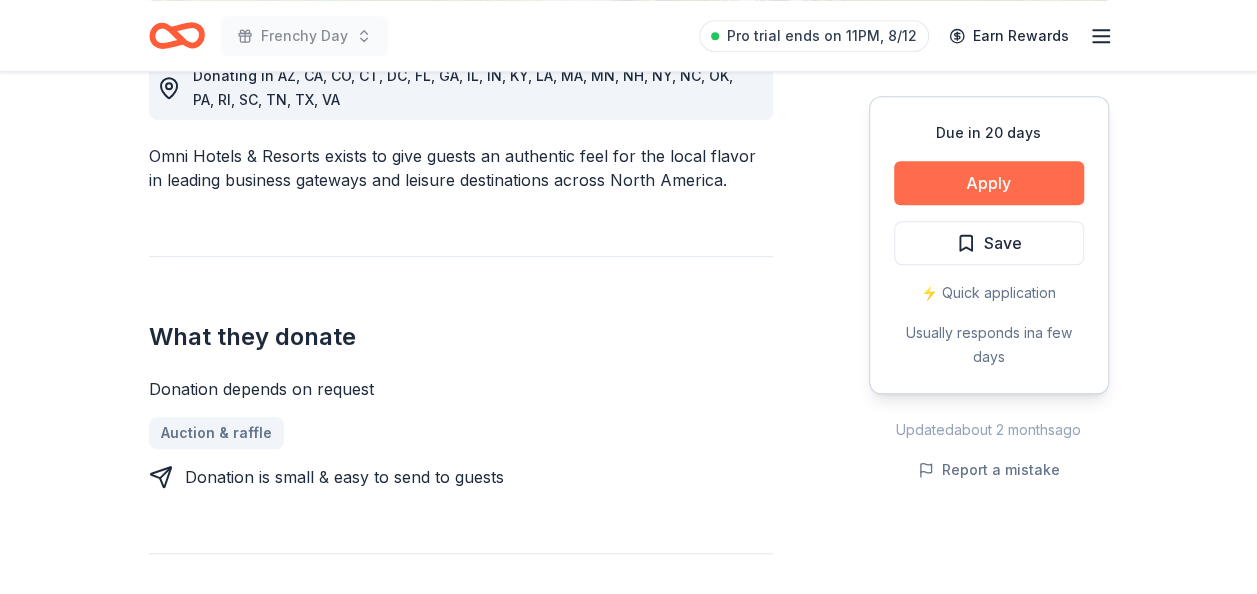 click on "Apply" at bounding box center (989, 183) 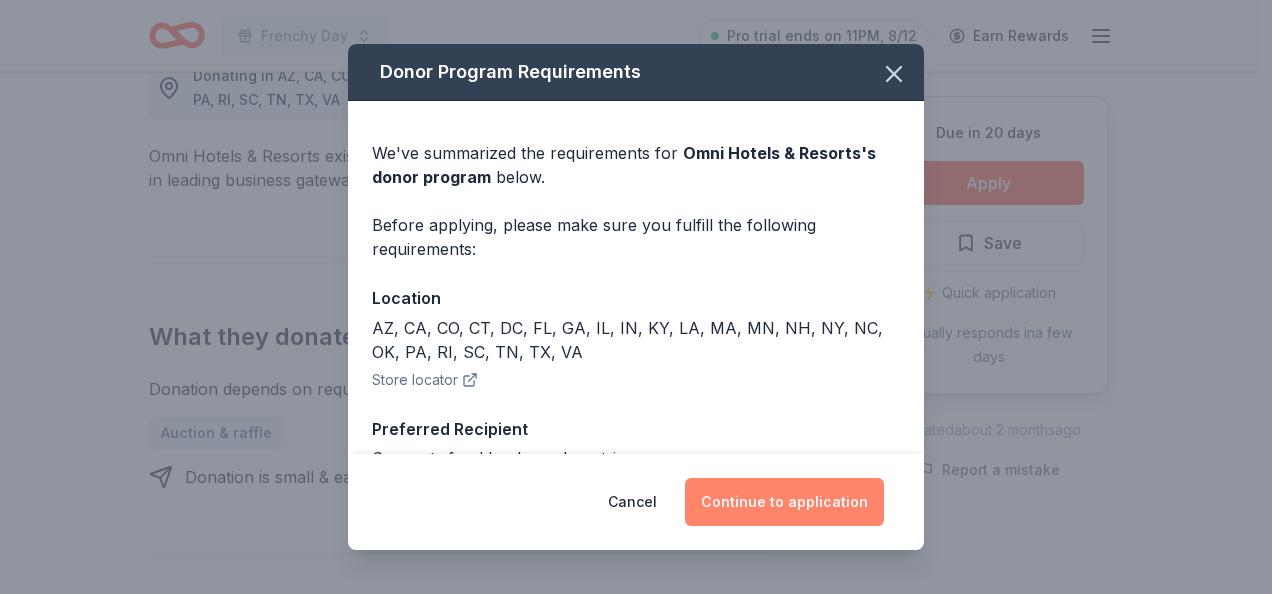 click on "Continue to application" at bounding box center [784, 502] 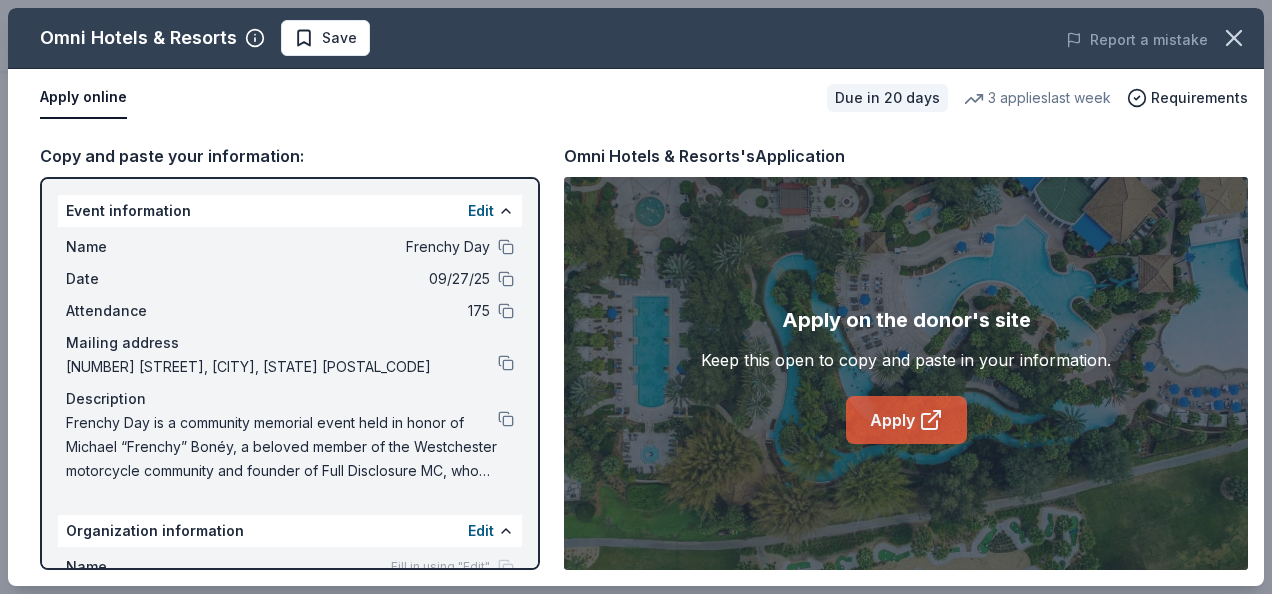 click on "Apply" at bounding box center (906, 420) 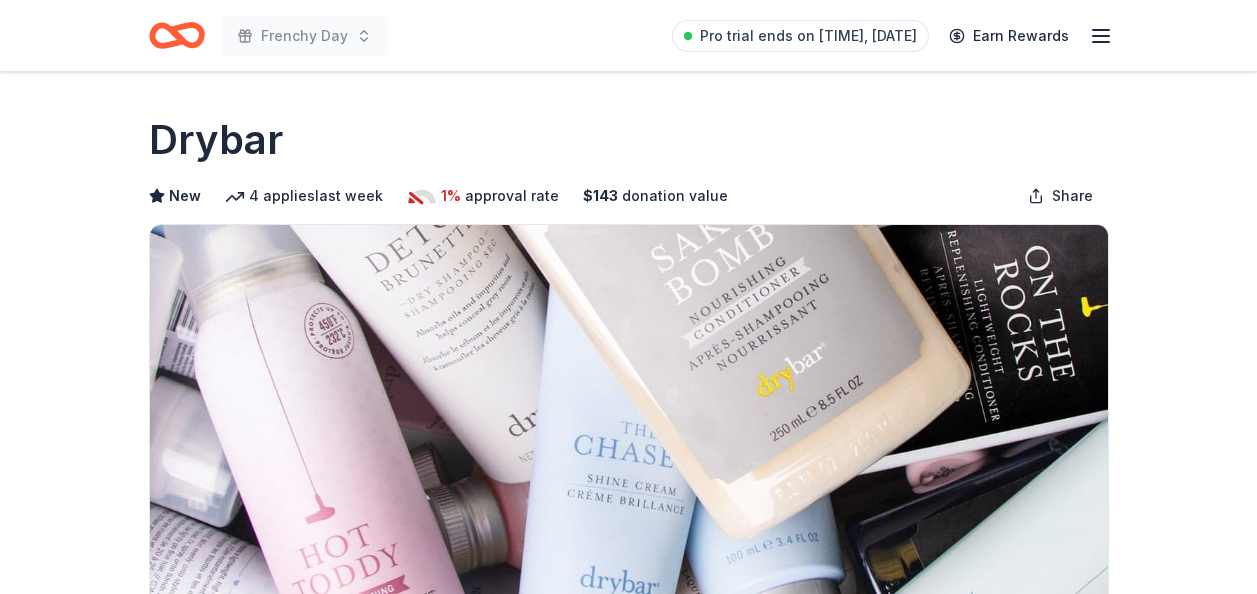 scroll, scrollTop: 0, scrollLeft: 0, axis: both 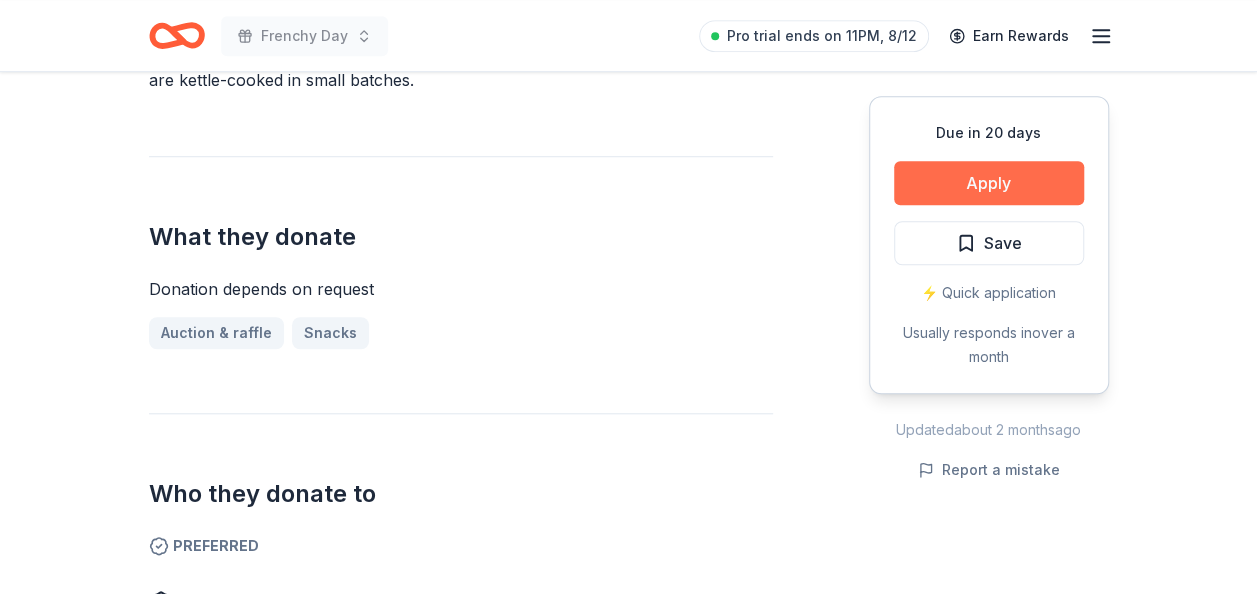 click on "Apply" at bounding box center (989, 183) 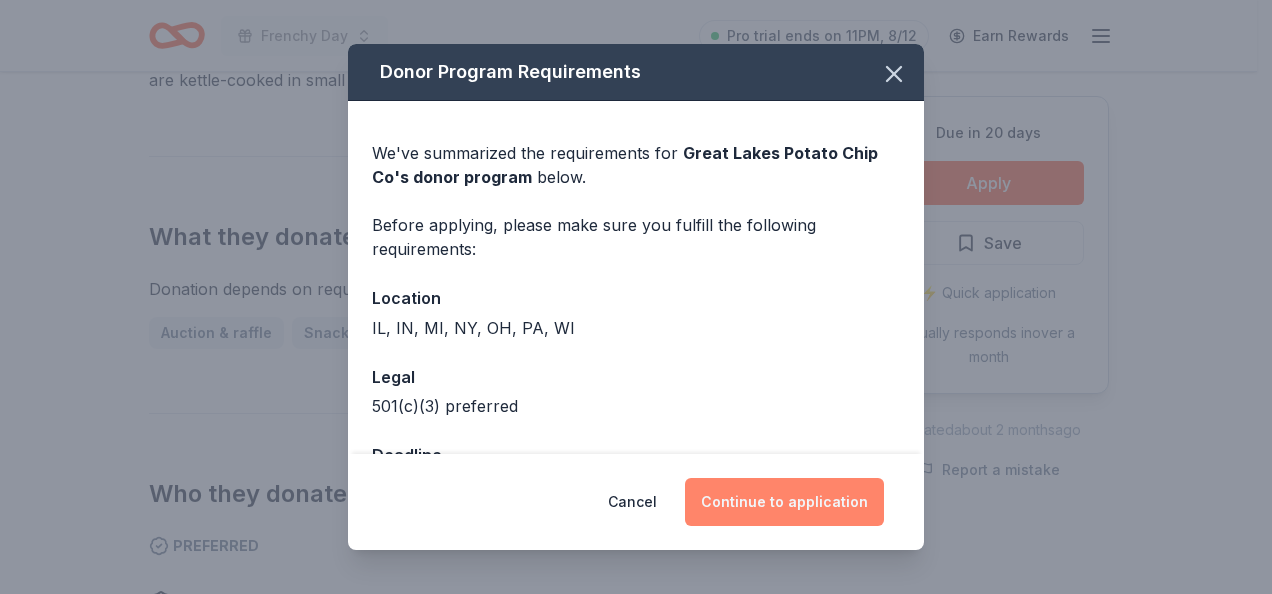 click on "Continue to application" at bounding box center [784, 502] 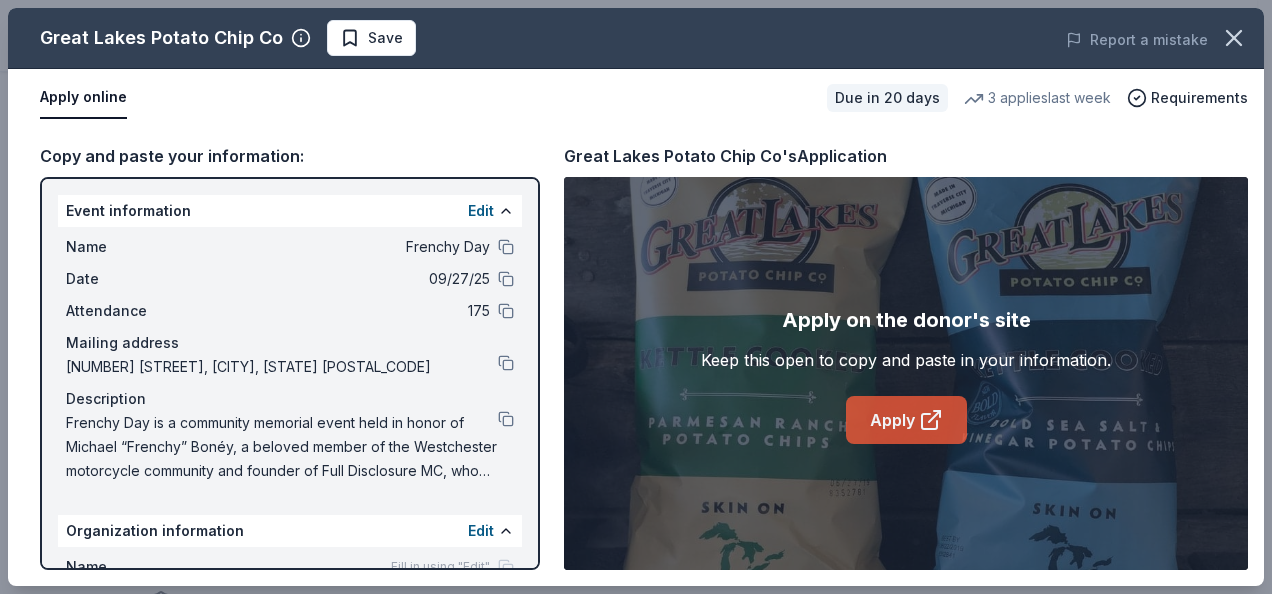 click on "Apply" at bounding box center (906, 420) 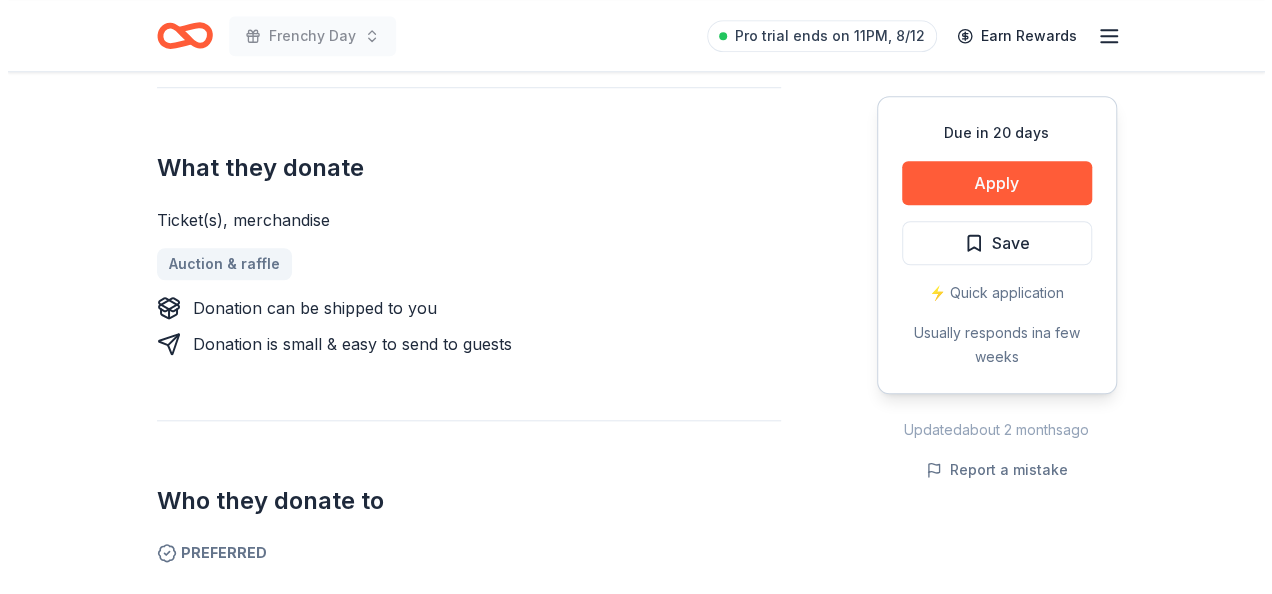 scroll, scrollTop: 1000, scrollLeft: 0, axis: vertical 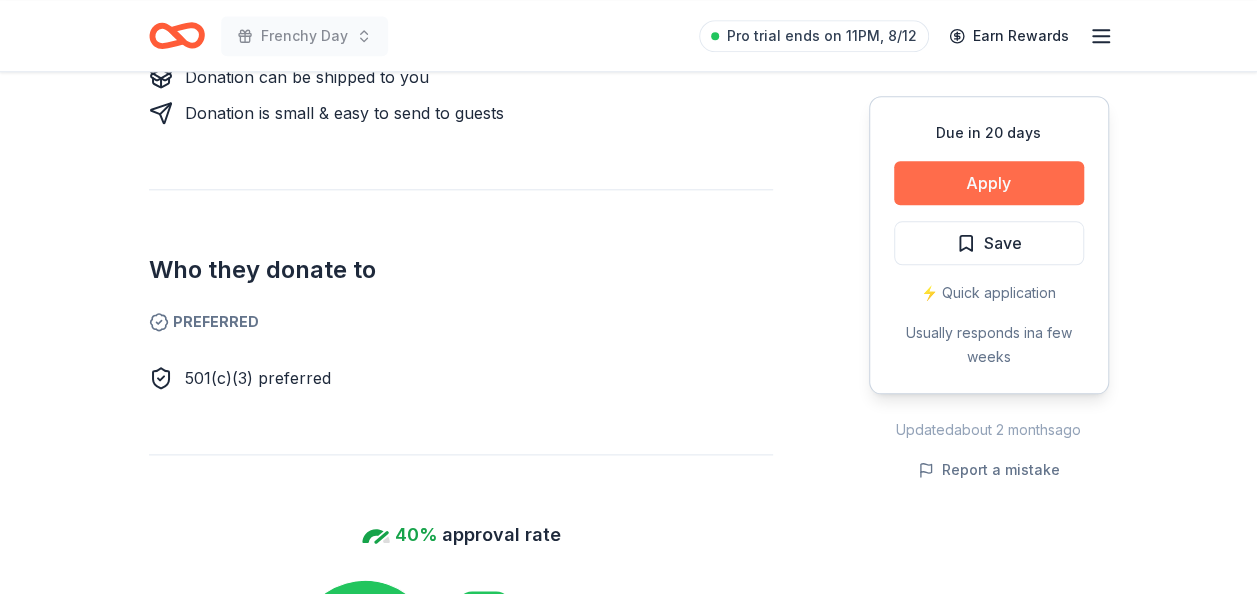 click on "Apply" at bounding box center (989, 183) 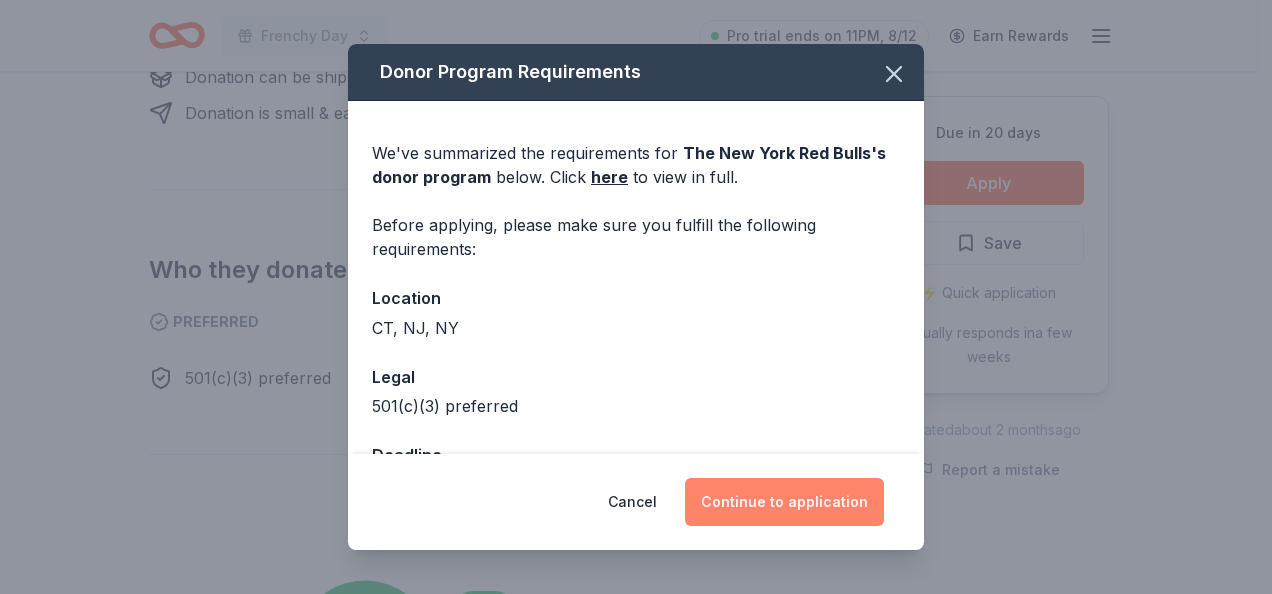 click on "Continue to application" at bounding box center [784, 502] 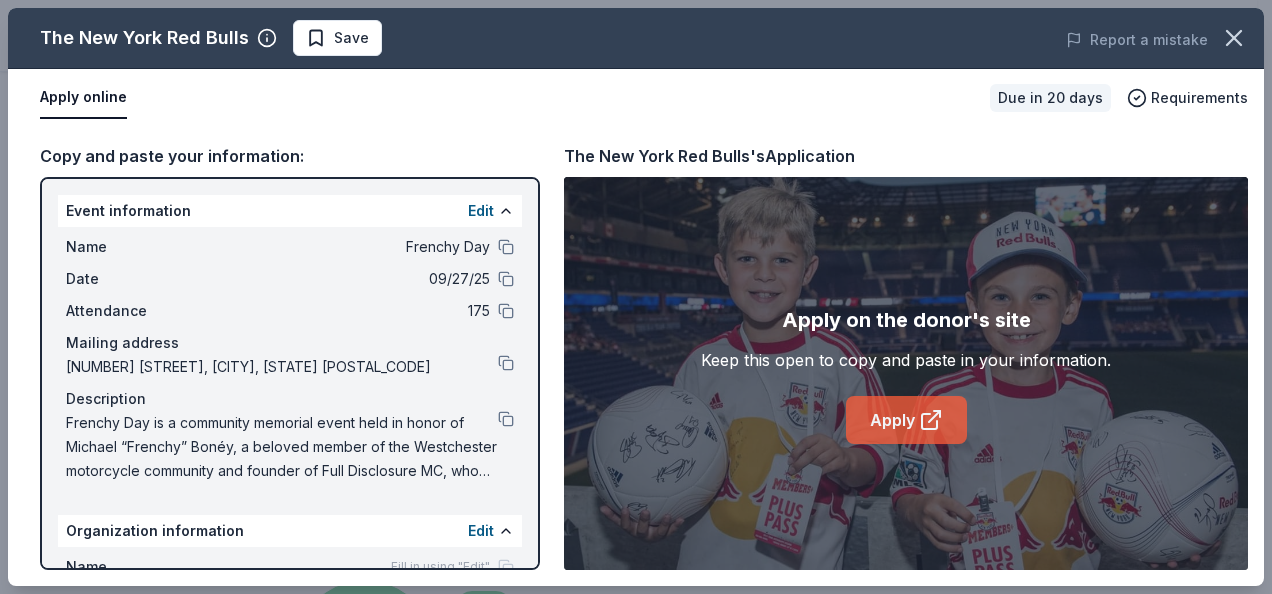 click on "Apply" at bounding box center (906, 420) 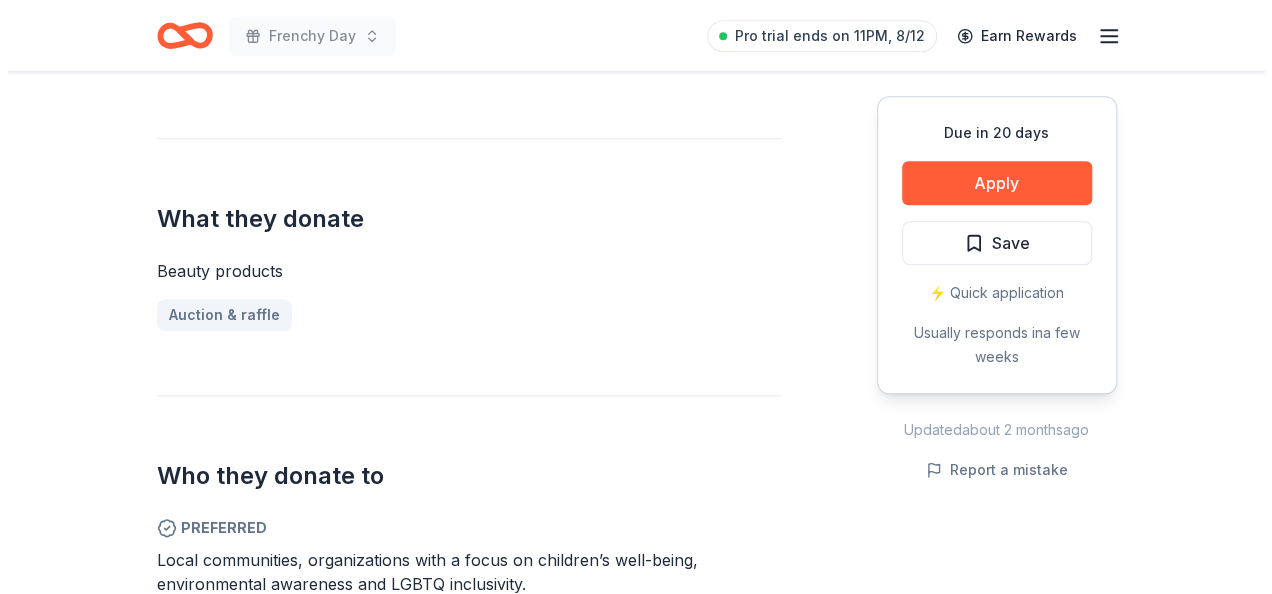 scroll, scrollTop: 900, scrollLeft: 0, axis: vertical 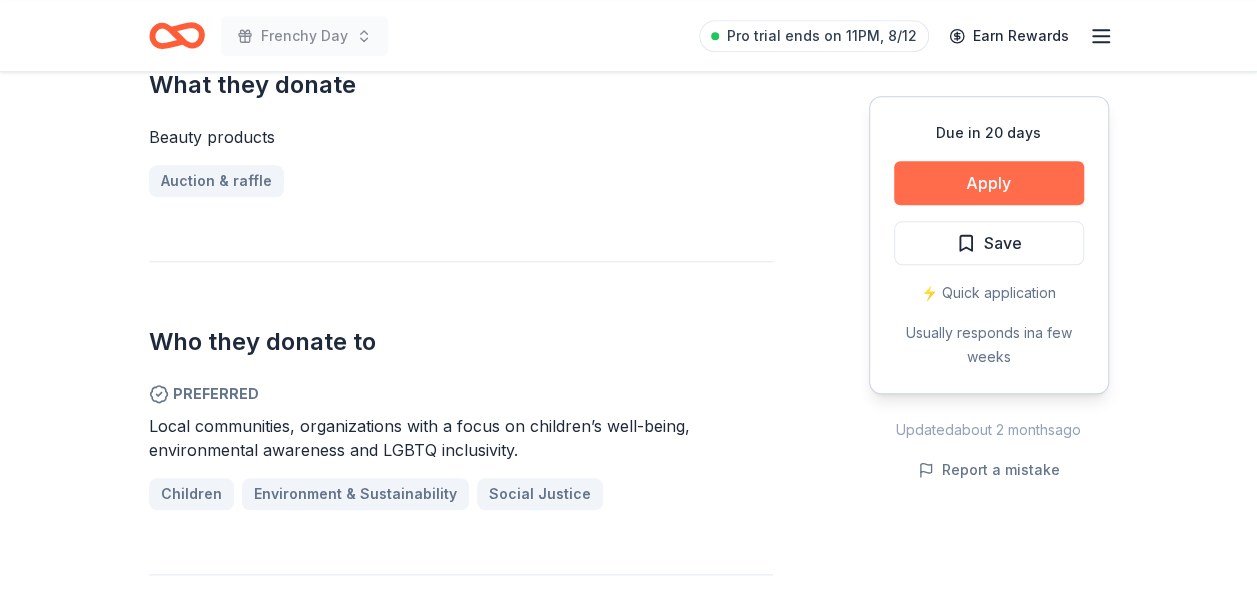 click on "Apply" at bounding box center [989, 183] 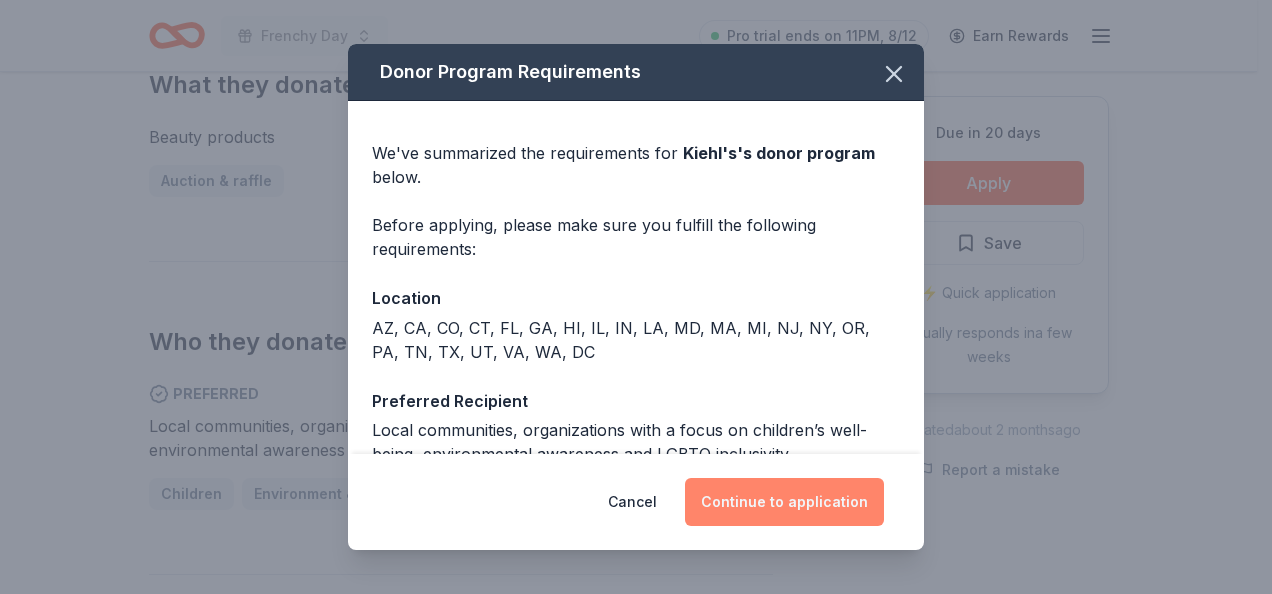 click on "Continue to application" at bounding box center (784, 502) 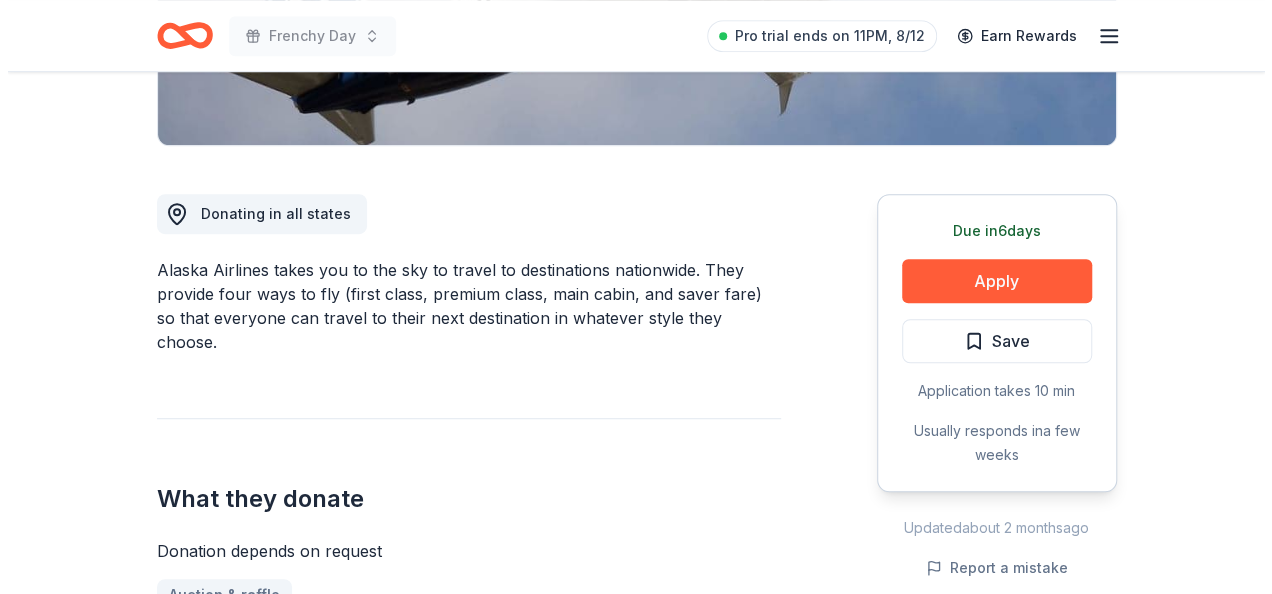 scroll, scrollTop: 600, scrollLeft: 0, axis: vertical 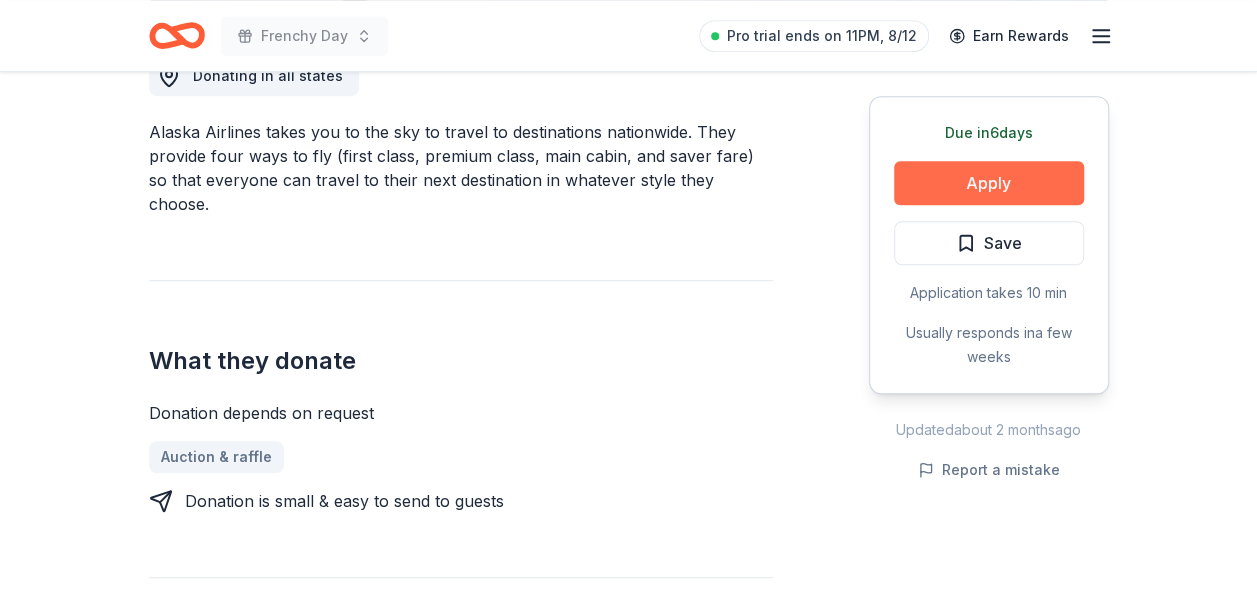 click on "Apply" at bounding box center [989, 183] 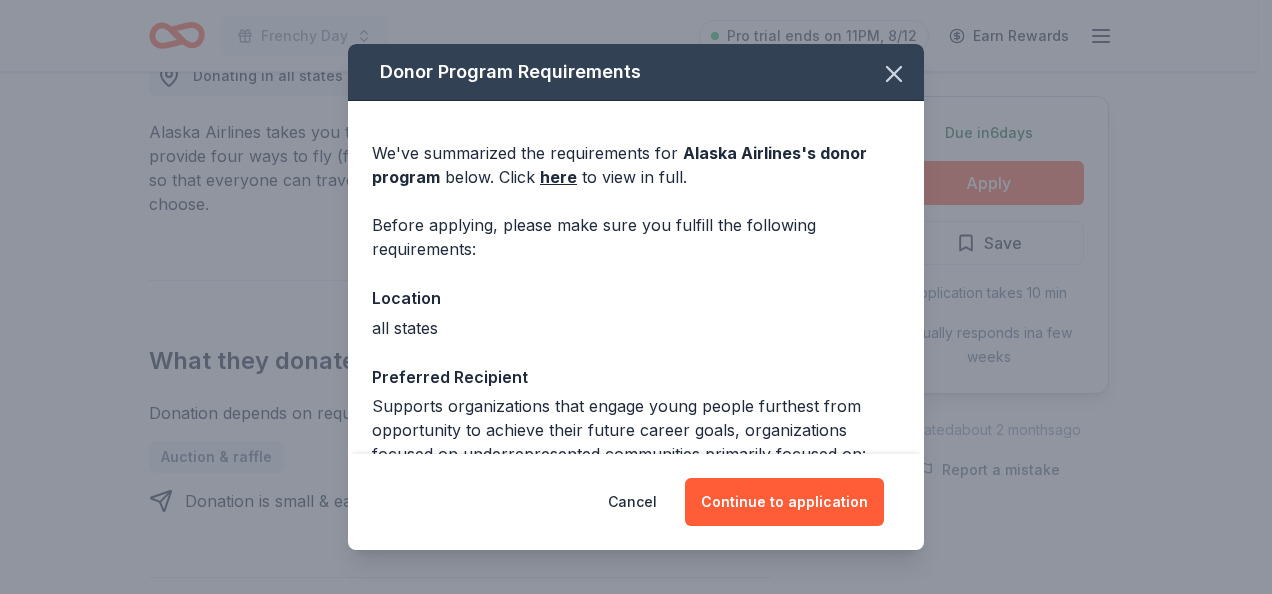 drag, startPoint x: 755, startPoint y: 478, endPoint x: 657, endPoint y: 320, distance: 185.92471 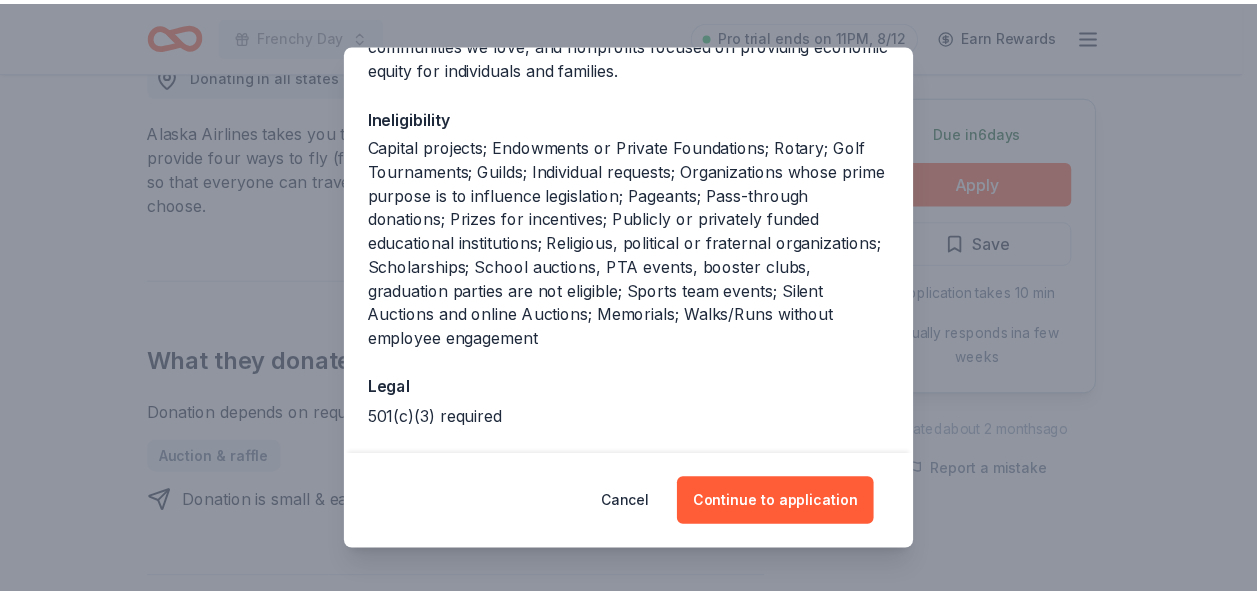 scroll, scrollTop: 562, scrollLeft: 0, axis: vertical 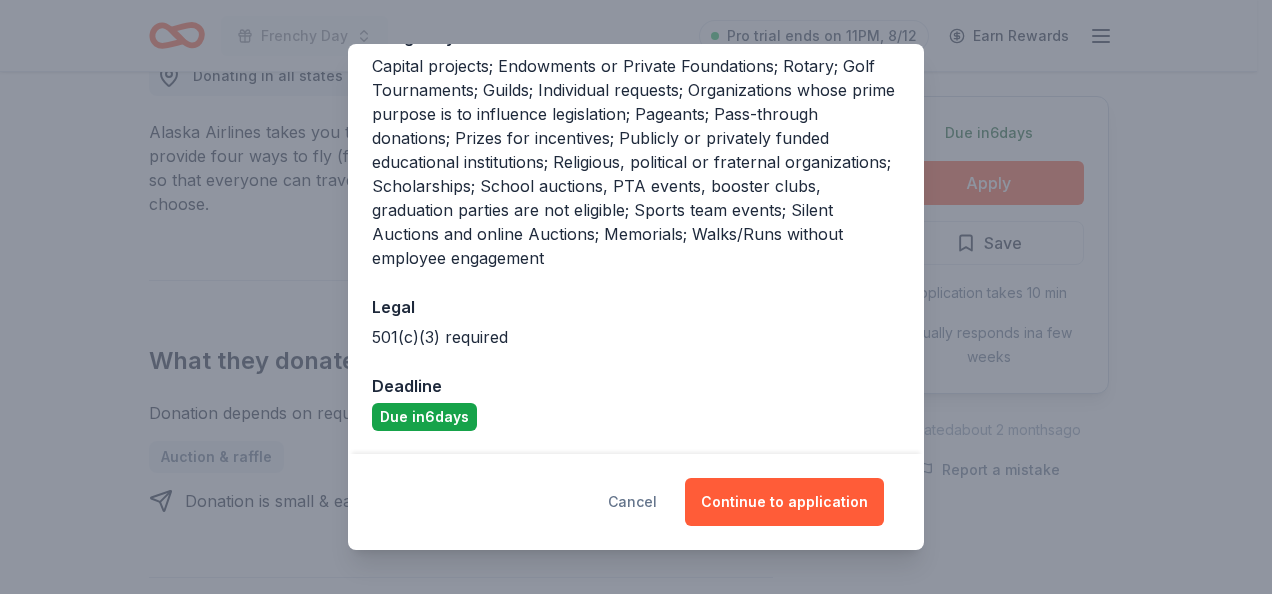 click on "Cancel" at bounding box center (632, 502) 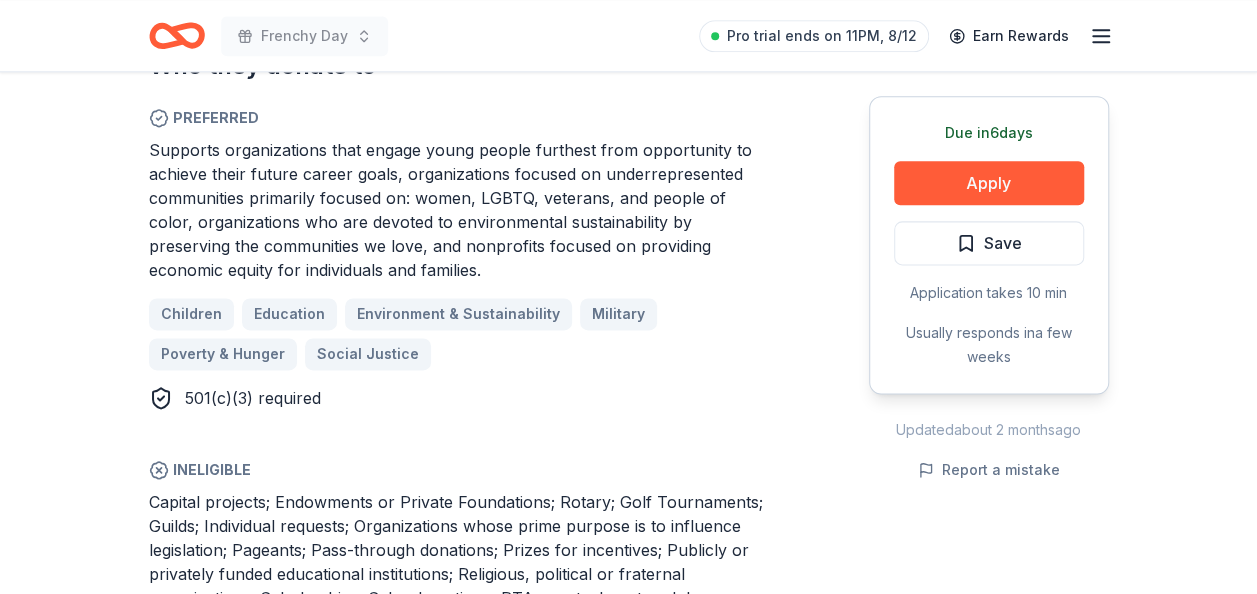 scroll, scrollTop: 1200, scrollLeft: 0, axis: vertical 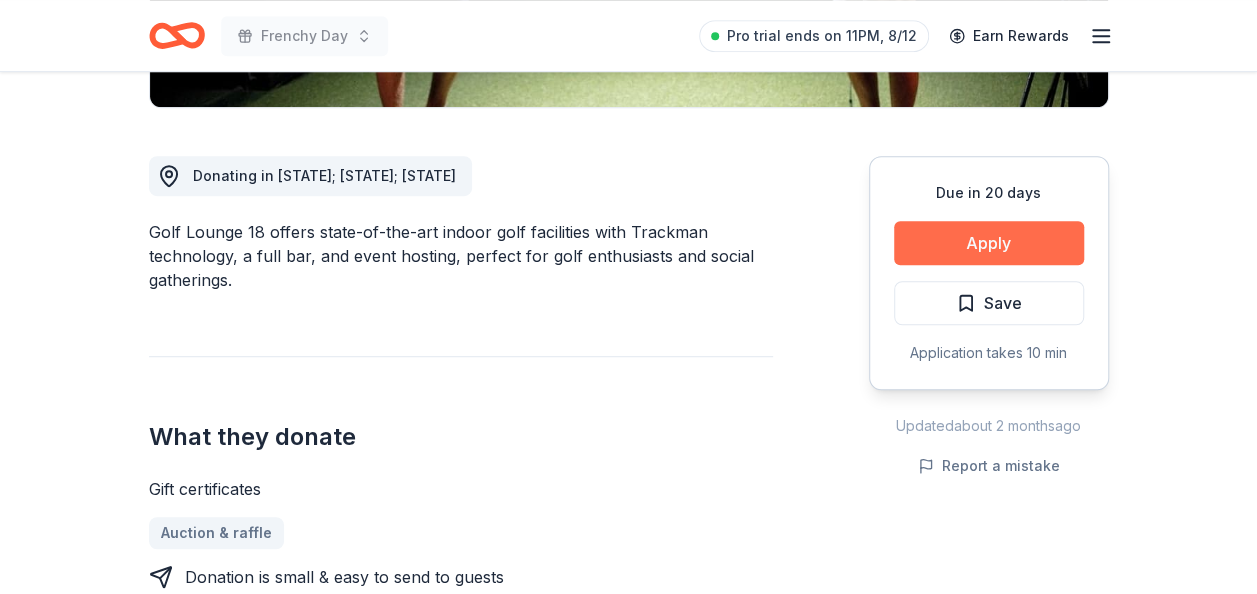 click on "Apply" at bounding box center [989, 243] 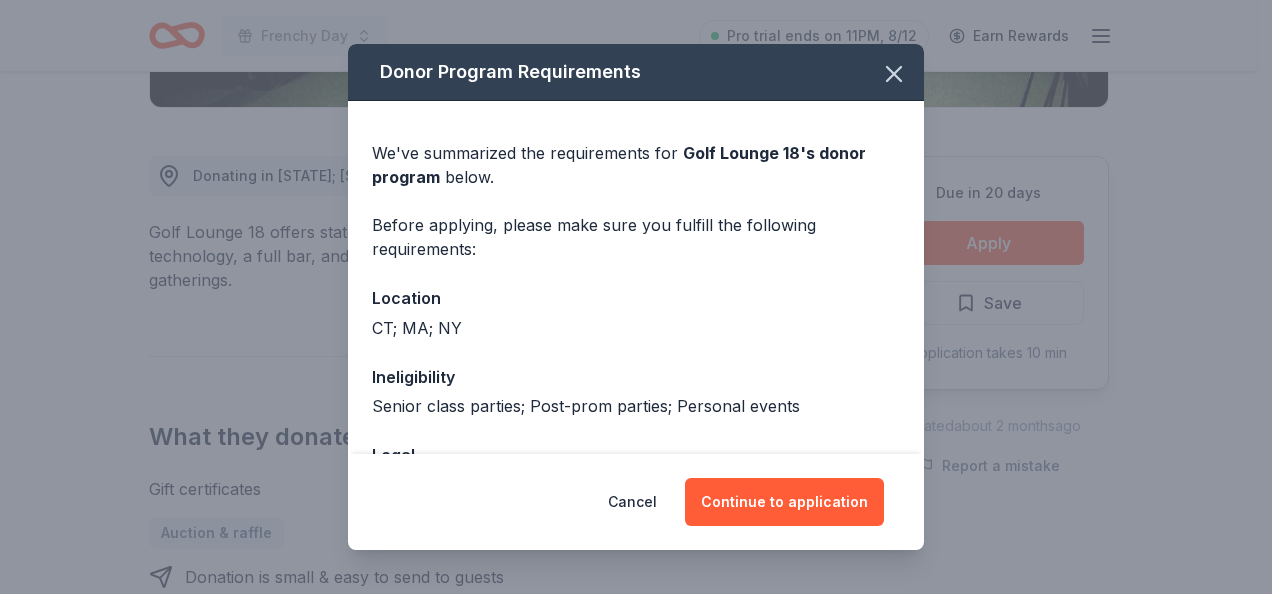 scroll, scrollTop: 148, scrollLeft: 0, axis: vertical 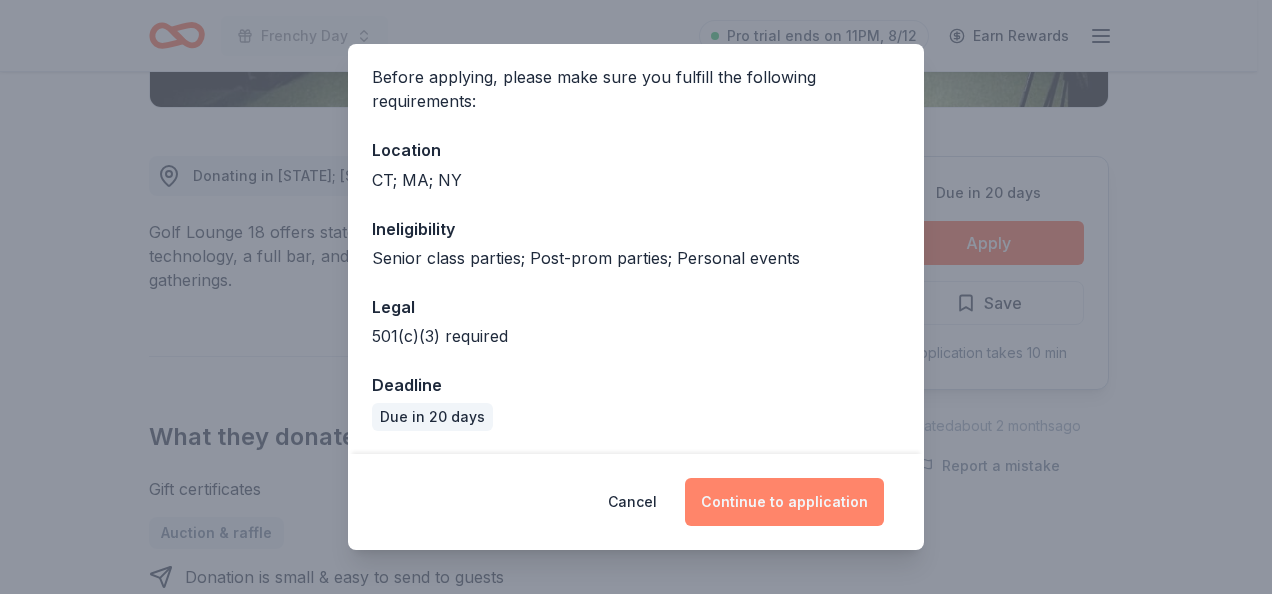 click on "Continue to application" at bounding box center (784, 502) 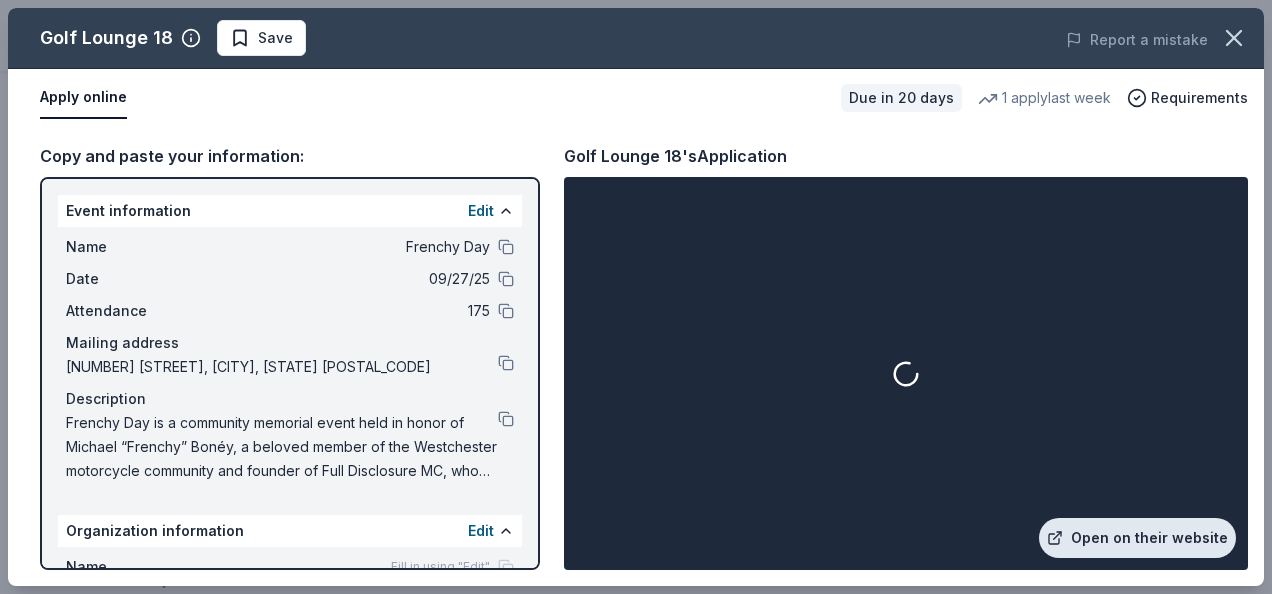 click on "Open on their website" at bounding box center (1137, 538) 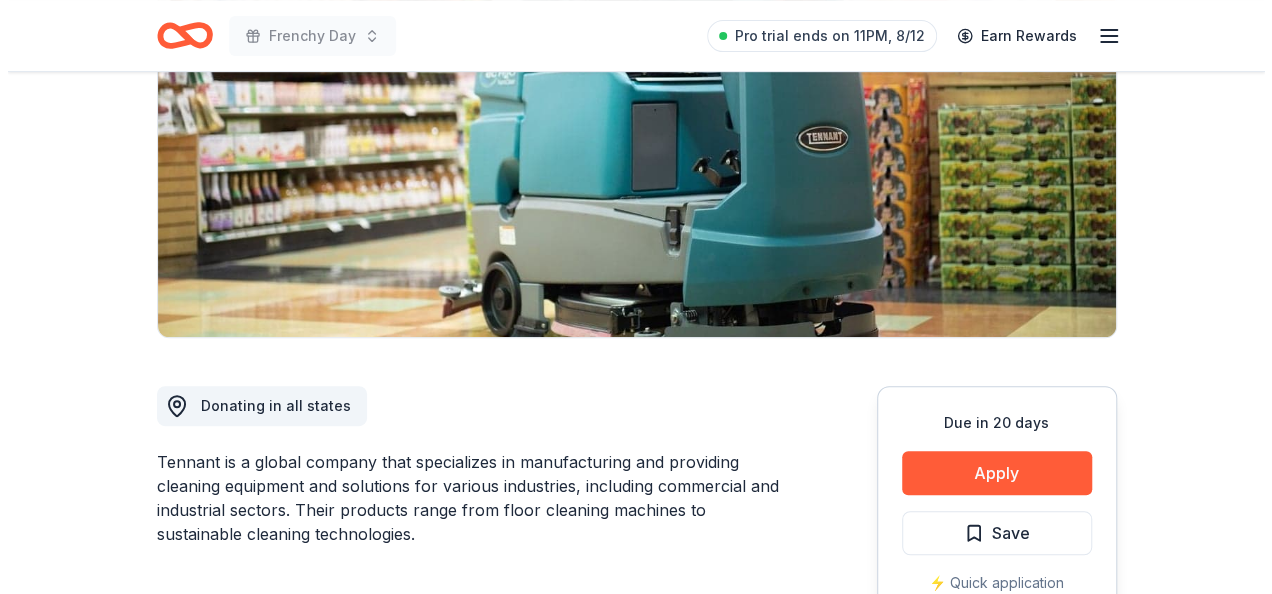 scroll, scrollTop: 400, scrollLeft: 0, axis: vertical 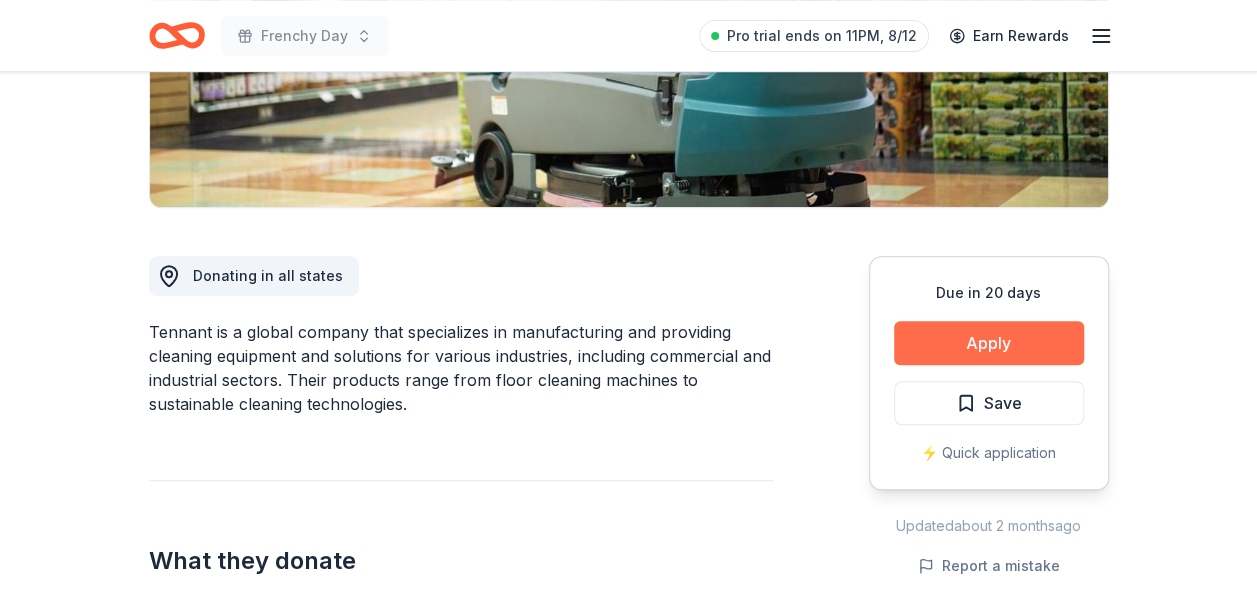 click on "Apply" at bounding box center [989, 343] 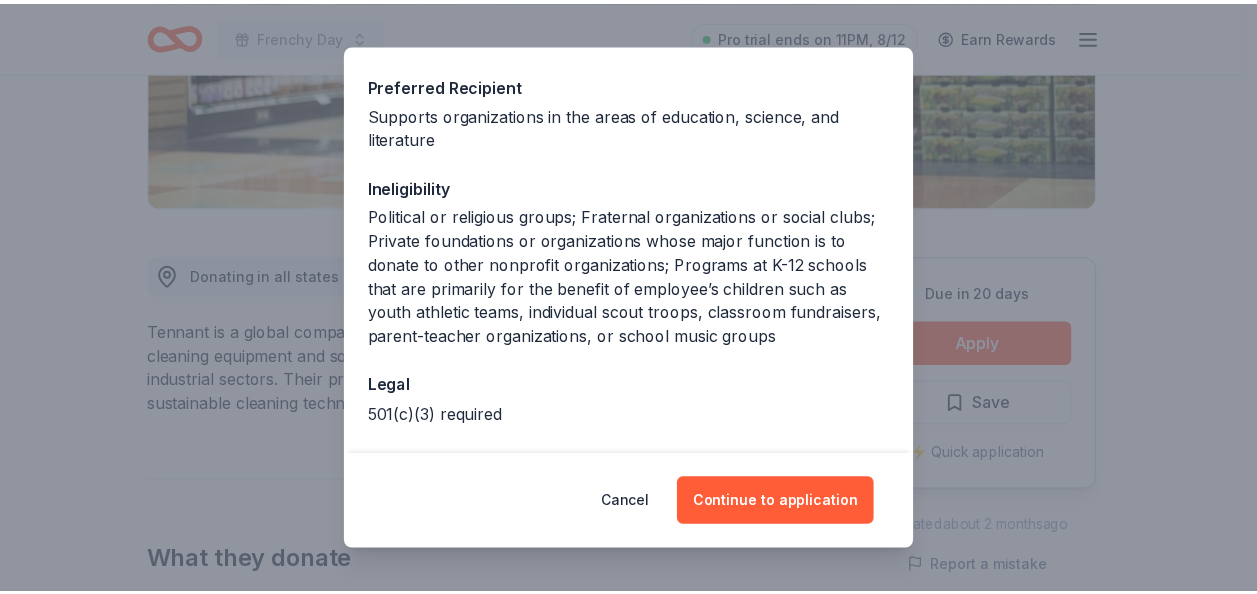 scroll, scrollTop: 300, scrollLeft: 0, axis: vertical 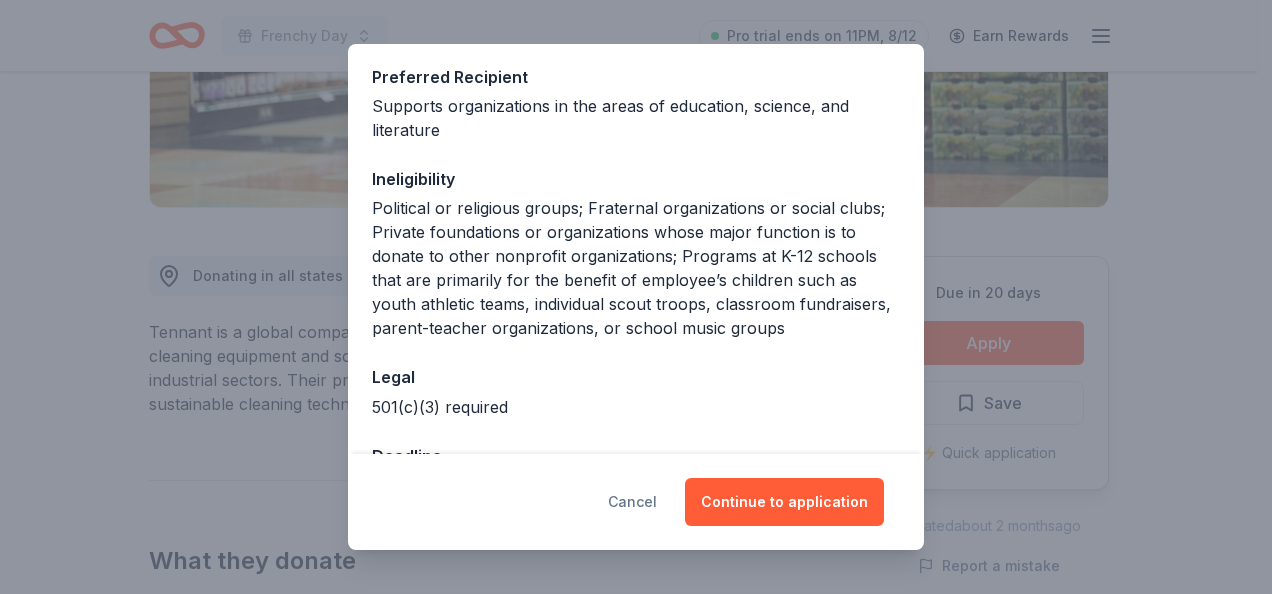 drag, startPoint x: 630, startPoint y: 502, endPoint x: 607, endPoint y: 446, distance: 60.53924 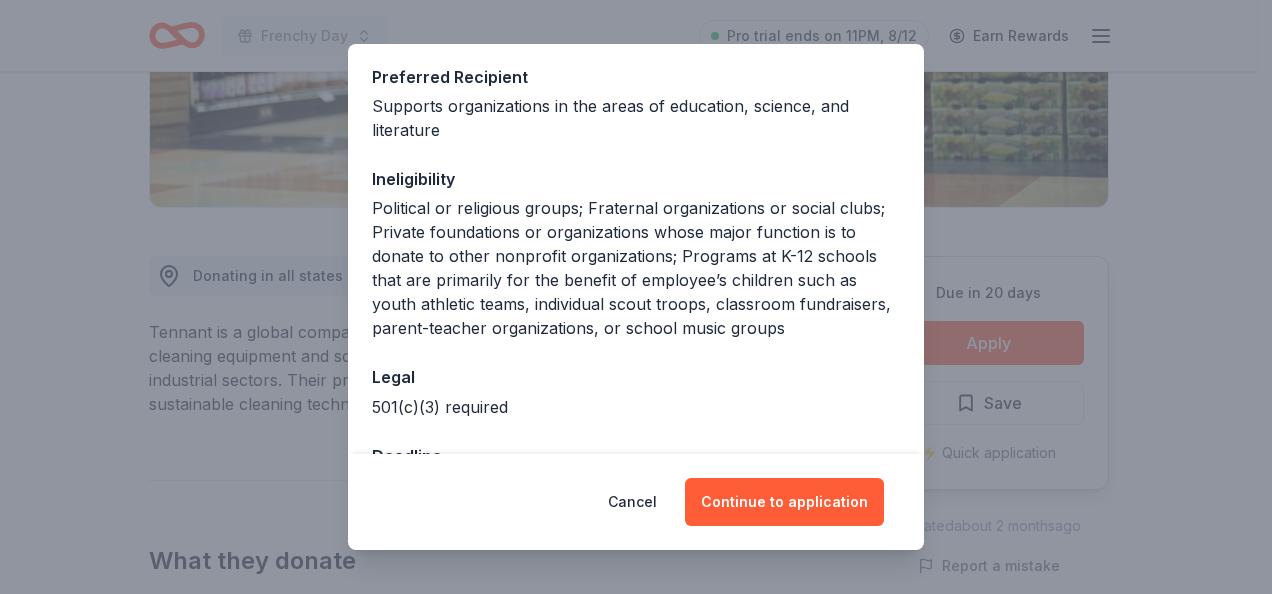 click on "Cancel" at bounding box center (632, 502) 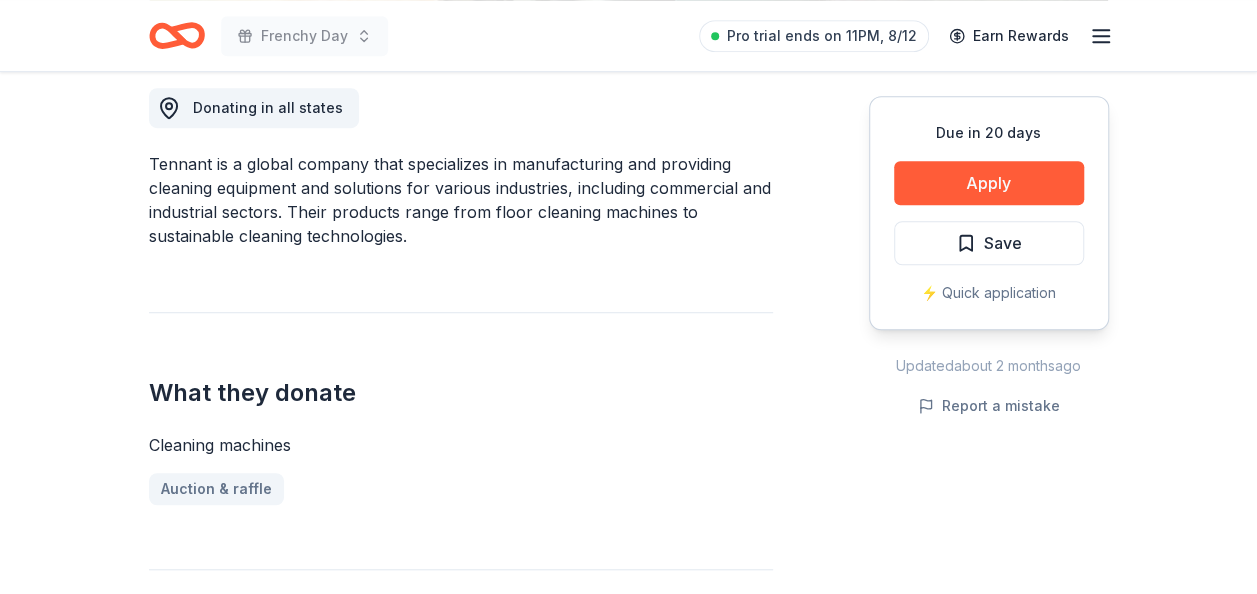 scroll, scrollTop: 600, scrollLeft: 0, axis: vertical 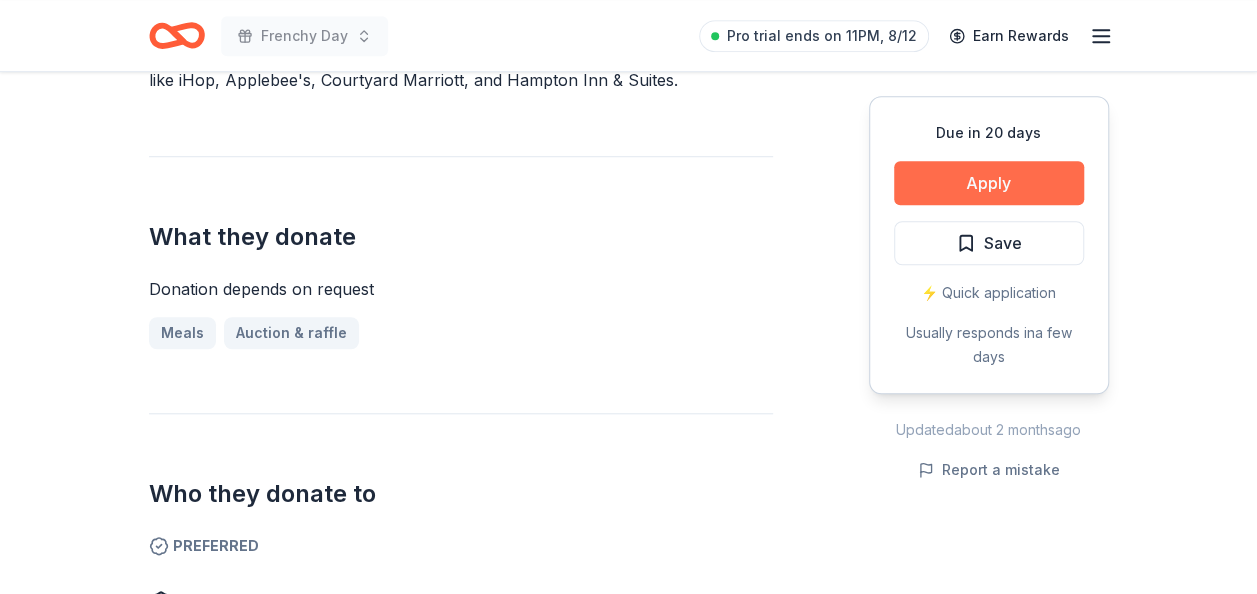 click on "Apply" at bounding box center (989, 183) 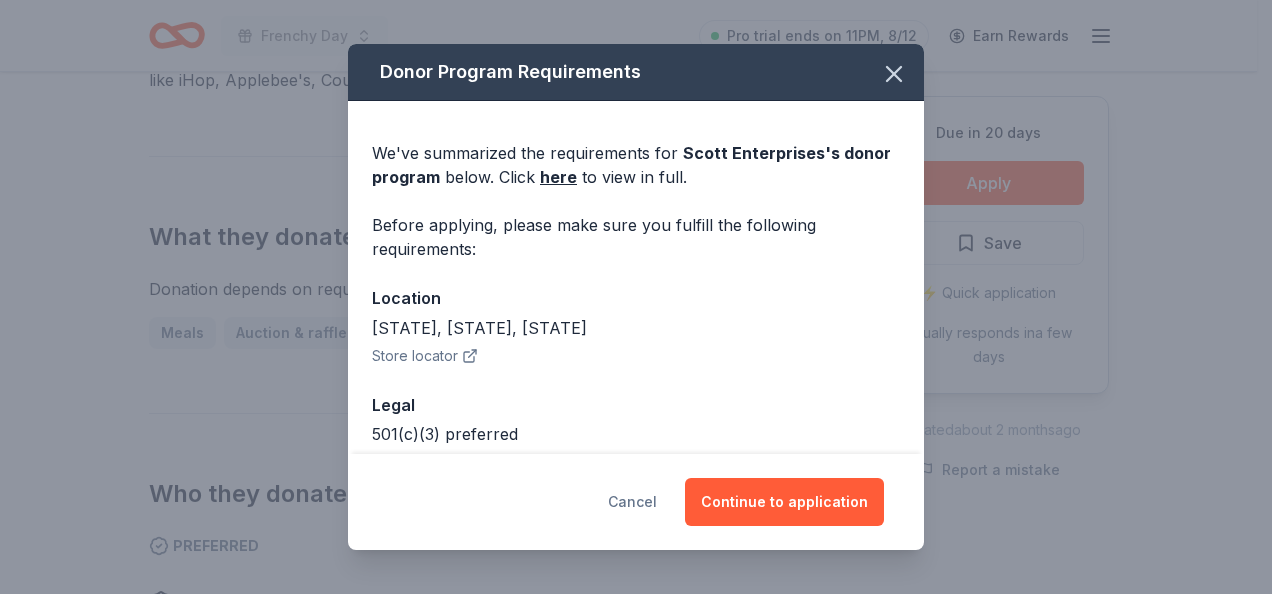 click on "Cancel" at bounding box center (632, 502) 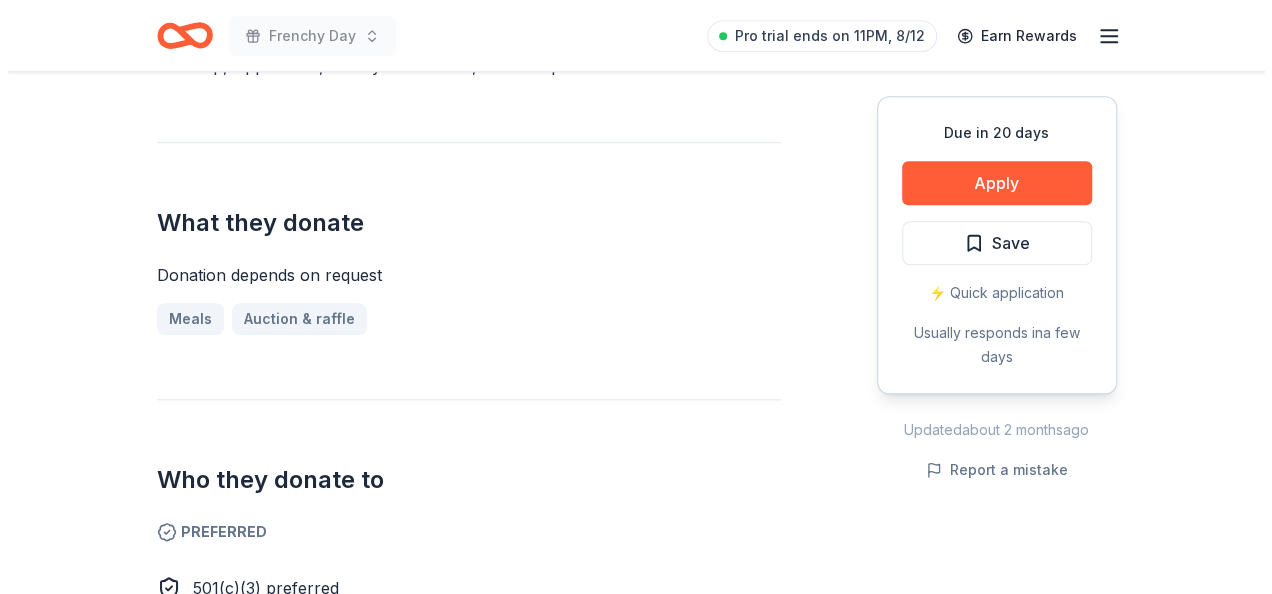 scroll, scrollTop: 800, scrollLeft: 0, axis: vertical 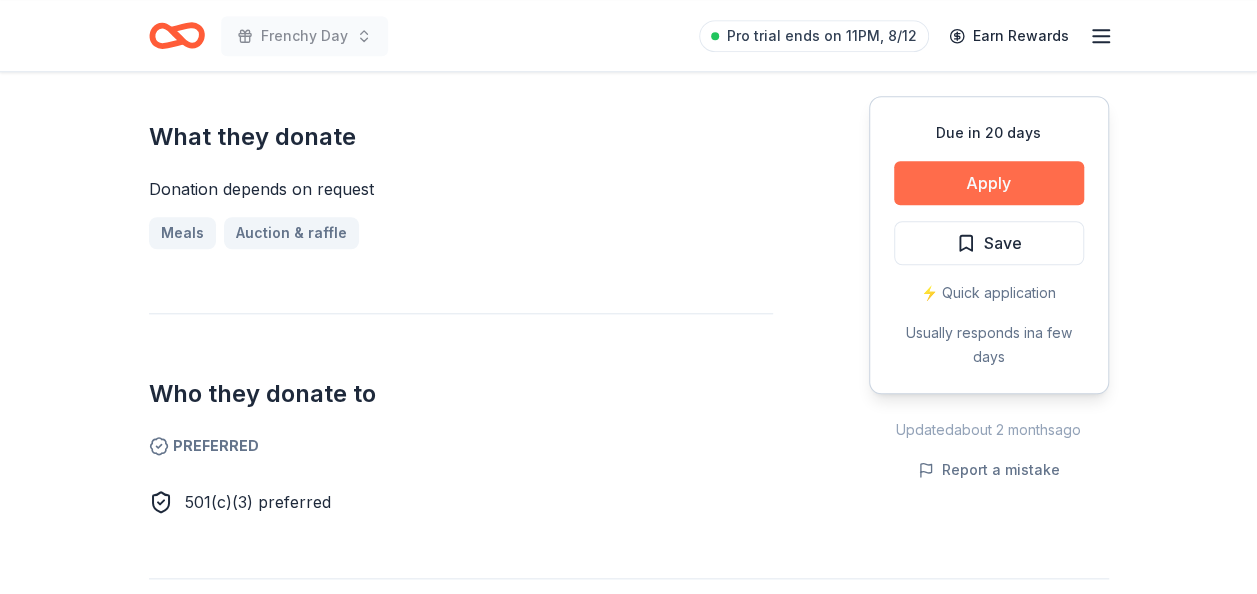 click on "Apply" at bounding box center [989, 183] 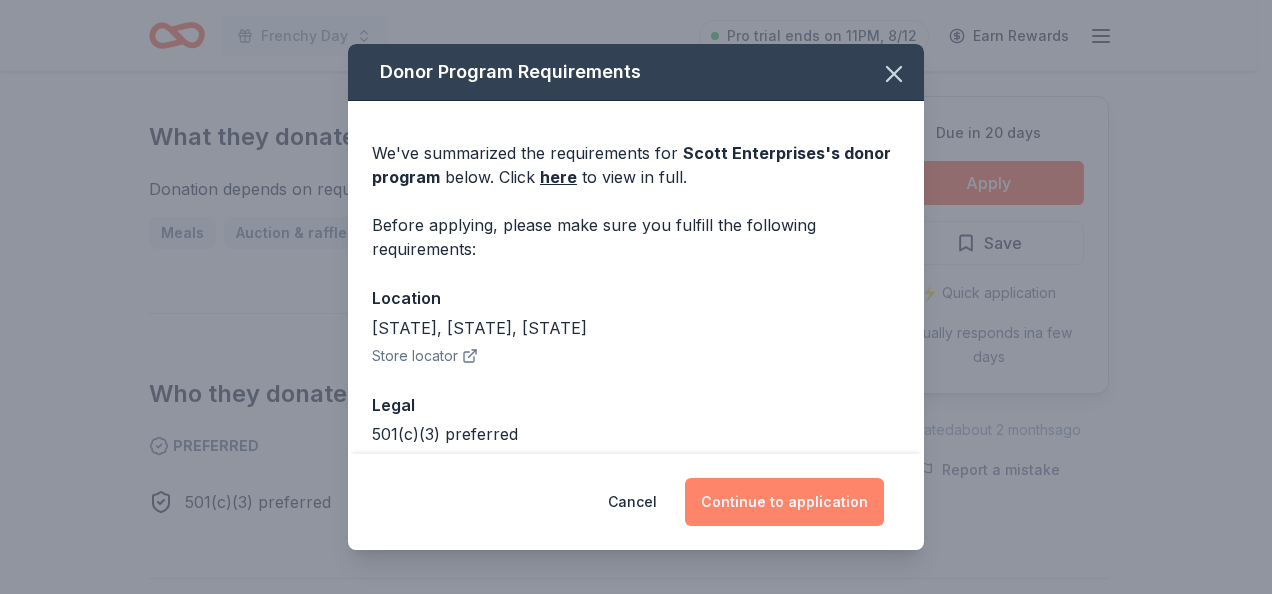 click on "Continue to application" at bounding box center (784, 502) 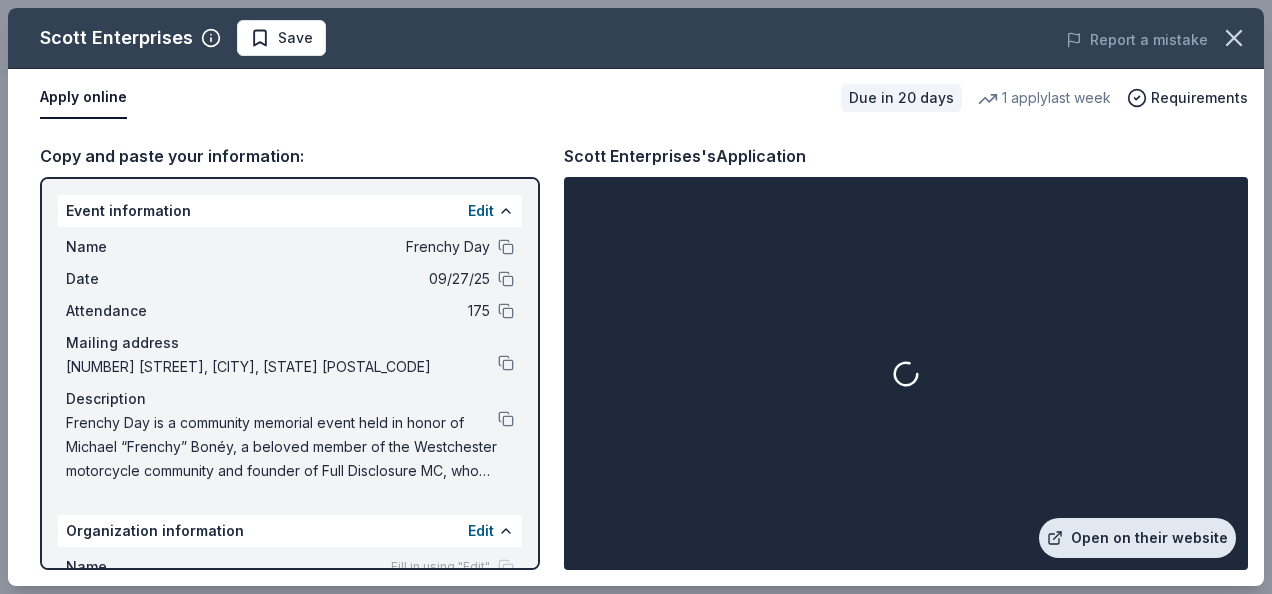 click on "Open on their website" at bounding box center [1137, 538] 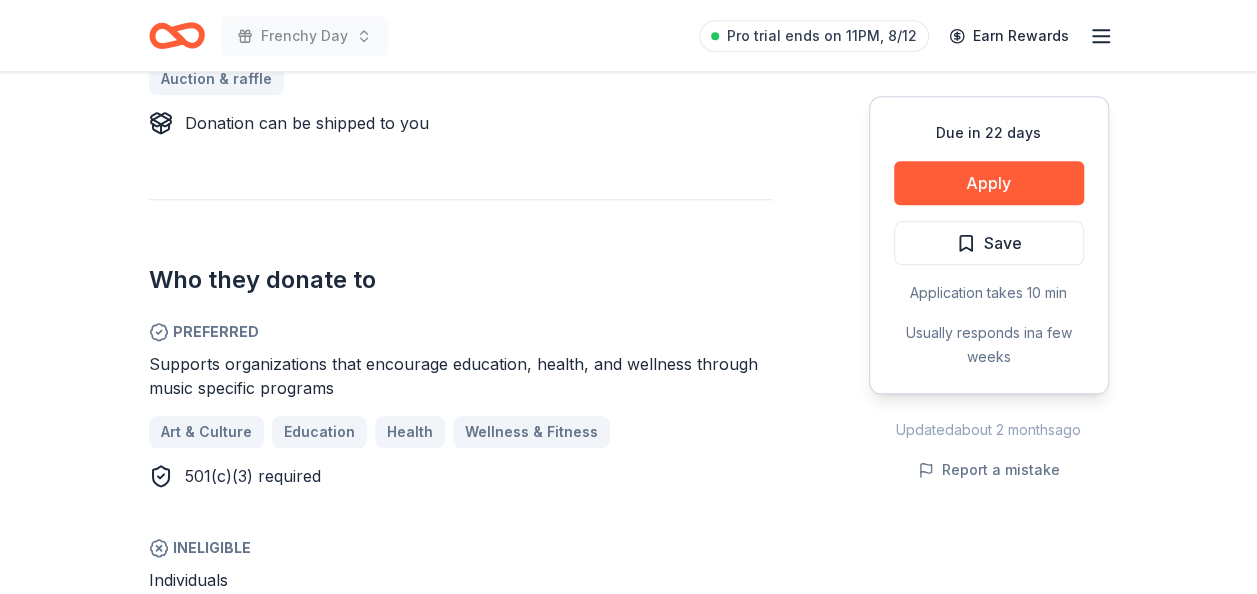 scroll, scrollTop: 1000, scrollLeft: 0, axis: vertical 